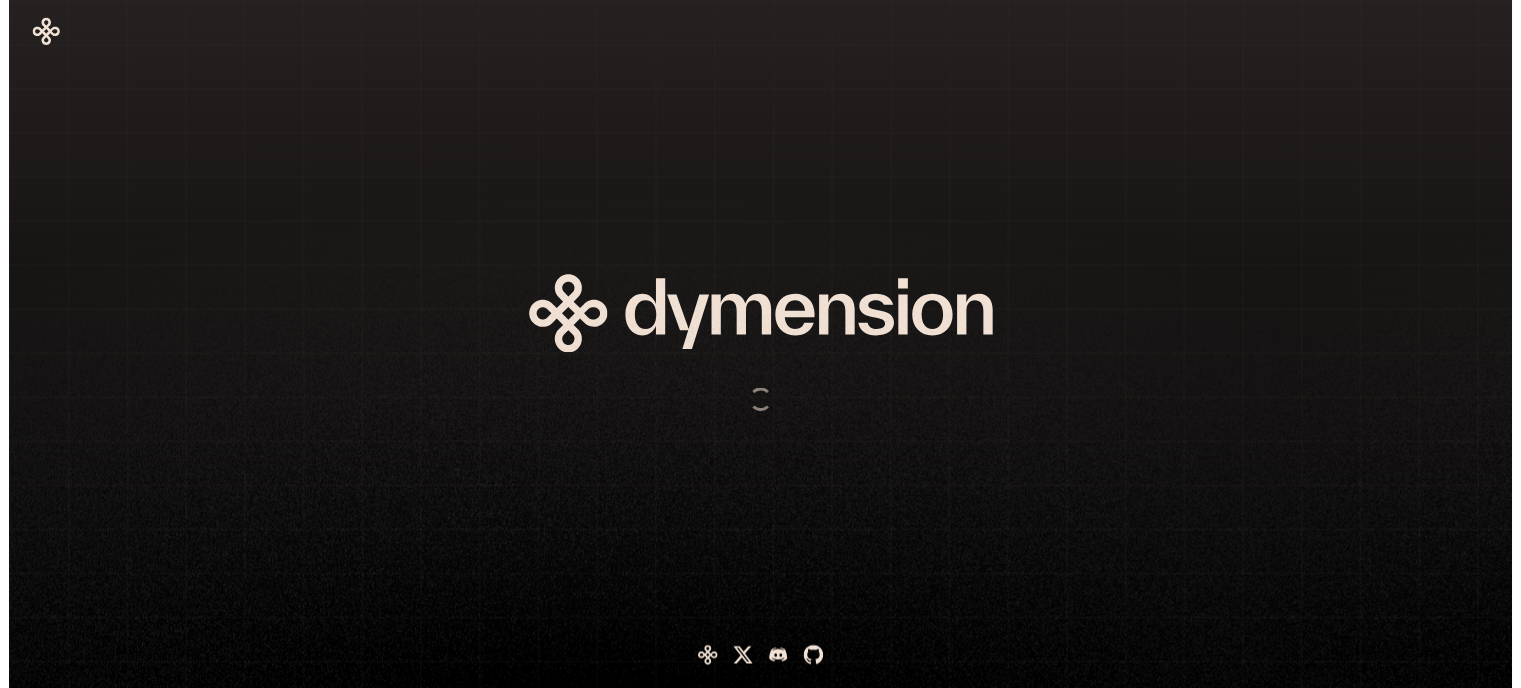 scroll, scrollTop: 0, scrollLeft: 0, axis: both 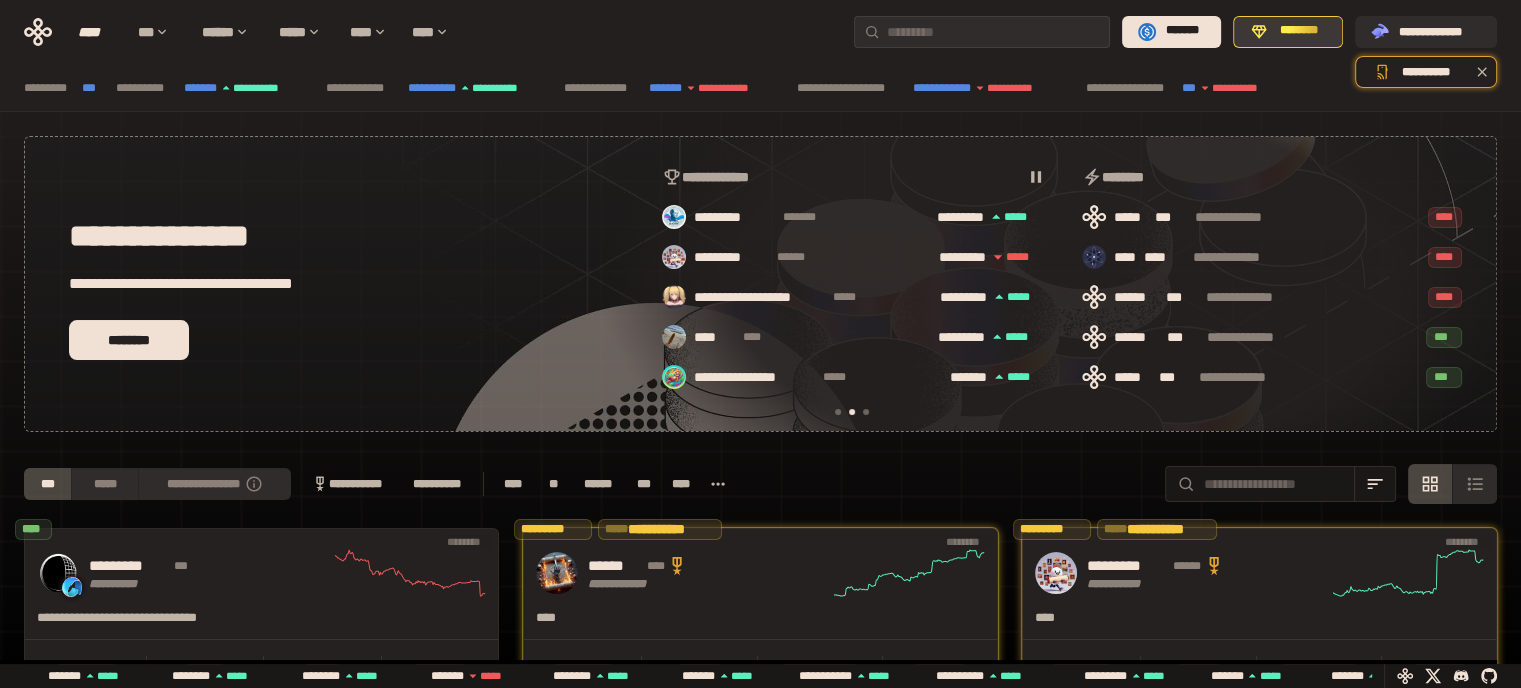 click on "********" at bounding box center (1299, 31) 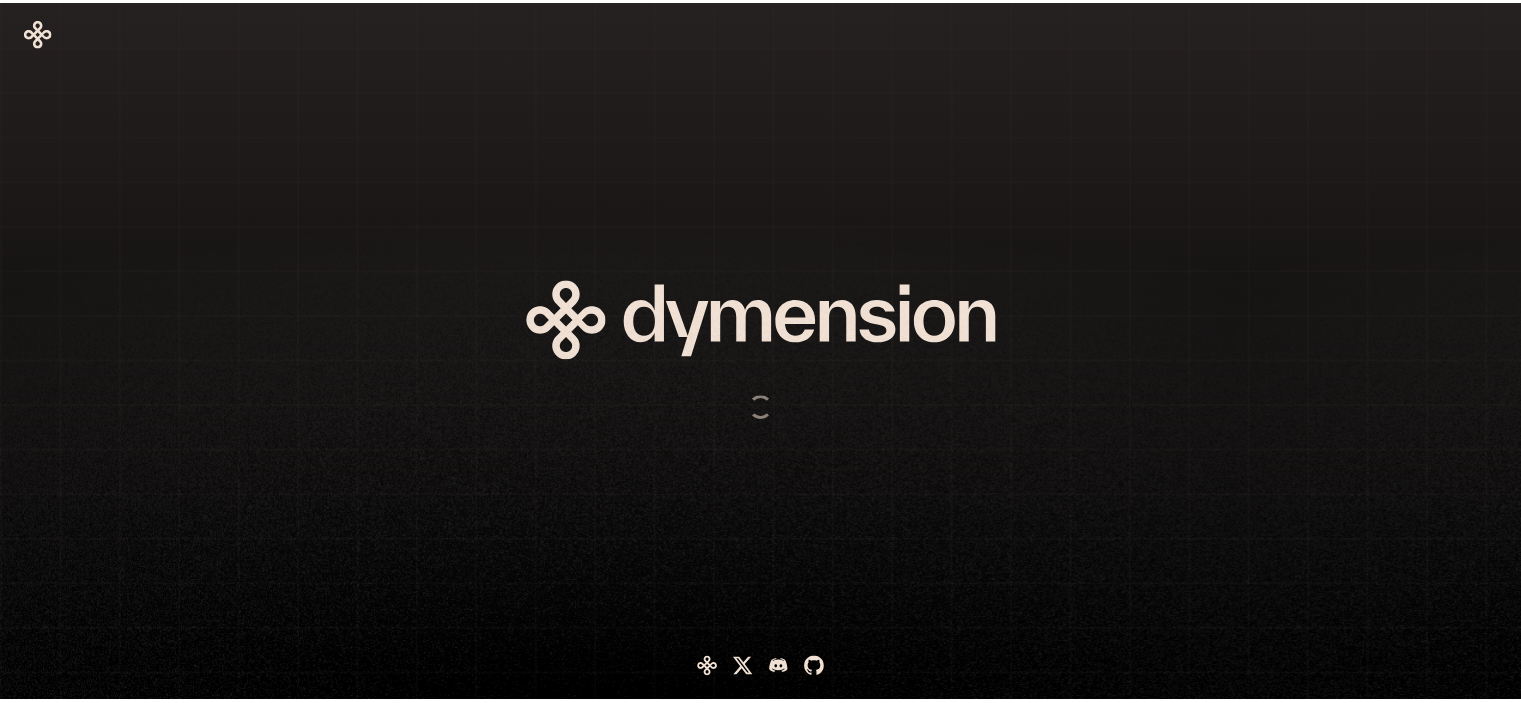 scroll, scrollTop: 0, scrollLeft: 0, axis: both 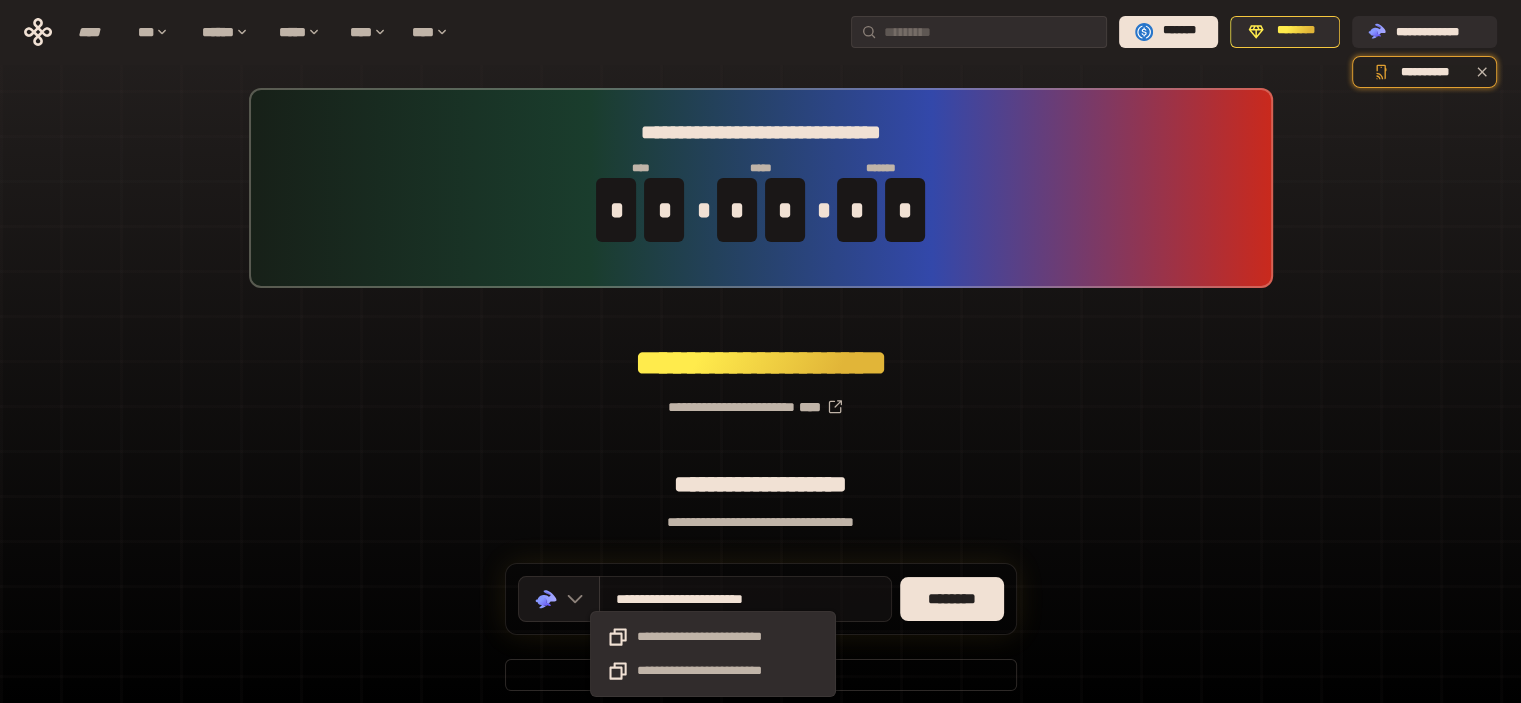 click on "**********" at bounding box center (714, 599) 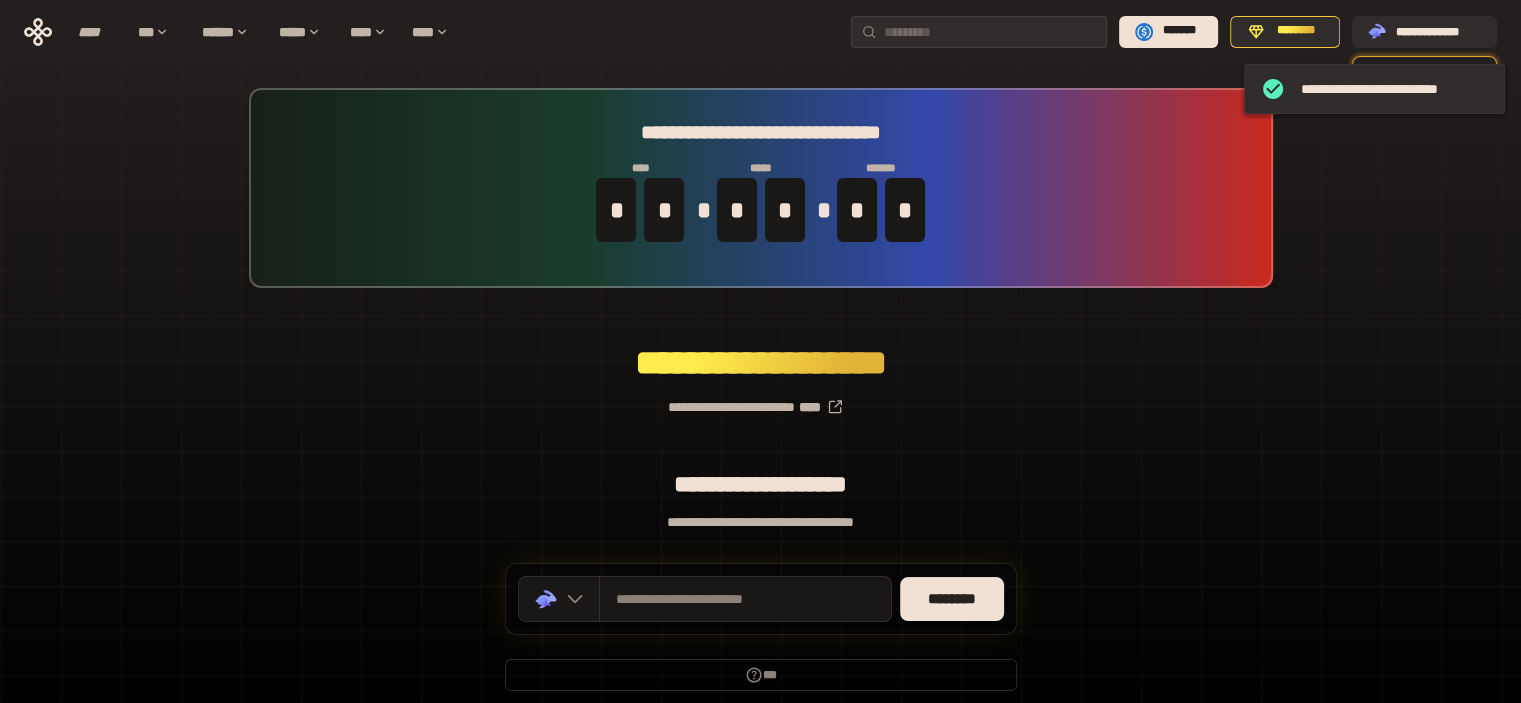 scroll, scrollTop: 79, scrollLeft: 0, axis: vertical 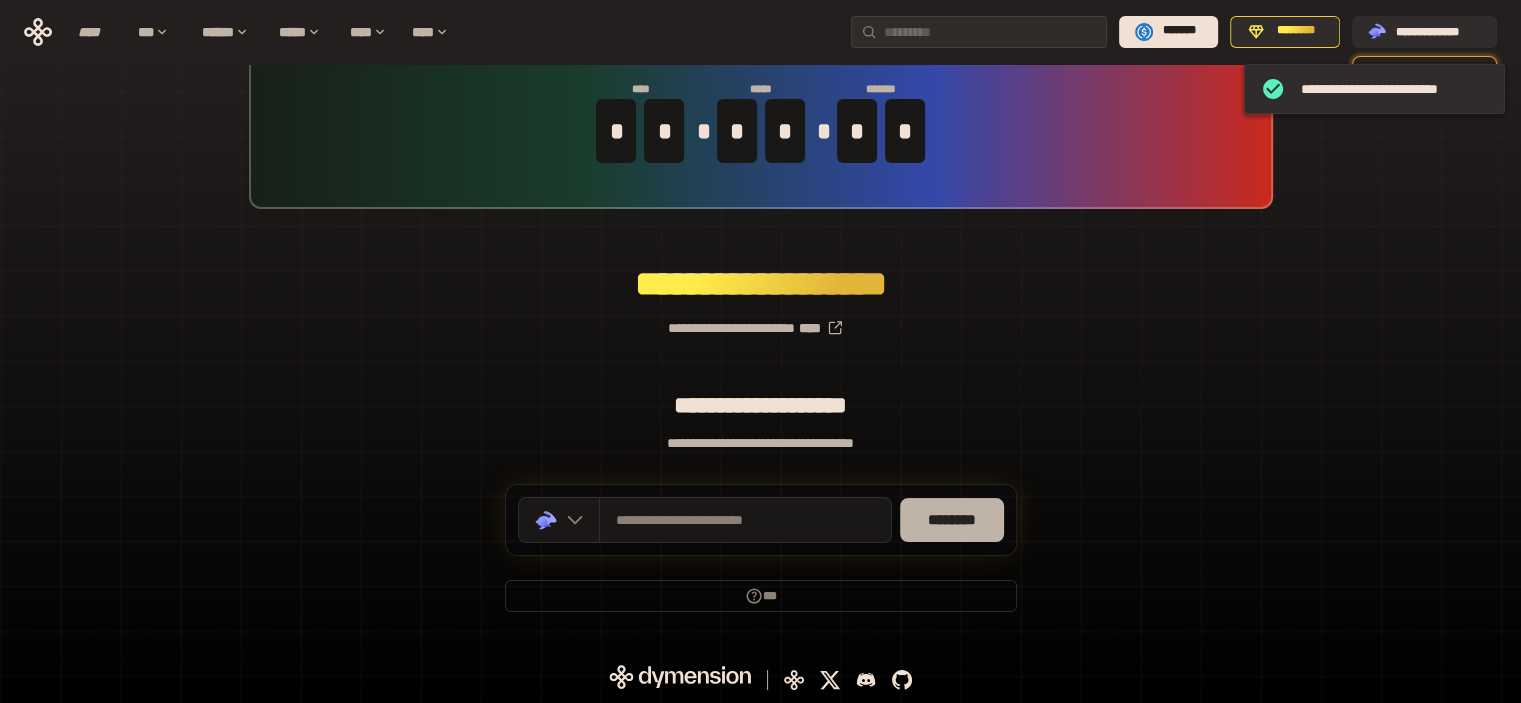click on "********" at bounding box center [952, 520] 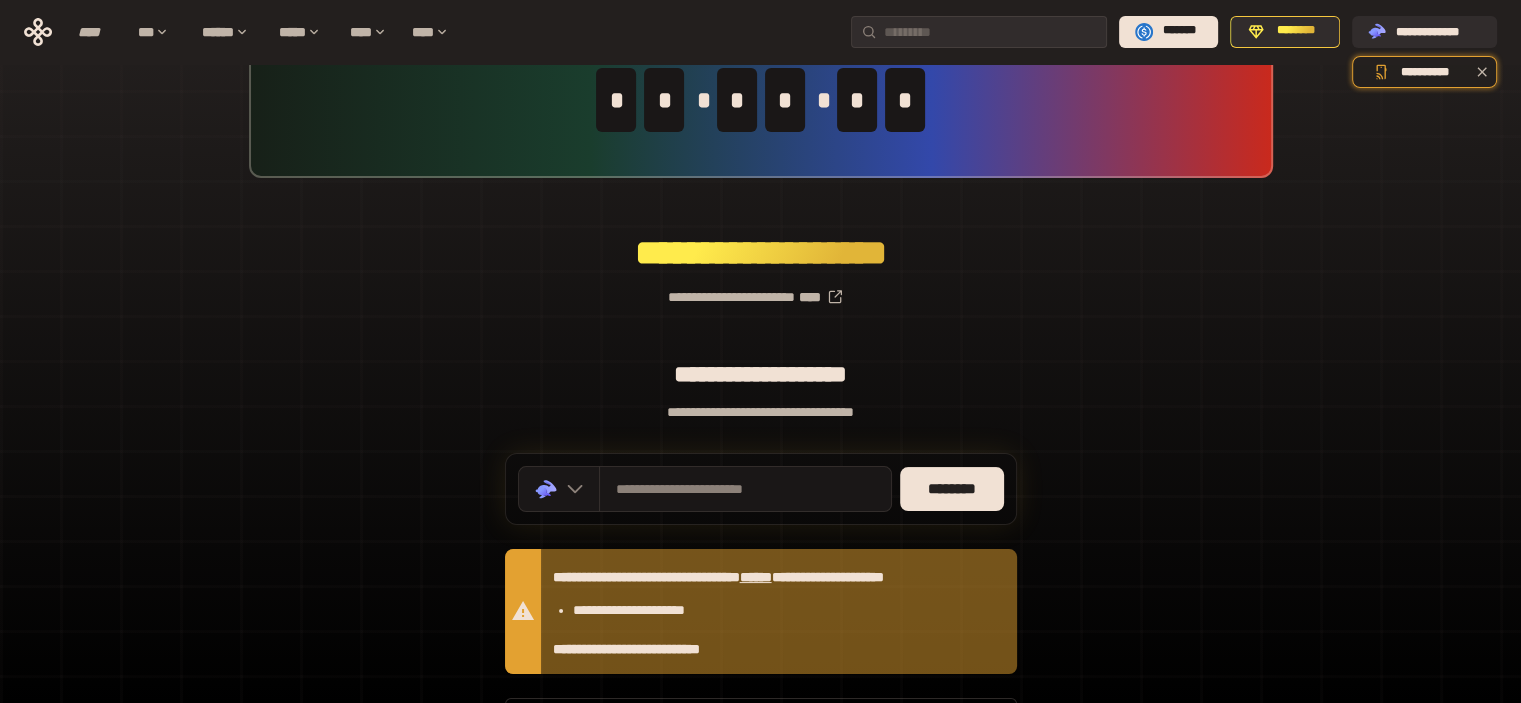 scroll, scrollTop: 0, scrollLeft: 0, axis: both 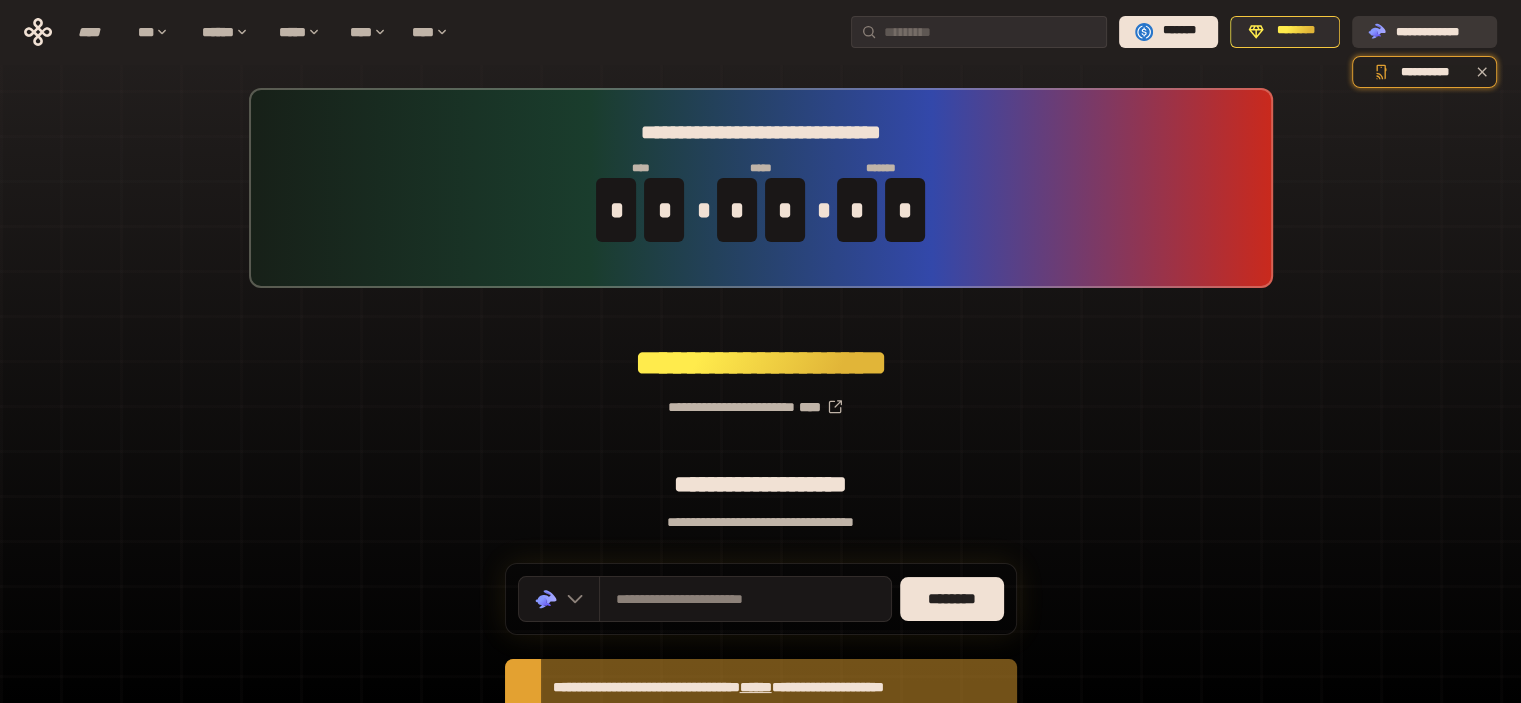 click on "**********" at bounding box center [1438, 31] 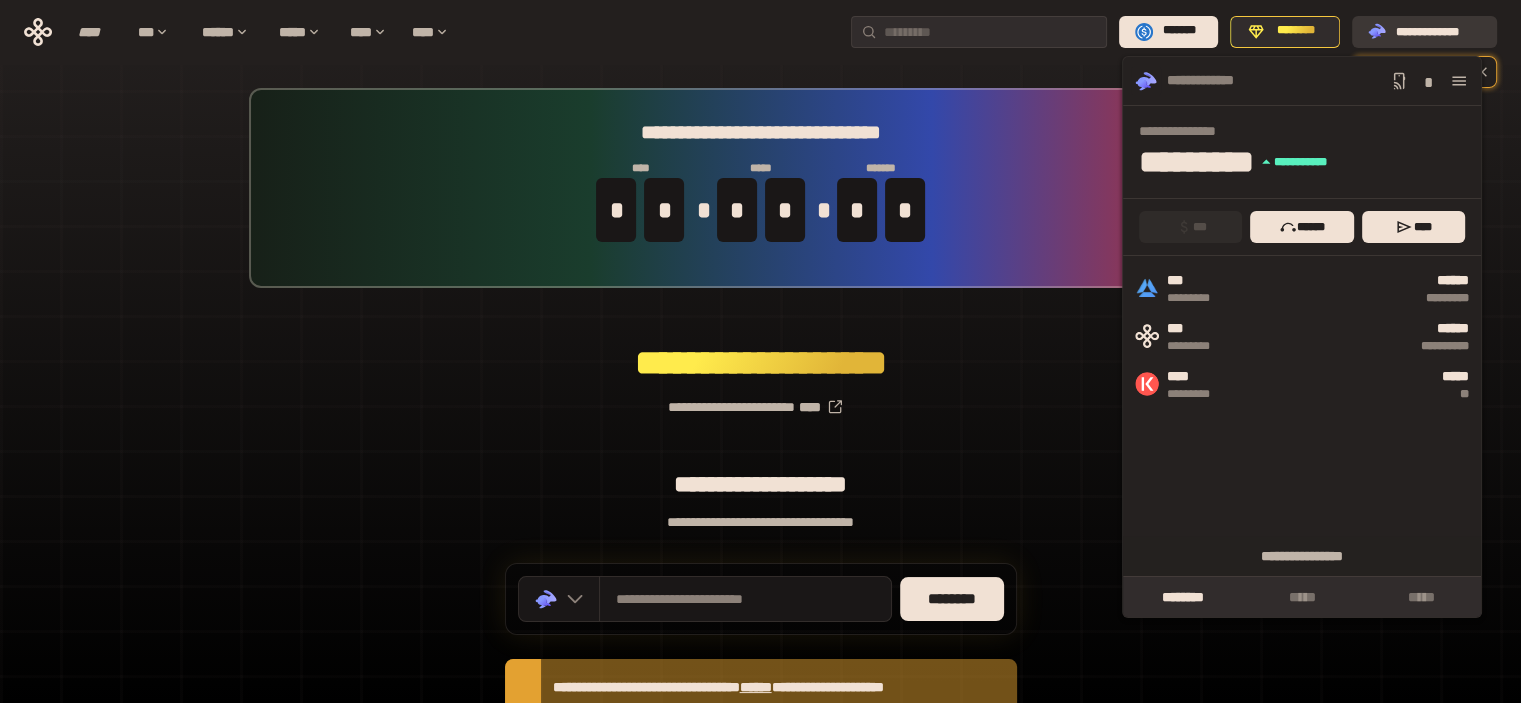 click on "**********" at bounding box center [1438, 31] 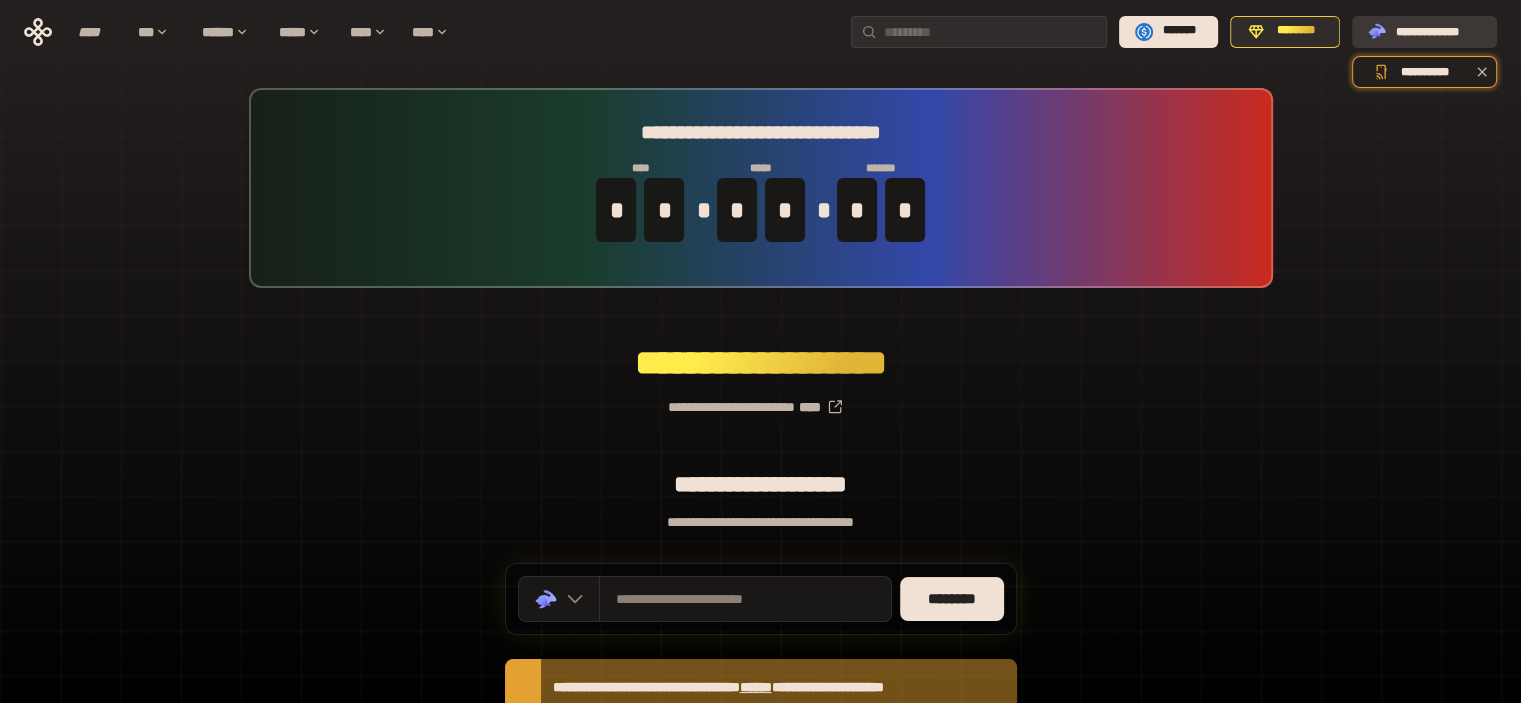 click on "**********" at bounding box center (1438, 31) 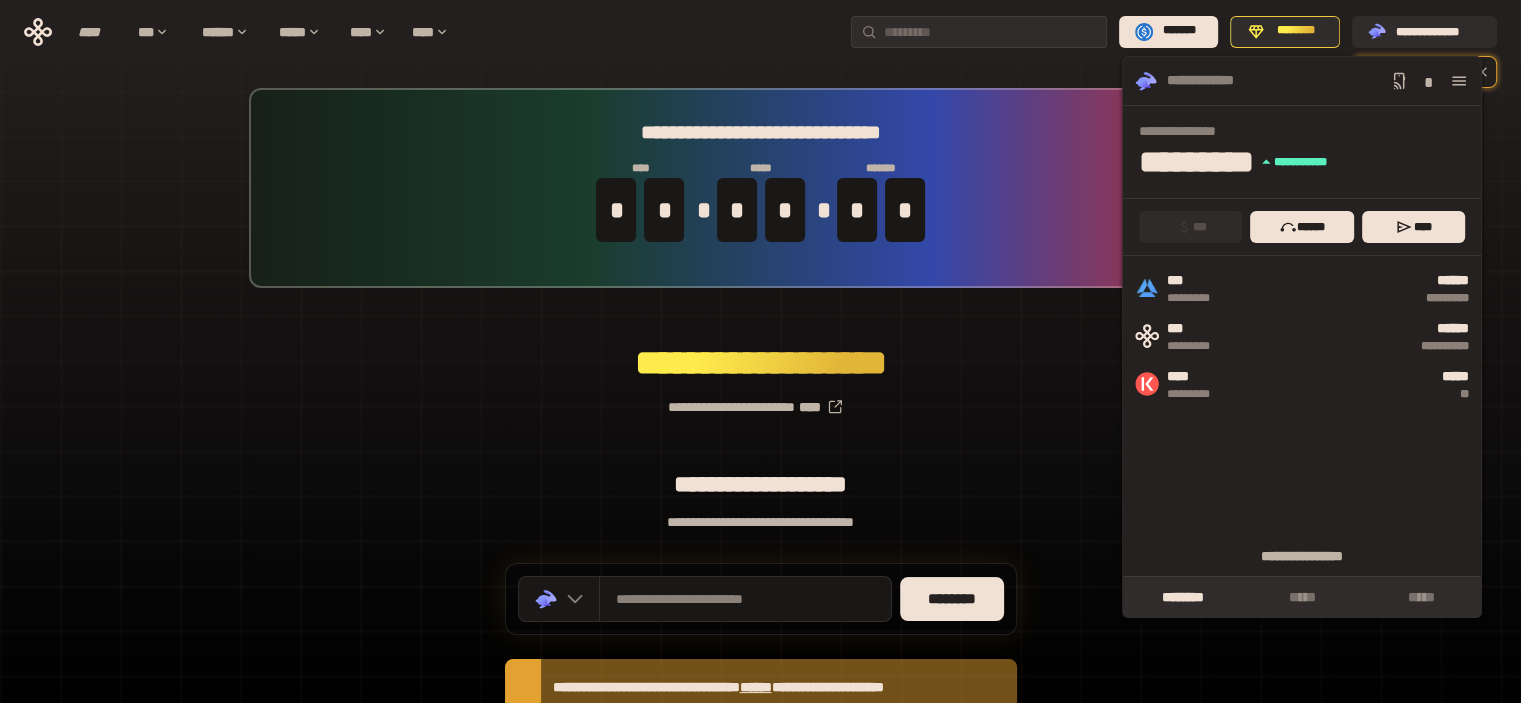 click on "**********" at bounding box center (1302, 416) 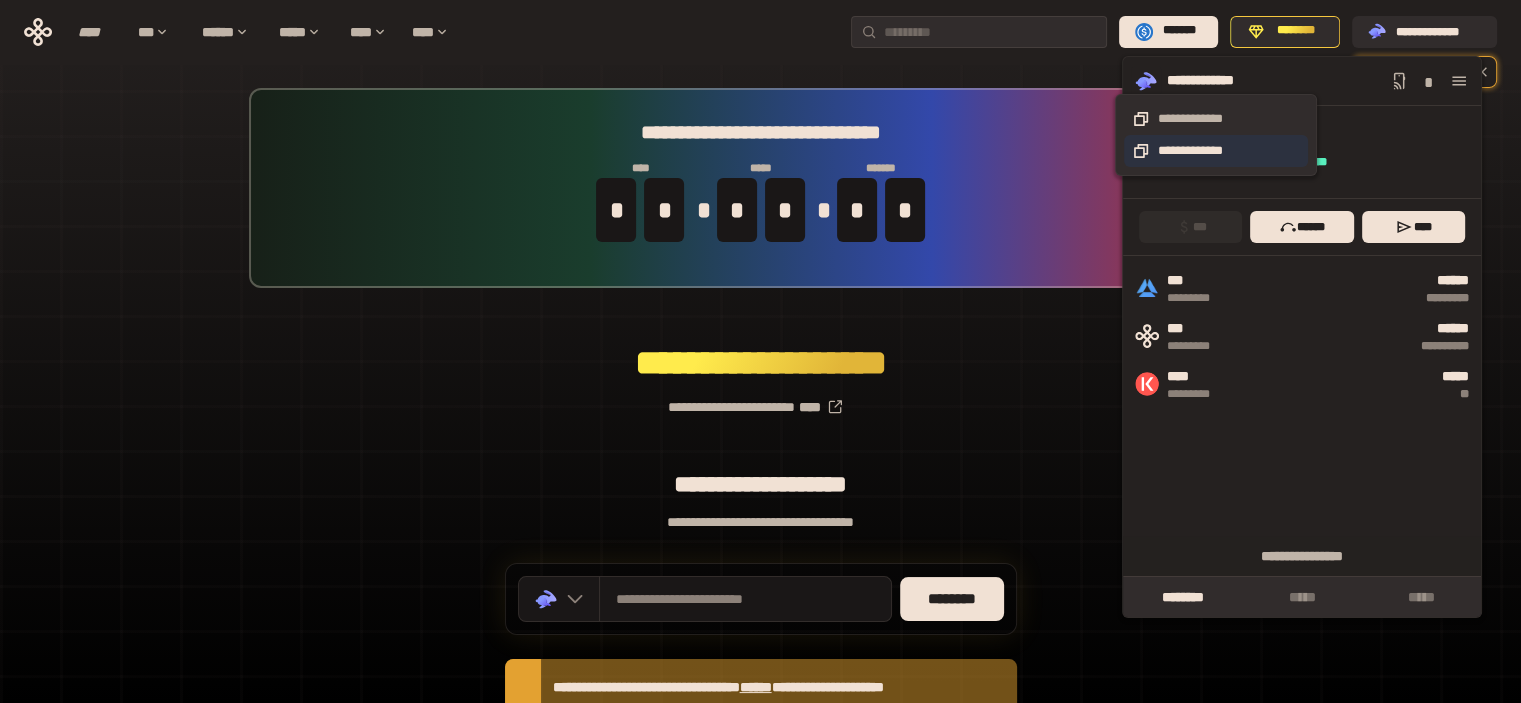 click on "**********" at bounding box center [1216, 151] 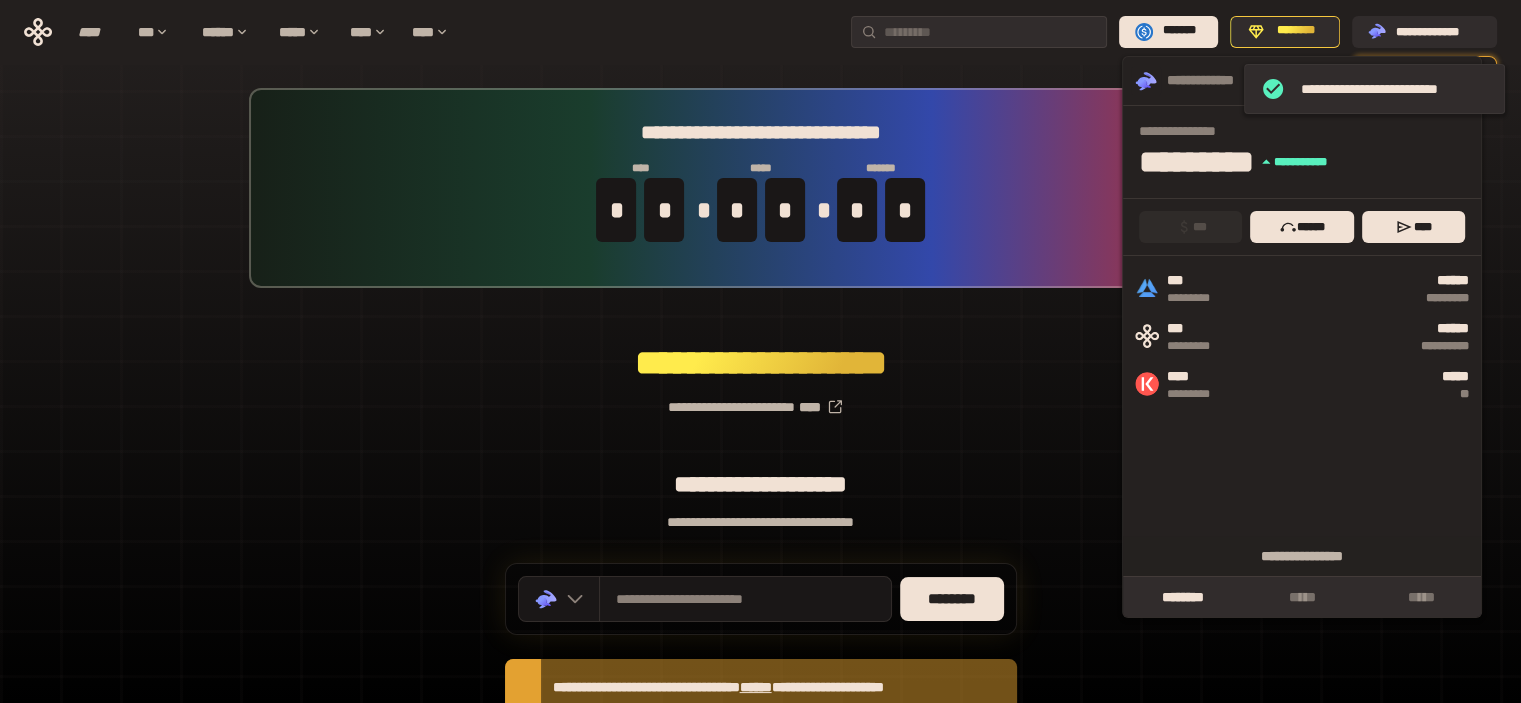click on "**********" at bounding box center [1308, 131] 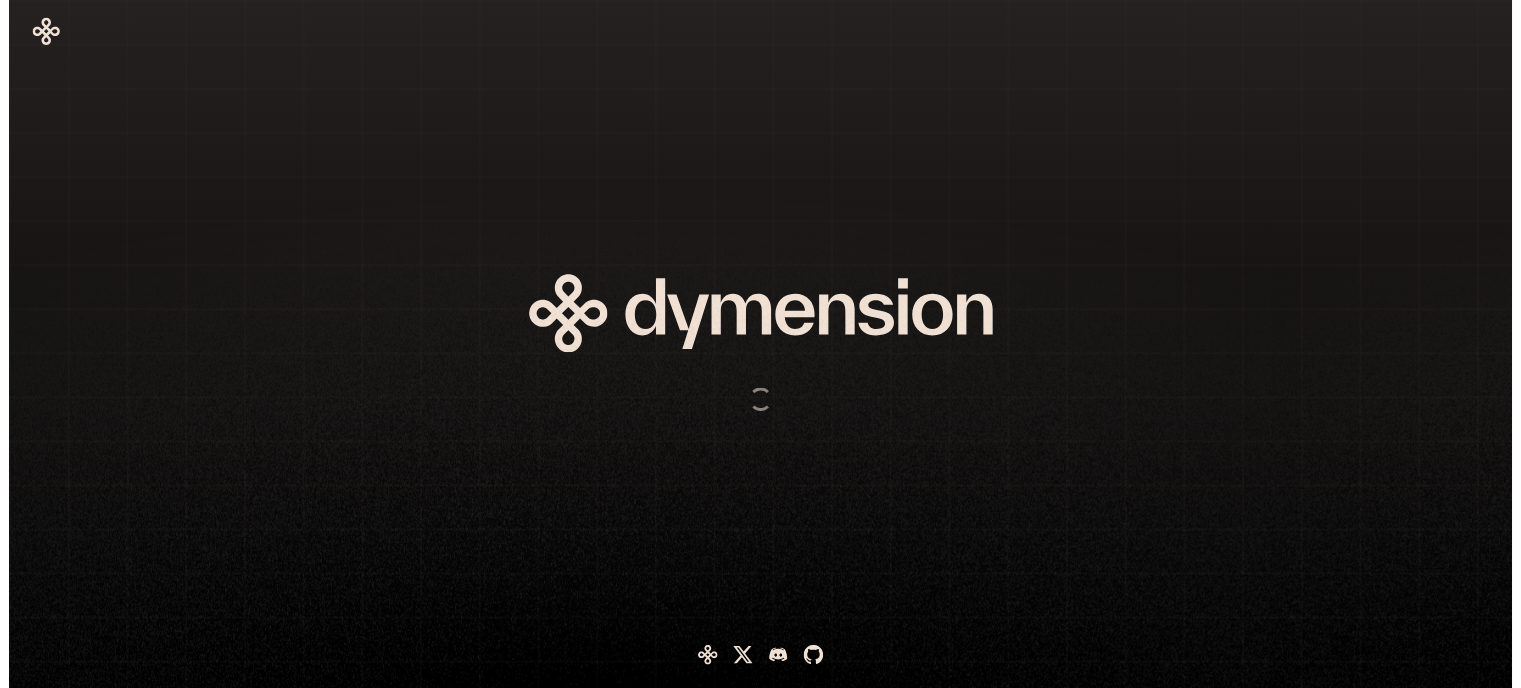 scroll, scrollTop: 0, scrollLeft: 0, axis: both 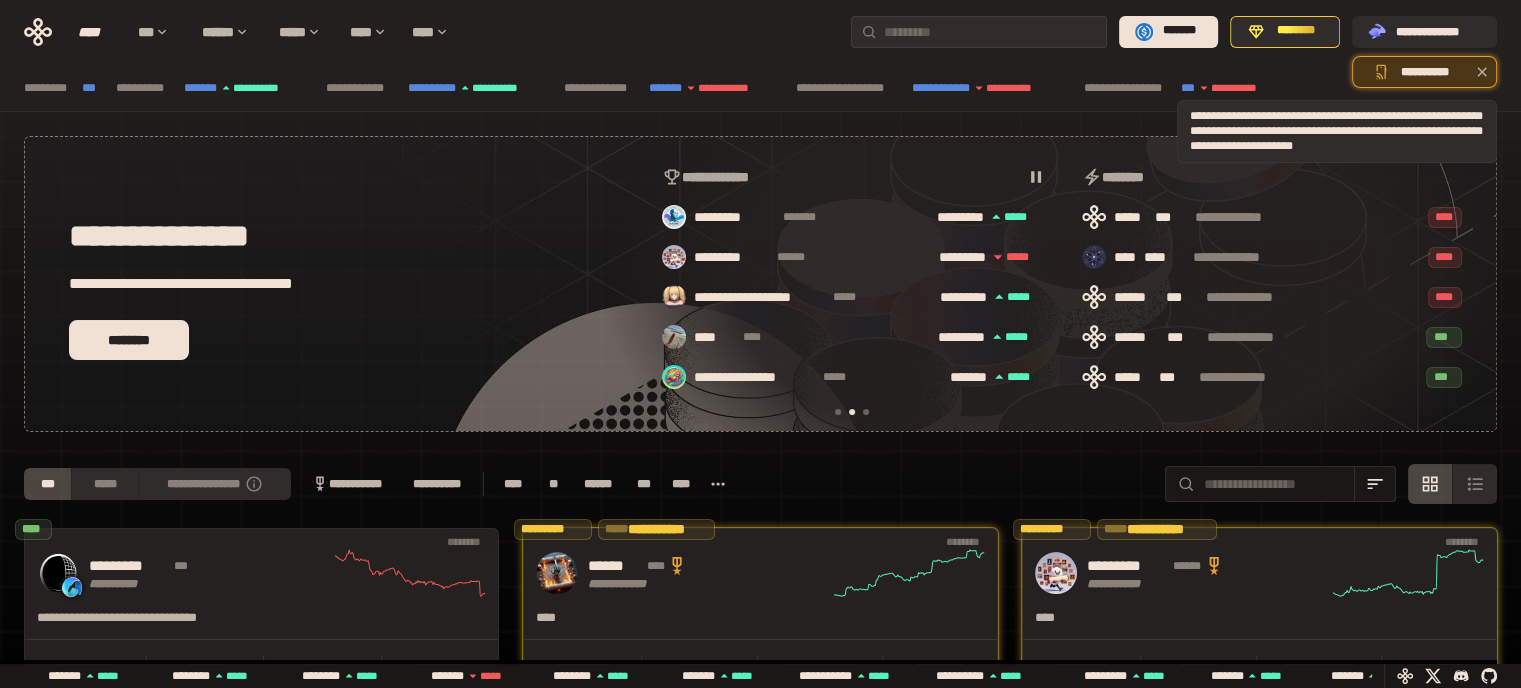 click at bounding box center (1482, 72) 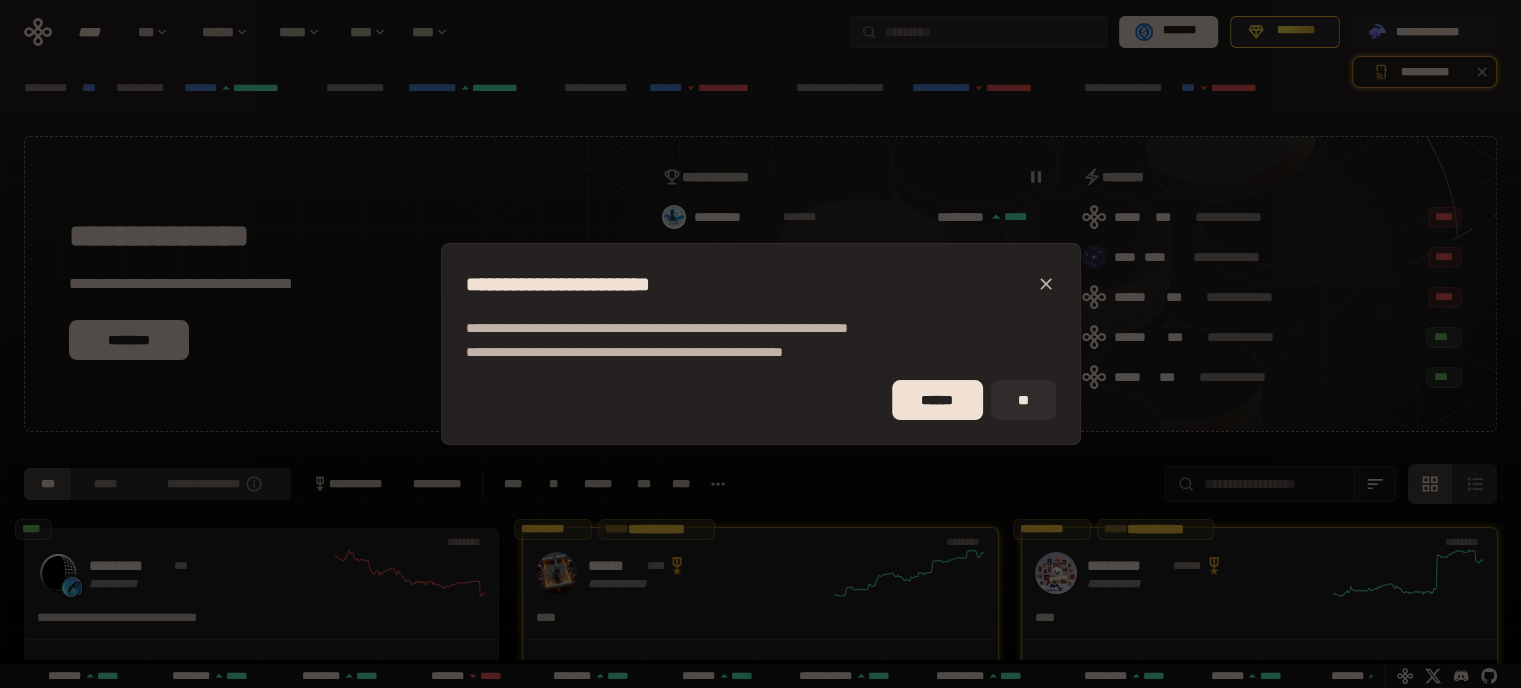 click 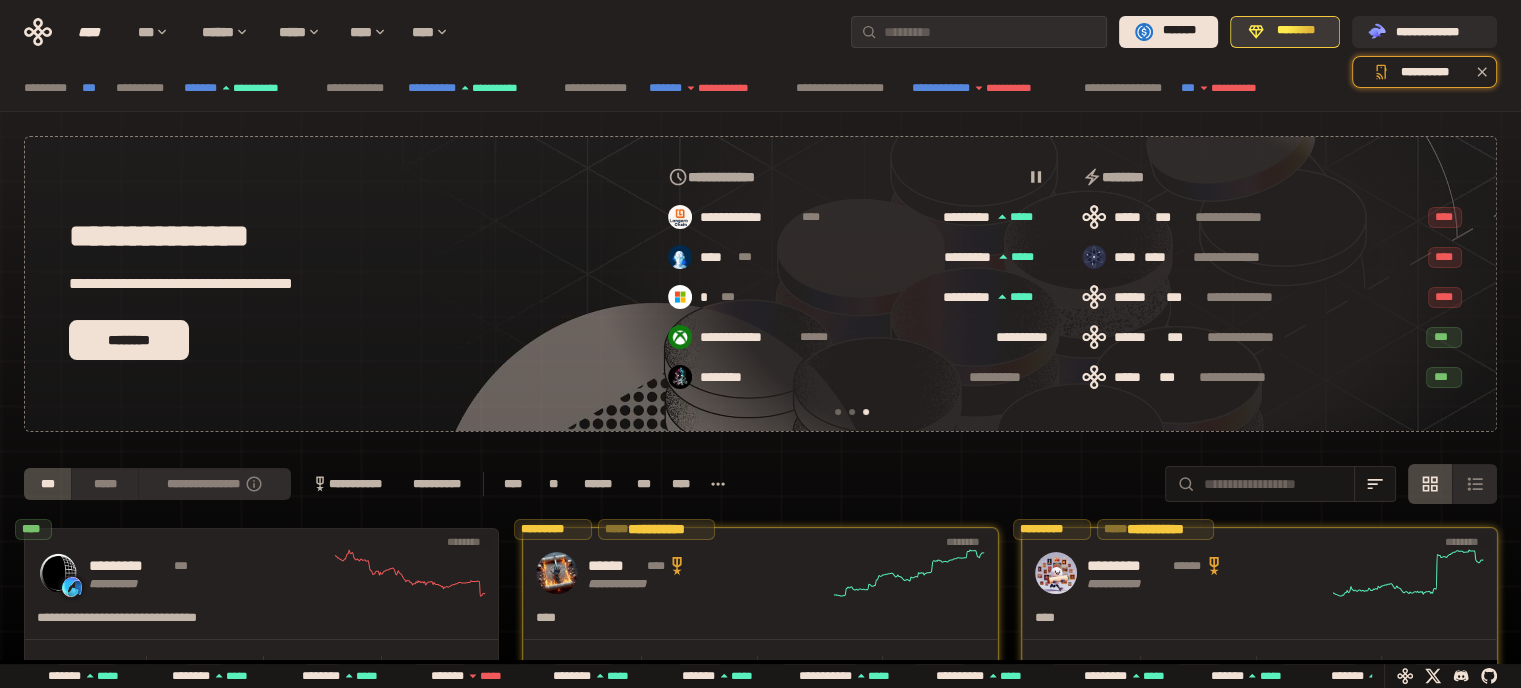 scroll, scrollTop: 0, scrollLeft: 856, axis: horizontal 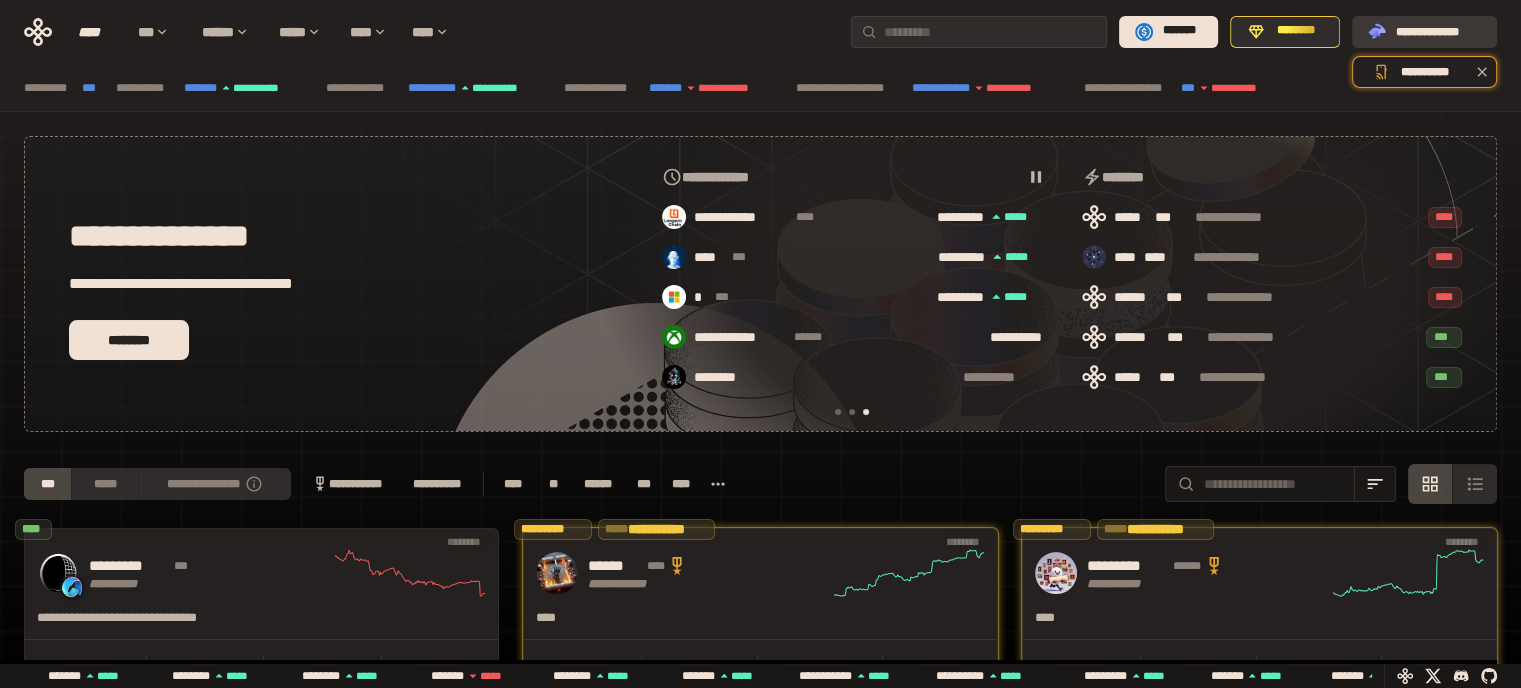 click 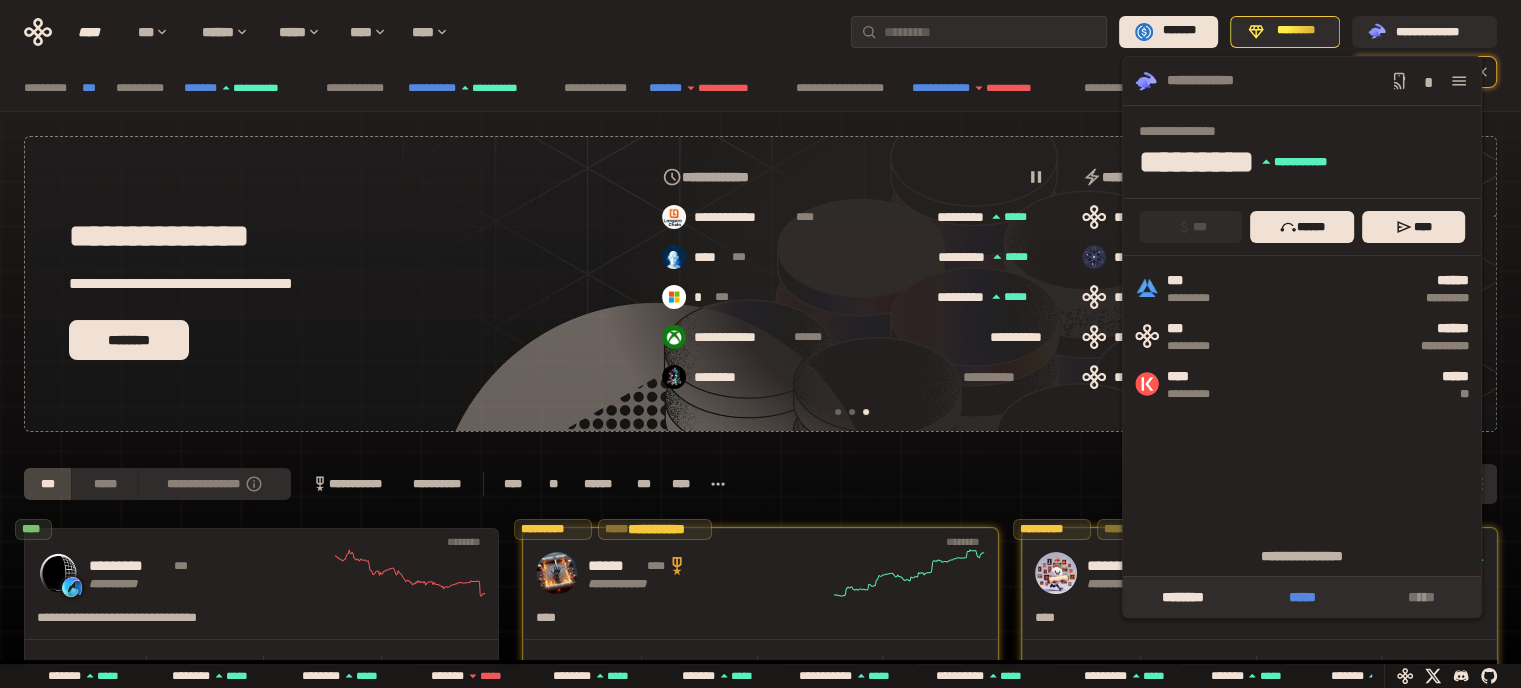 click on "*****" at bounding box center [1301, 597] 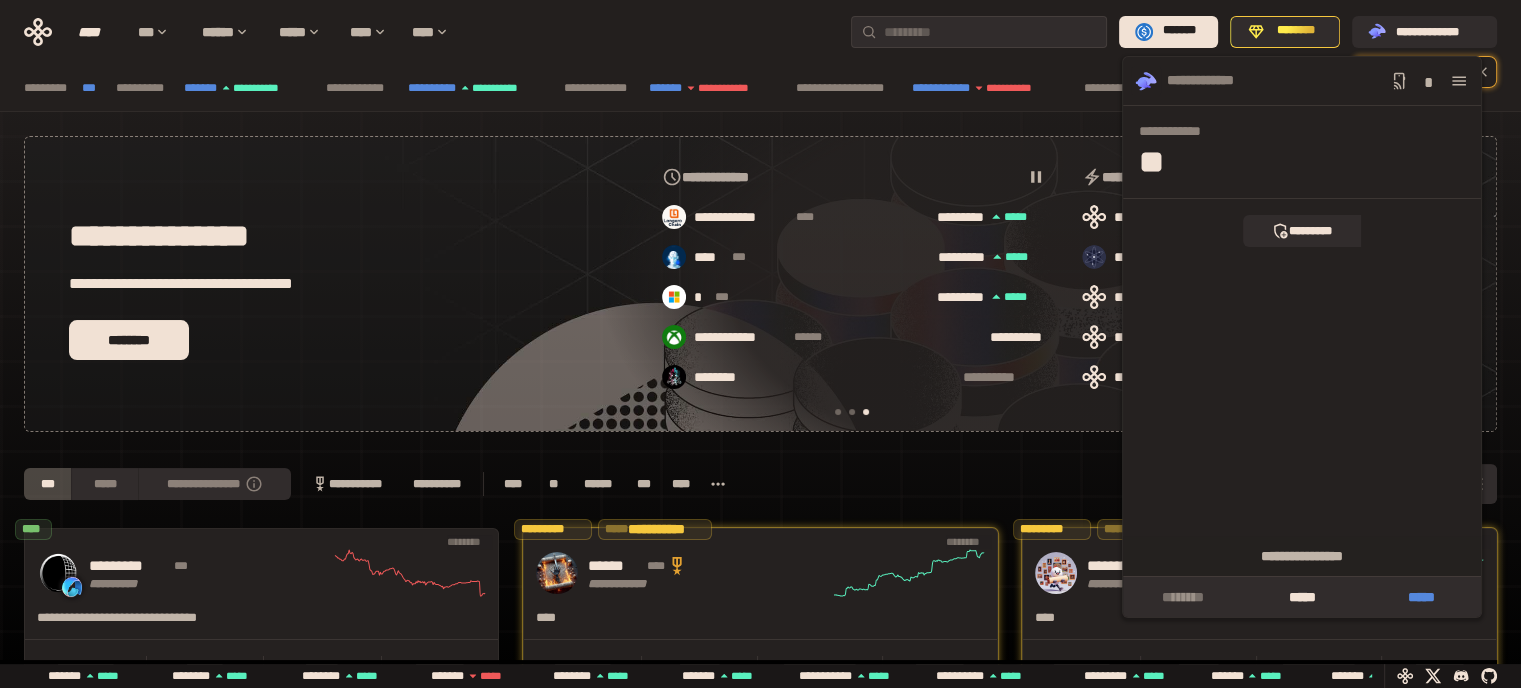 click on "*****" at bounding box center (1421, 597) 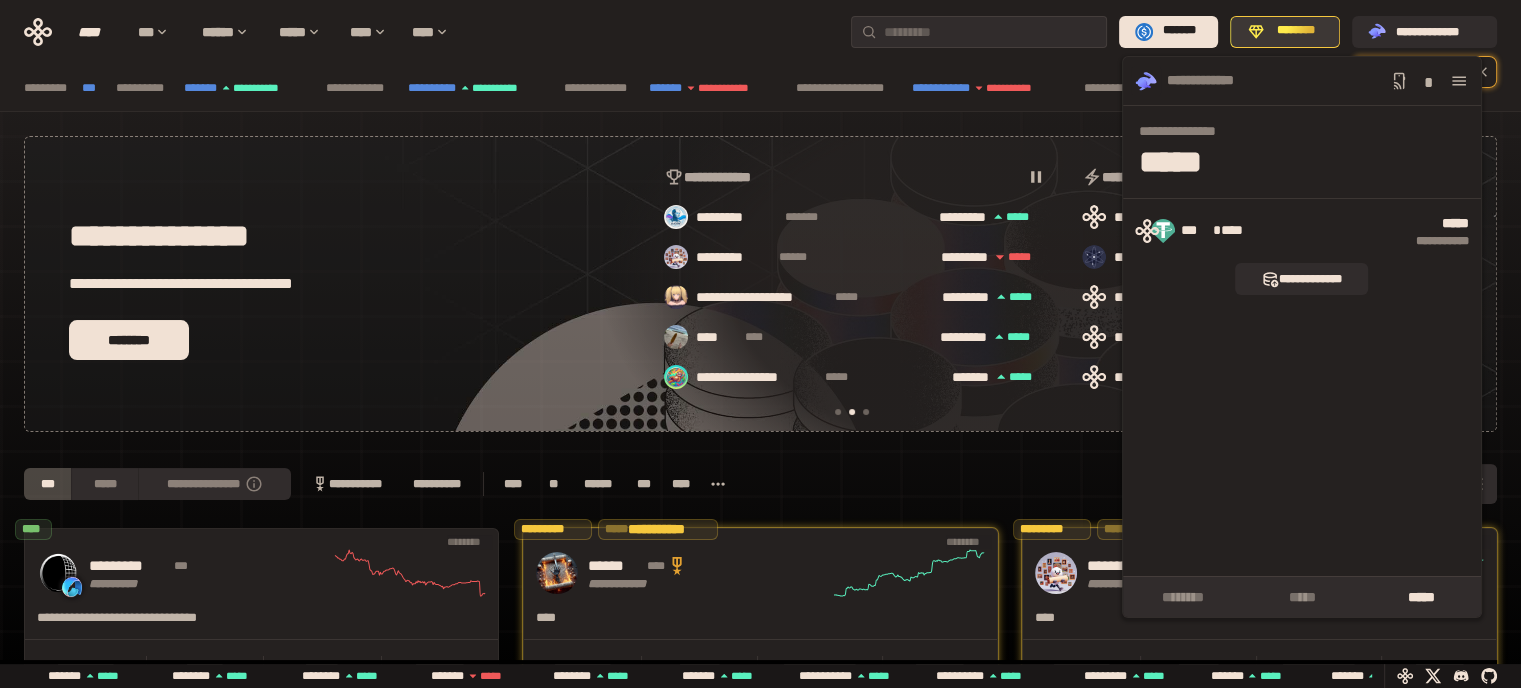 scroll, scrollTop: 0, scrollLeft: 436, axis: horizontal 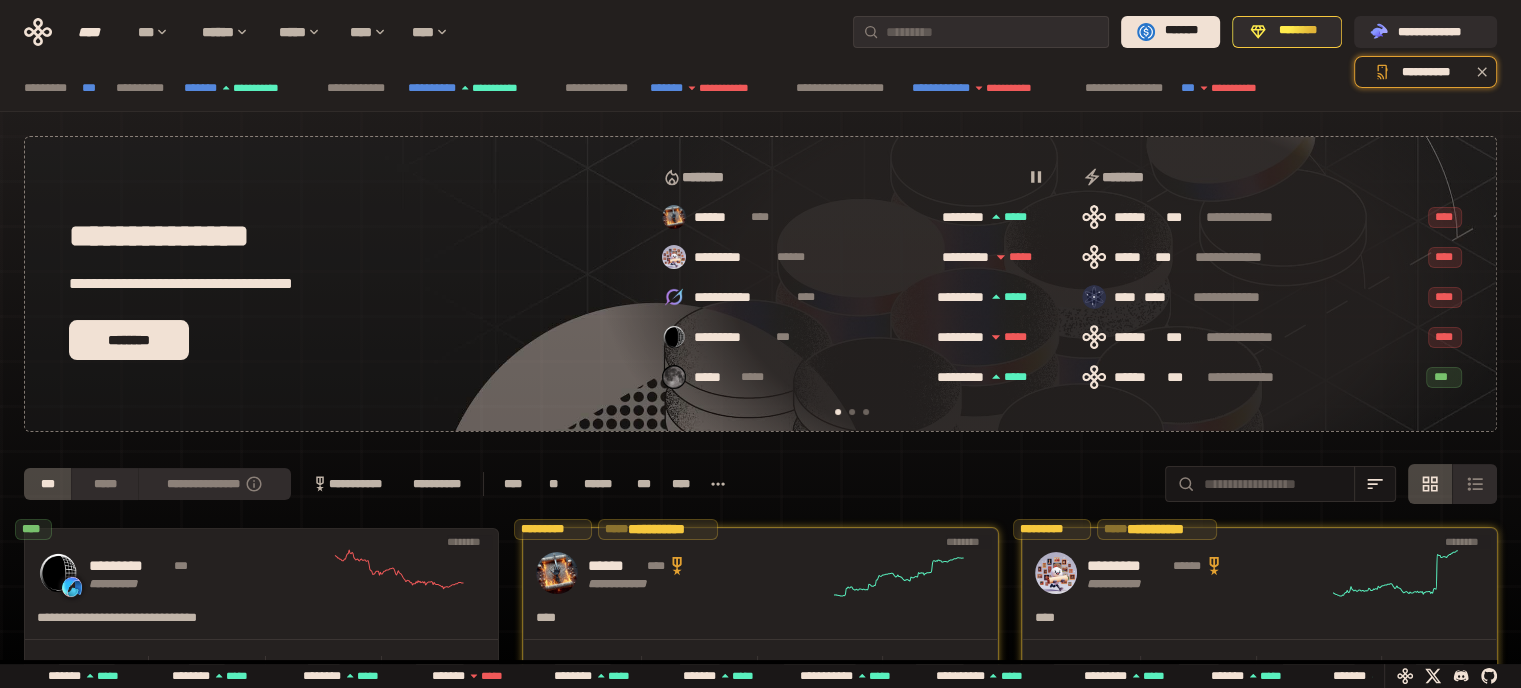 click on "**********" at bounding box center (760, 88) 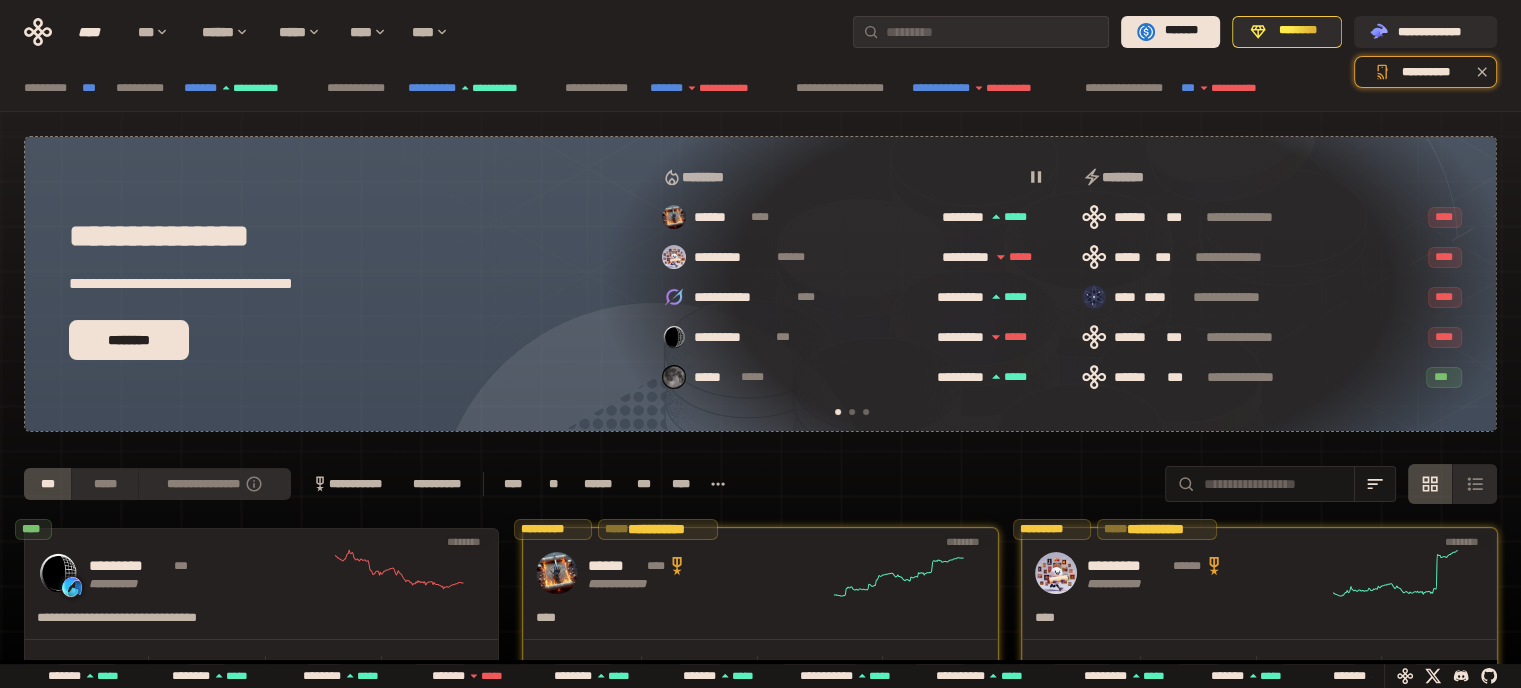 click on "**********" at bounding box center (760, 88) 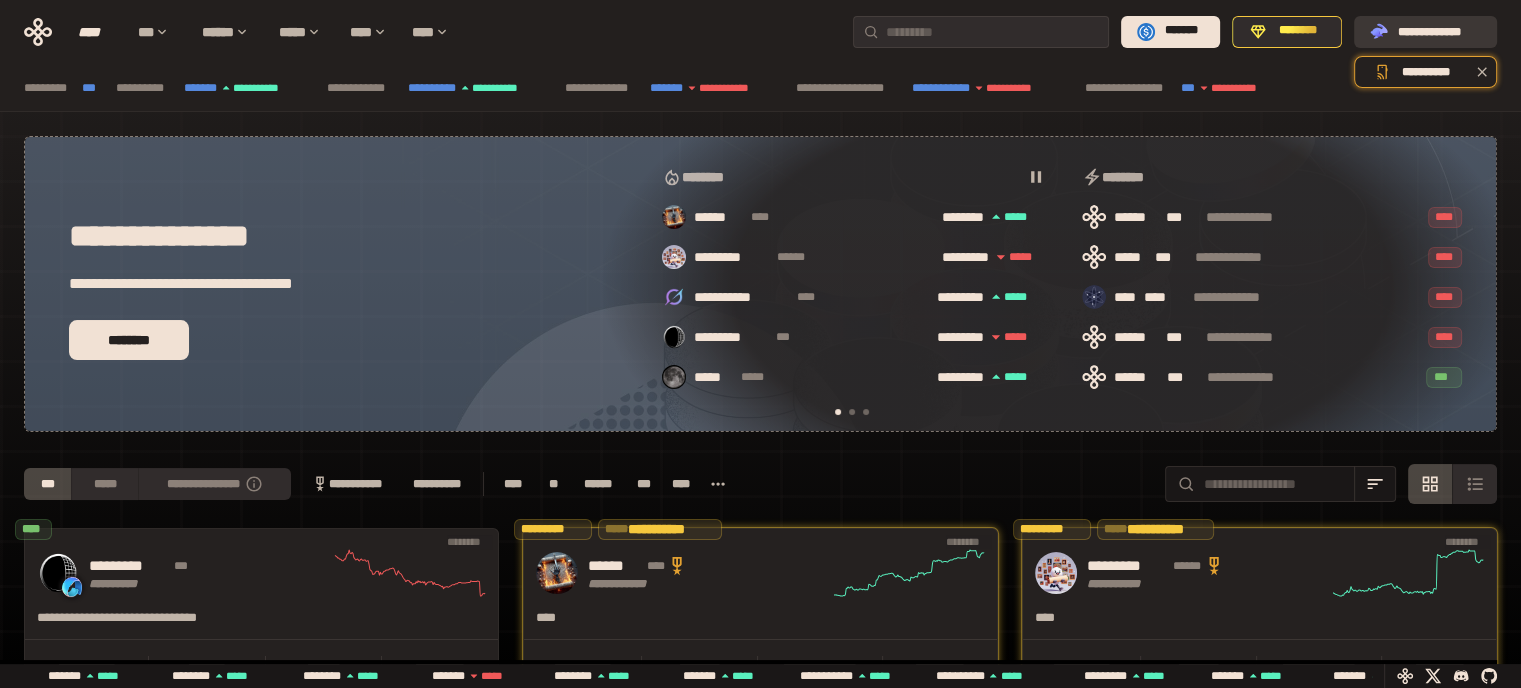 click on "**********" at bounding box center (1439, 31) 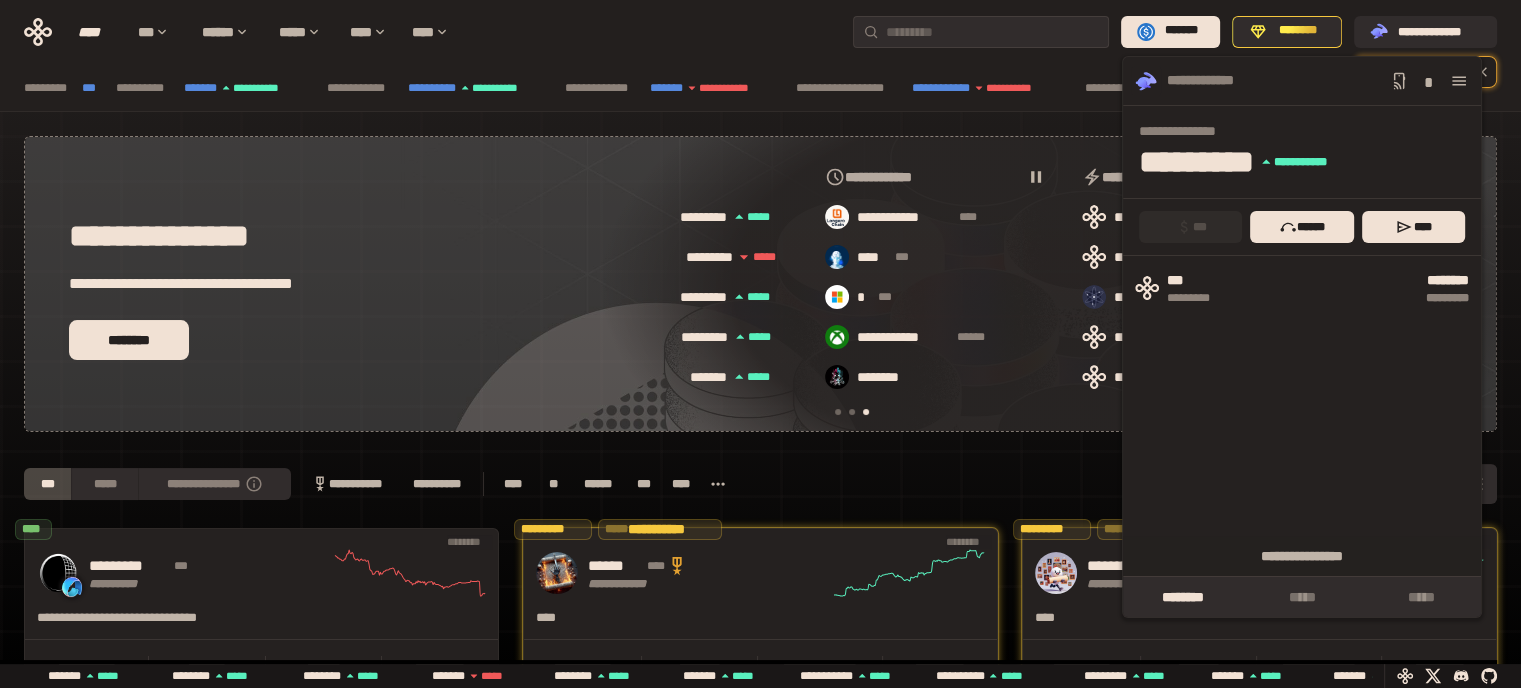 scroll, scrollTop: 0, scrollLeft: 856, axis: horizontal 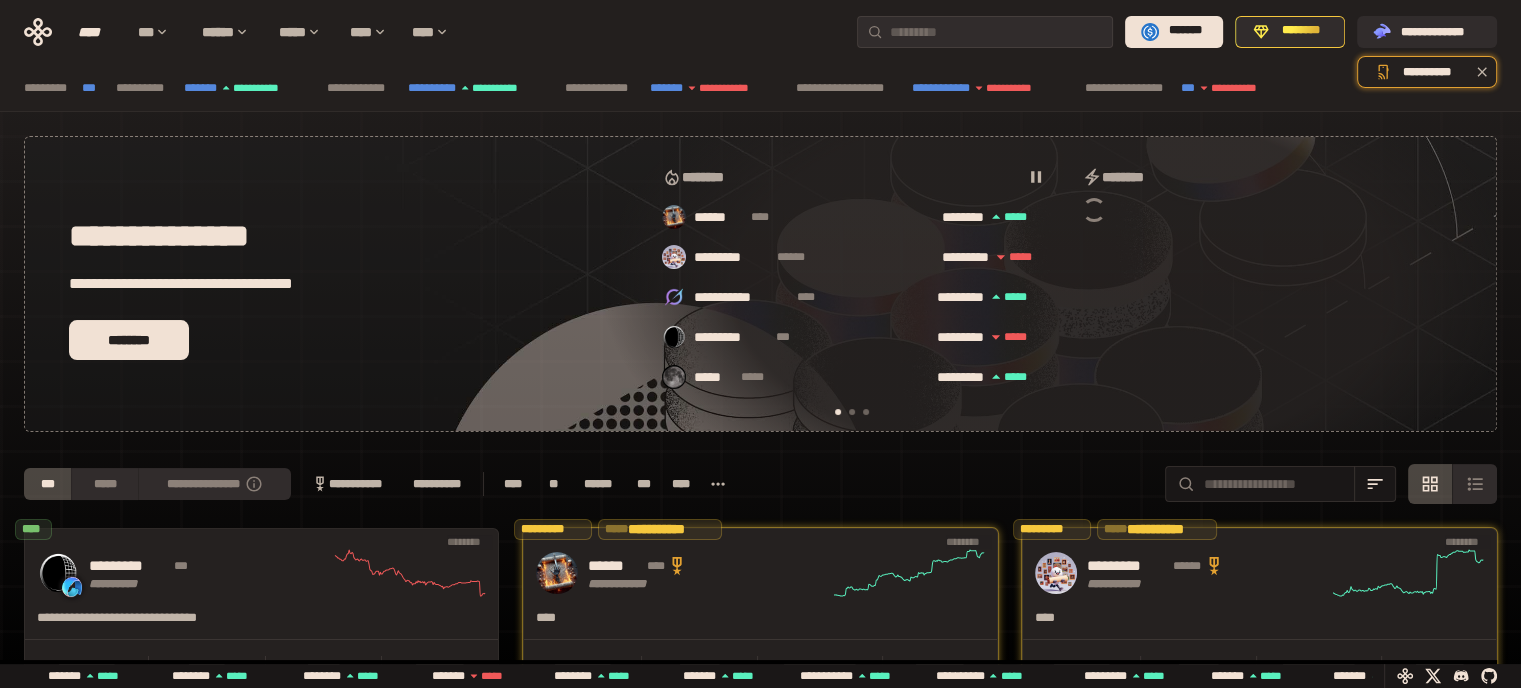 click on "**********" at bounding box center [760, 88] 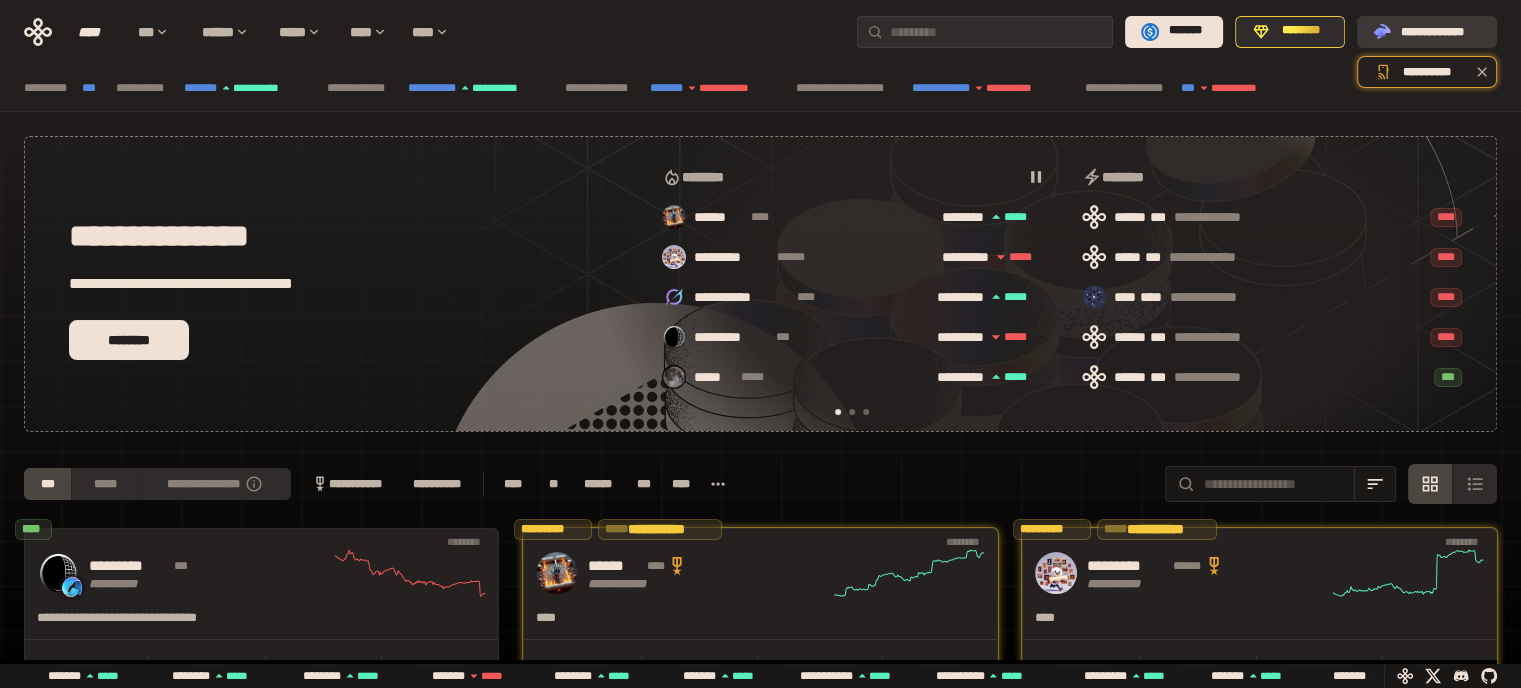 click on ".st0{fill:url(#SVGID_1_);}
.st1{fill-rule:evenodd;clip-rule:evenodd;fill:url(#SVGID_00000161597173617360504640000012432366591255278478_);}
.st2{fill-rule:evenodd;clip-rule:evenodd;fill:url(#SVGID_00000021803777515098205300000017382971856690286485_);}
.st3{fill:url(#SVGID_00000031192219548086493050000012287181694732331425_);}" 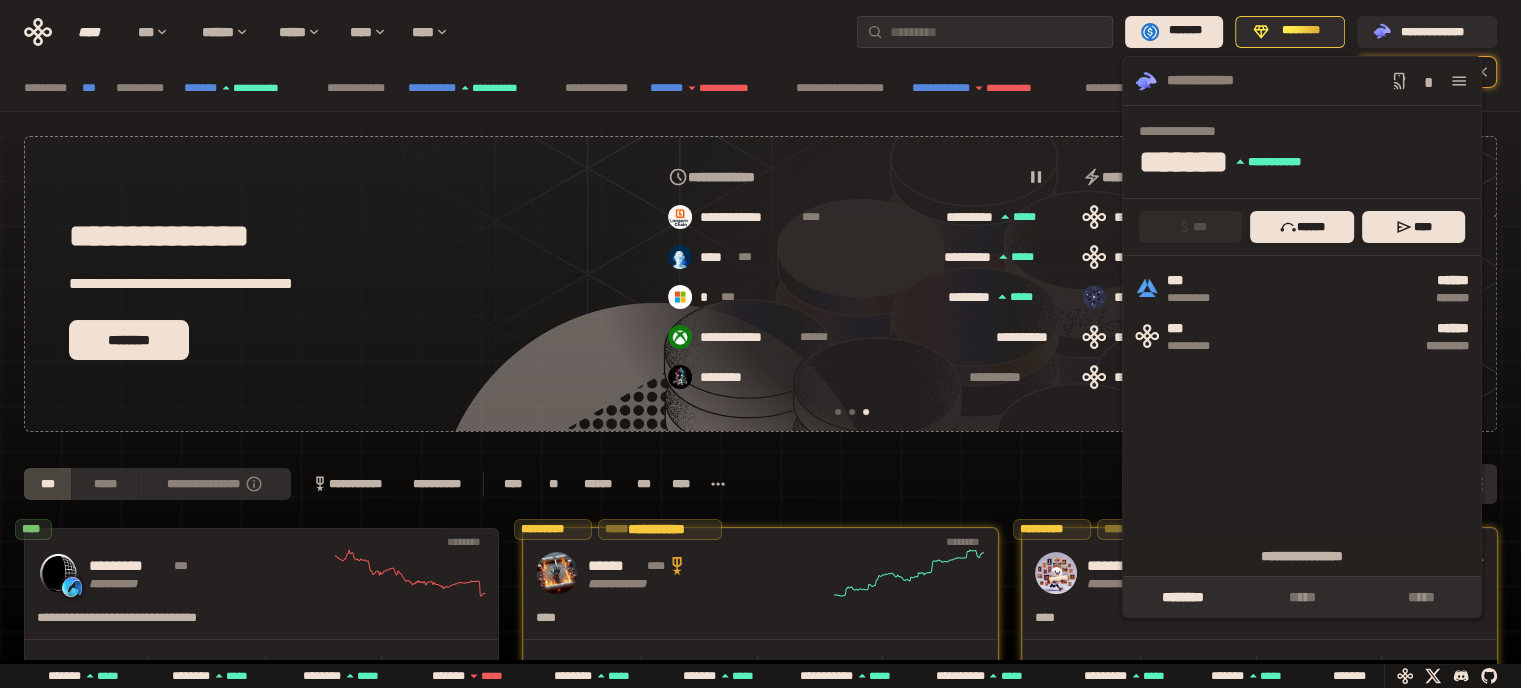 scroll, scrollTop: 0, scrollLeft: 856, axis: horizontal 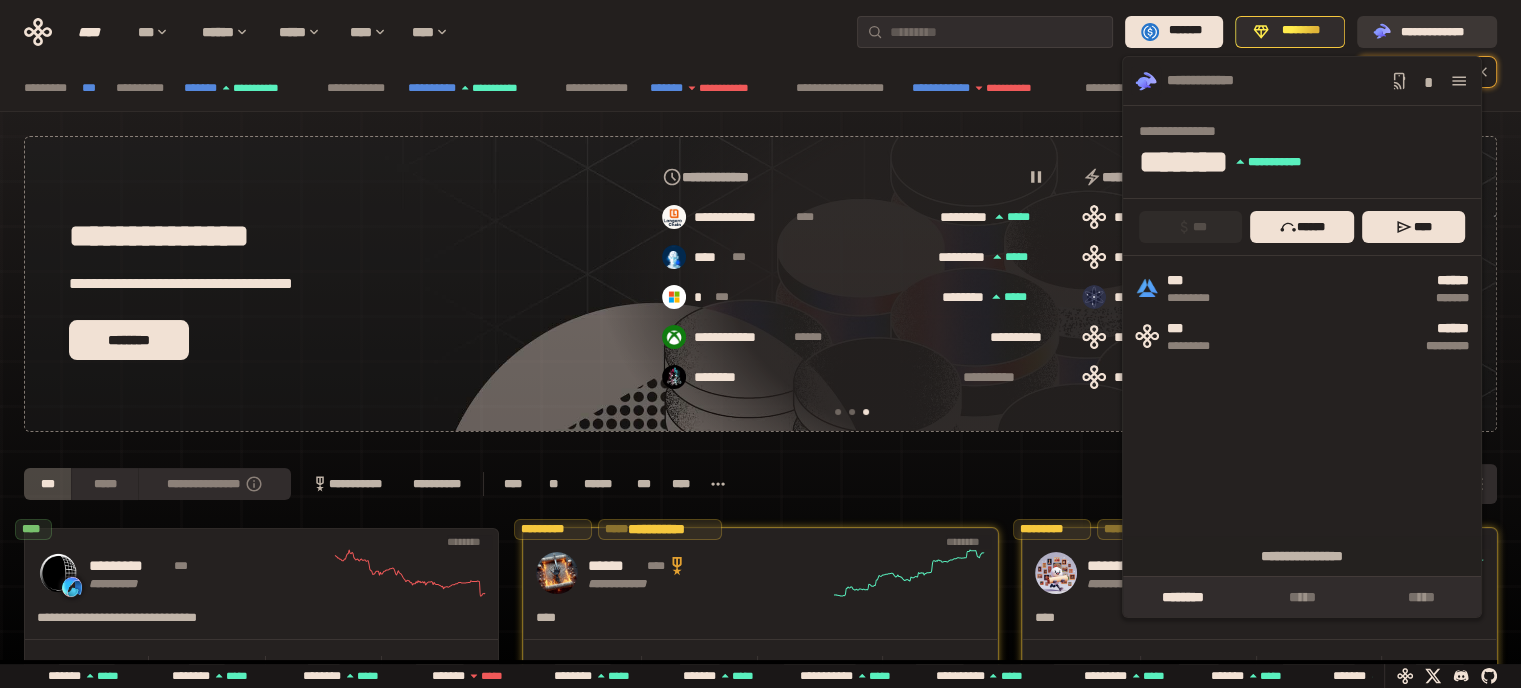 click on "**********" at bounding box center [1441, 31] 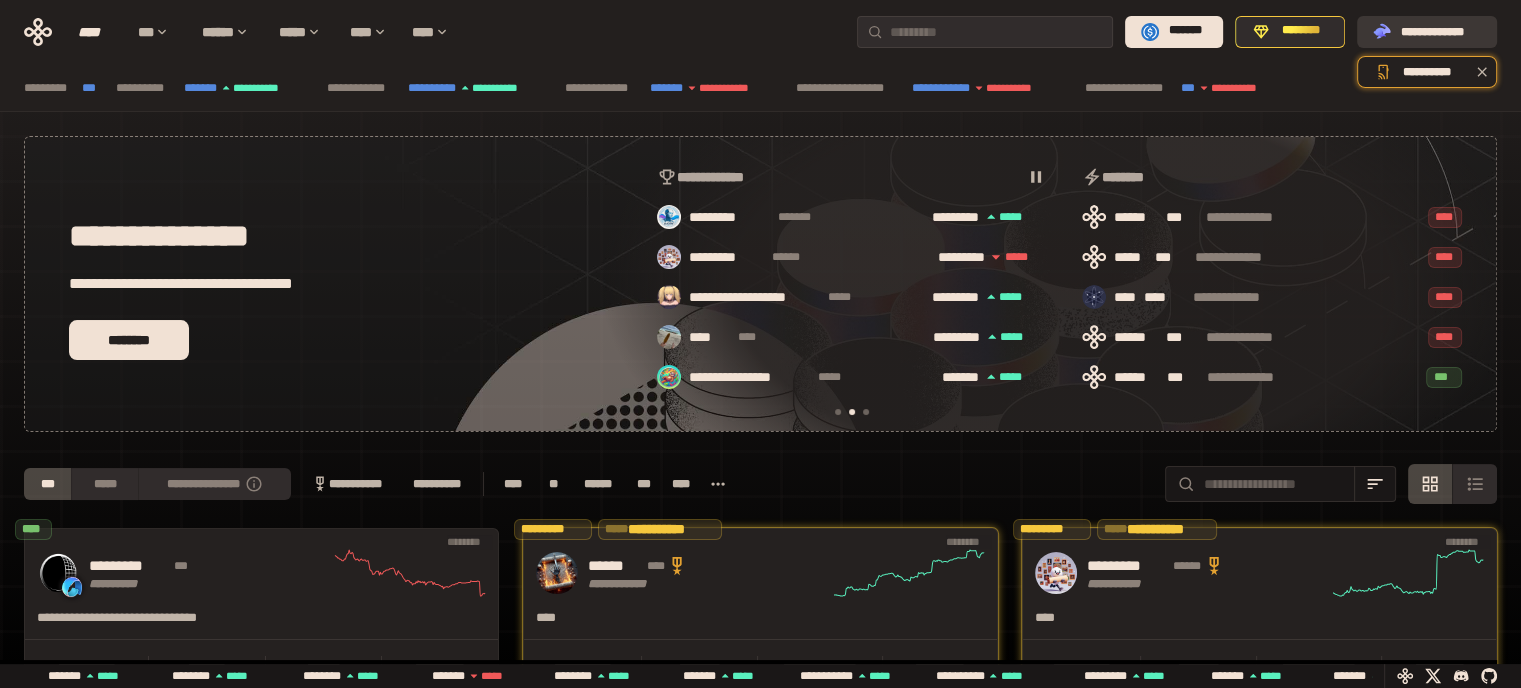 scroll, scrollTop: 0, scrollLeft: 436, axis: horizontal 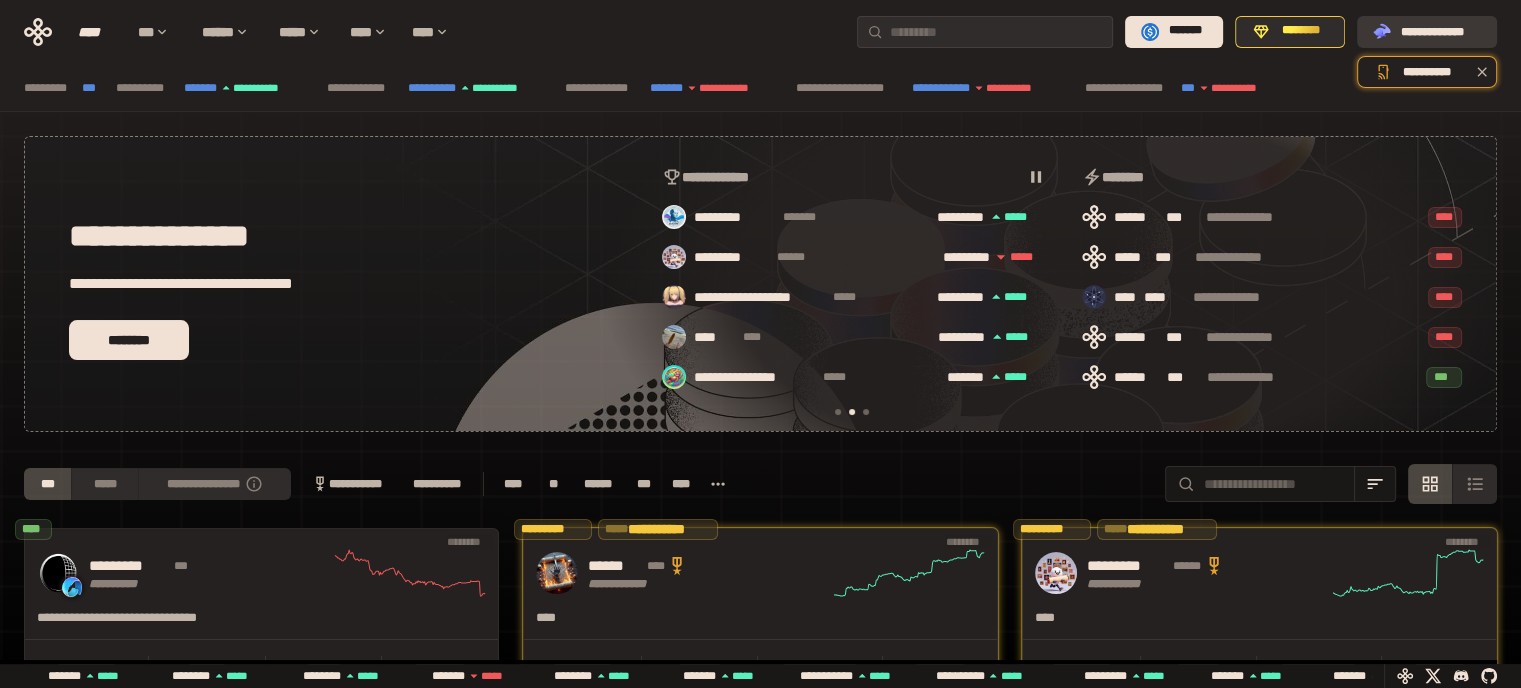 click on "**********" at bounding box center [1441, 31] 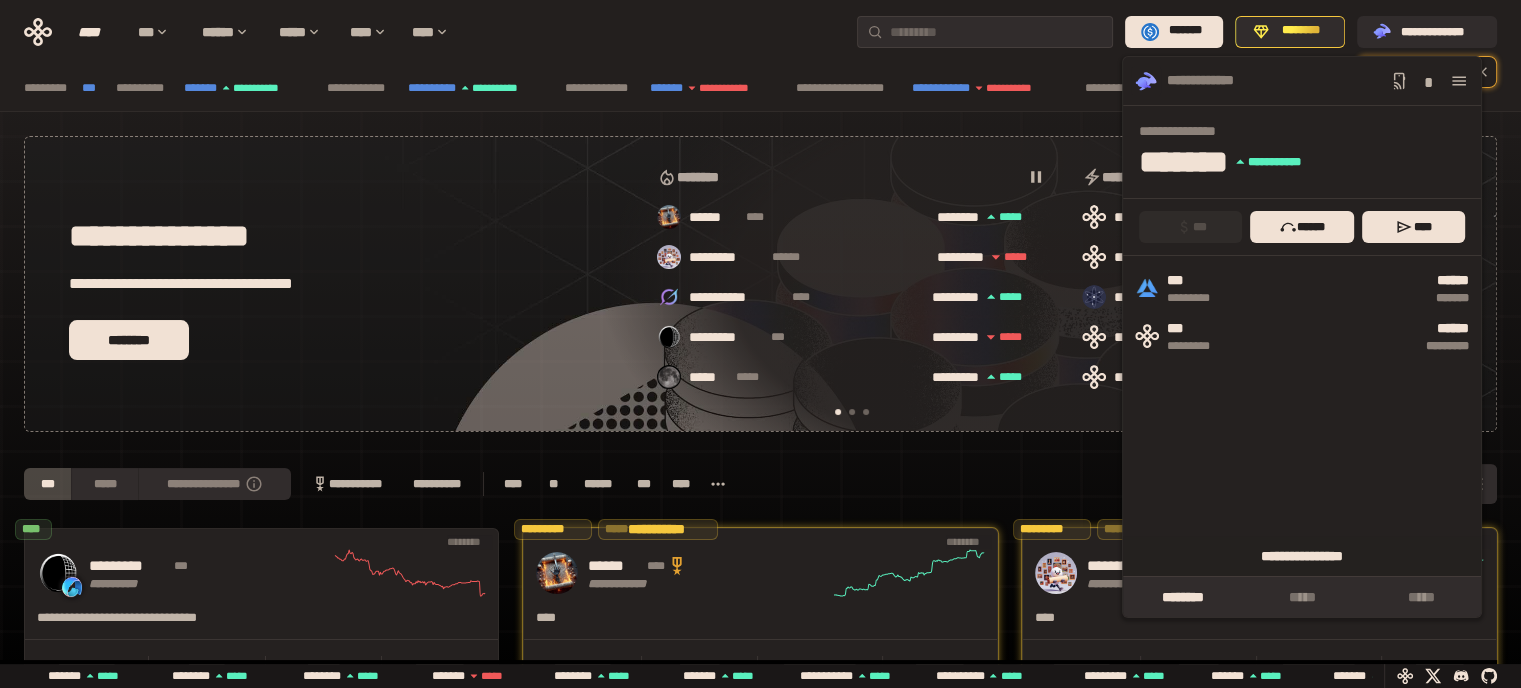 scroll, scrollTop: 0, scrollLeft: 16, axis: horizontal 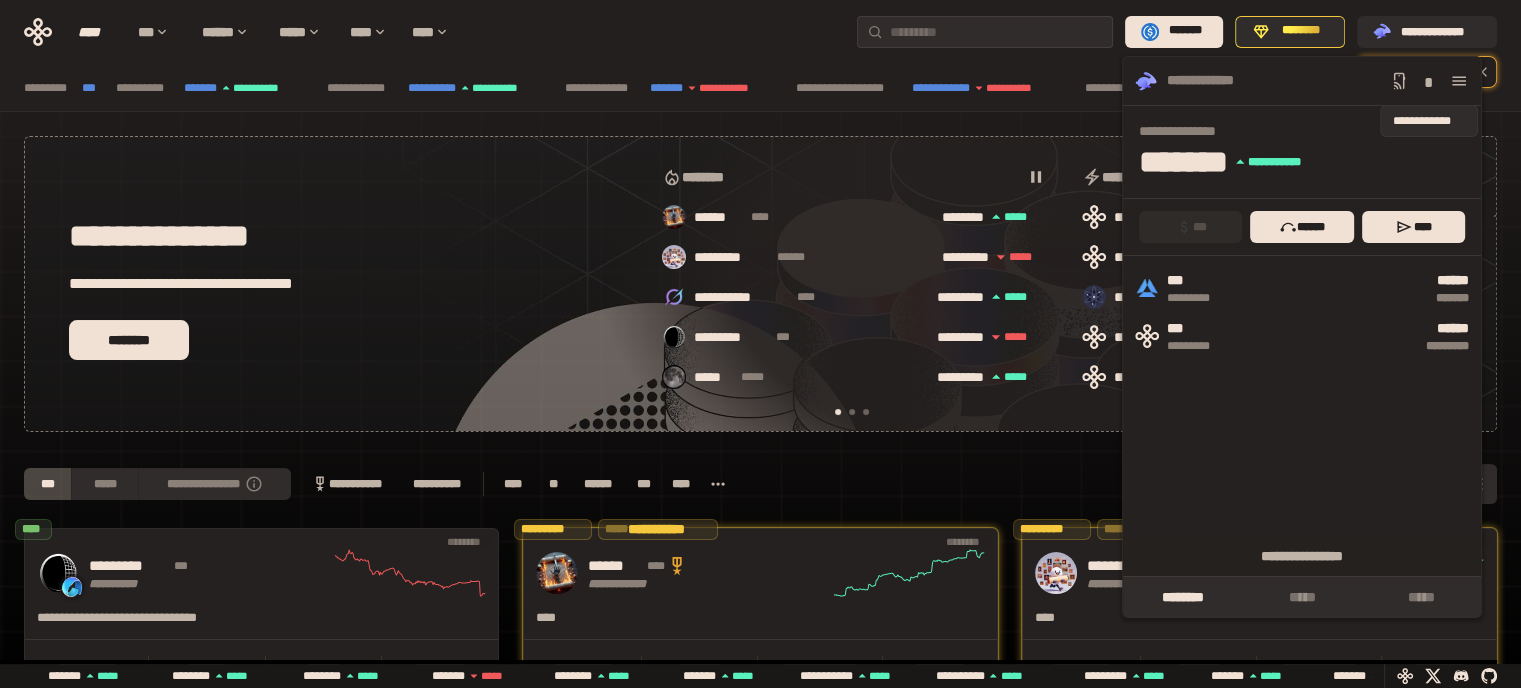 click on "*" at bounding box center (1429, 81) 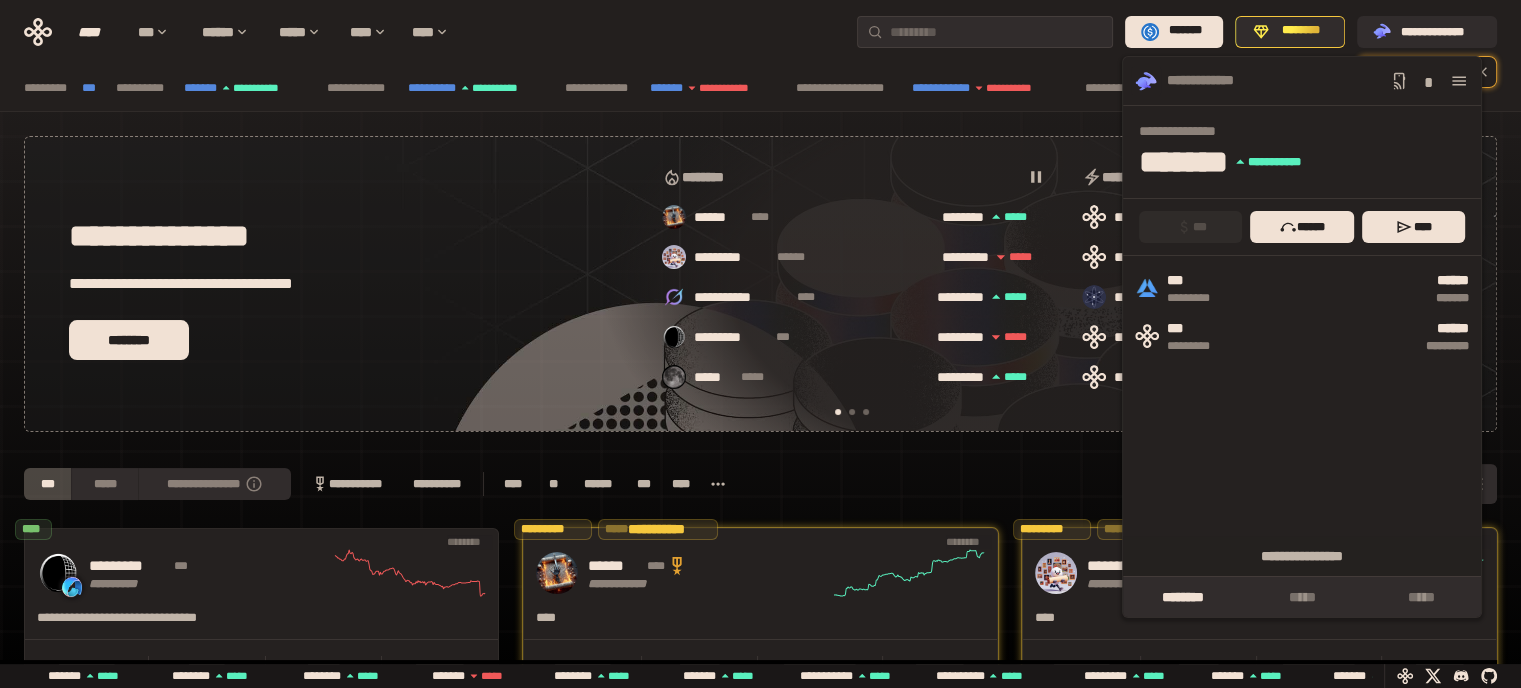 click 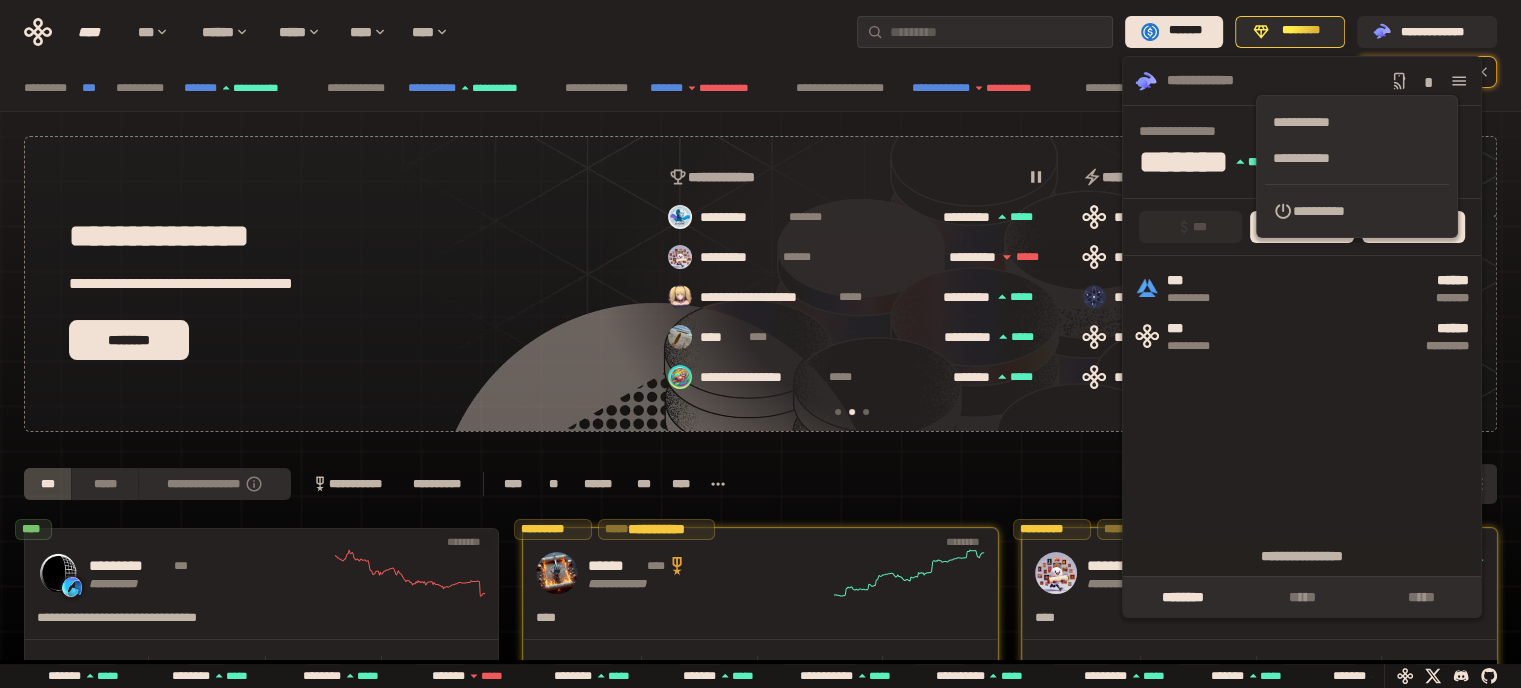 scroll, scrollTop: 0, scrollLeft: 436, axis: horizontal 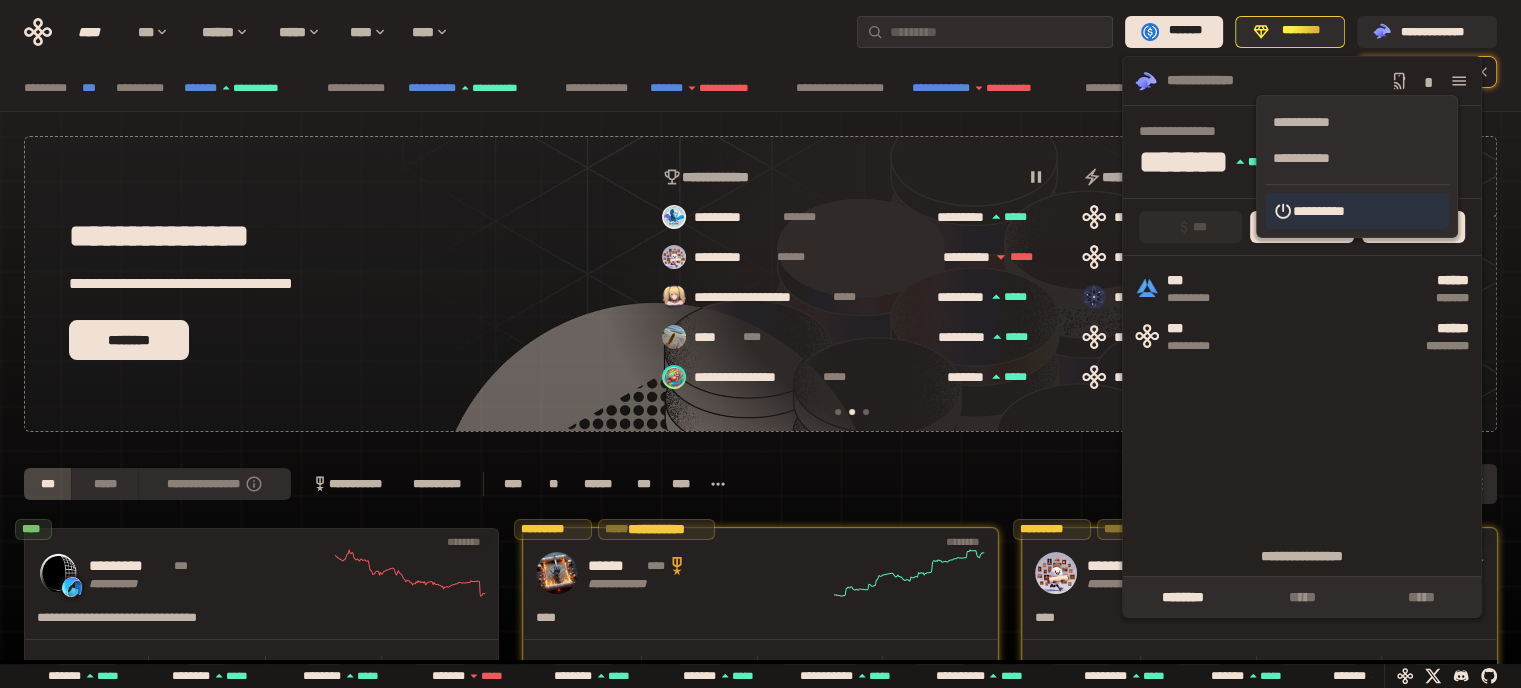click on "**********" at bounding box center (1357, 211) 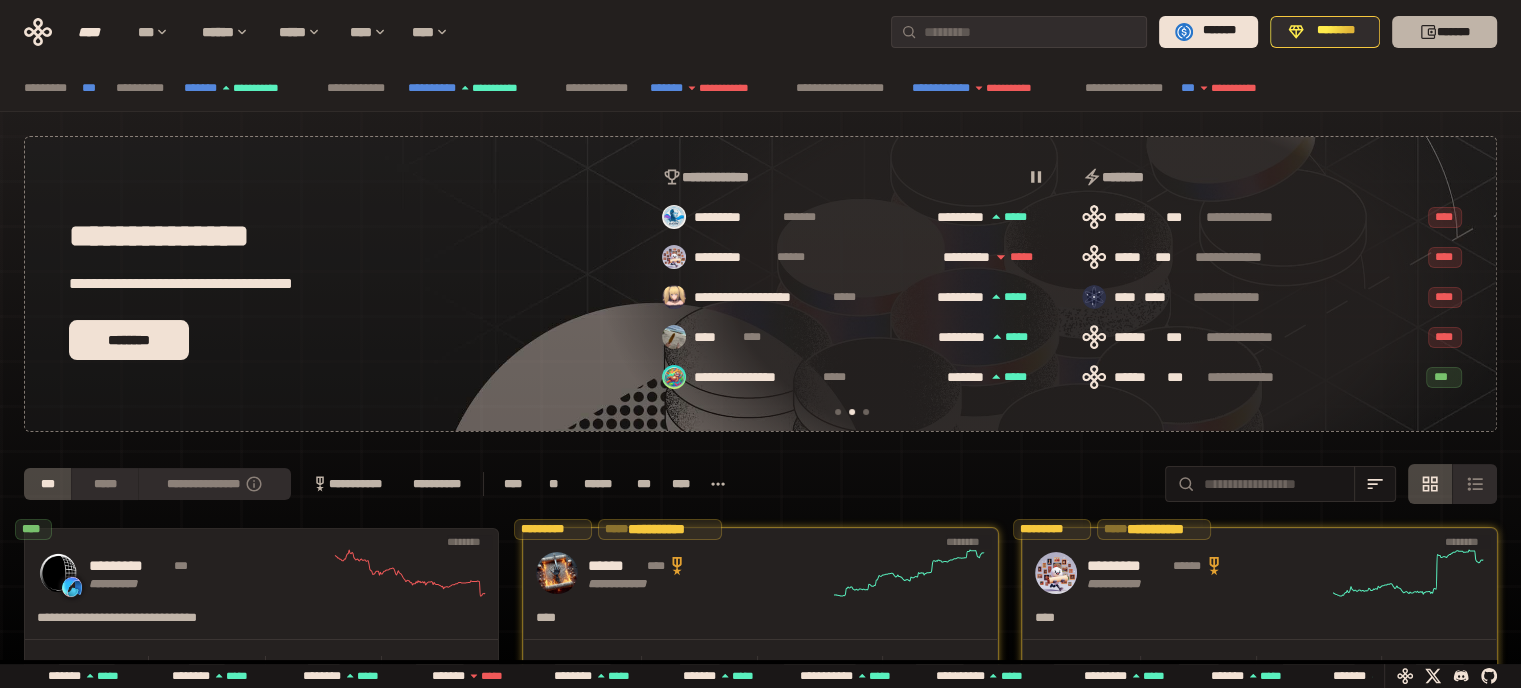 click 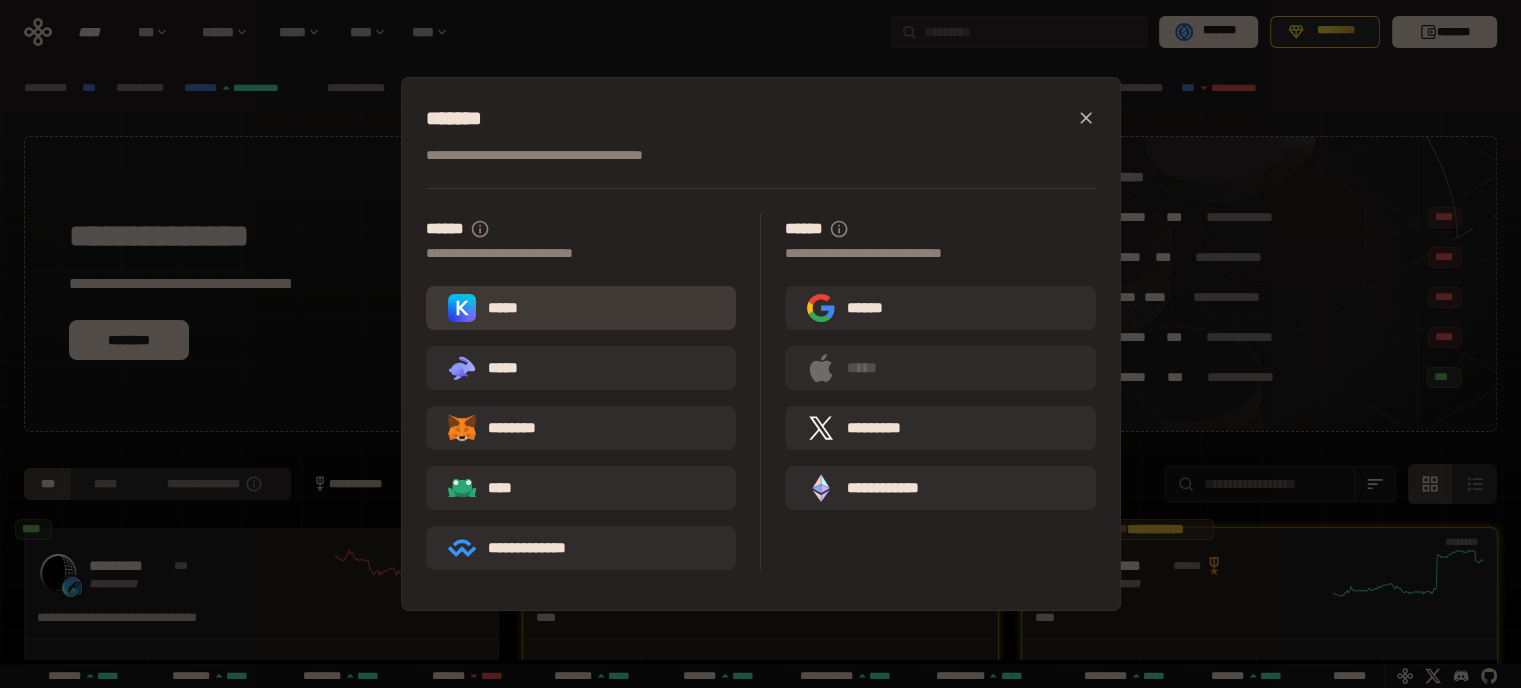 click on "*****" at bounding box center (581, 308) 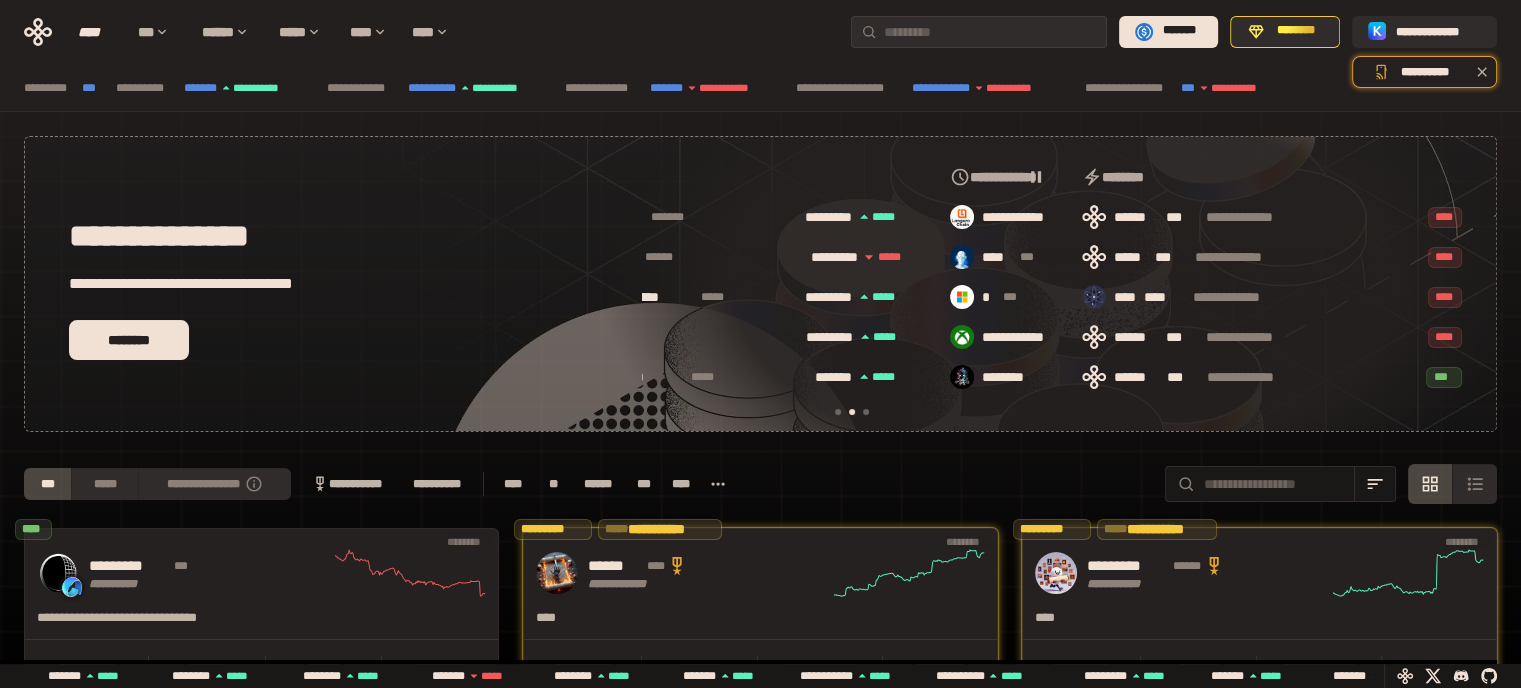 scroll, scrollTop: 0, scrollLeft: 436, axis: horizontal 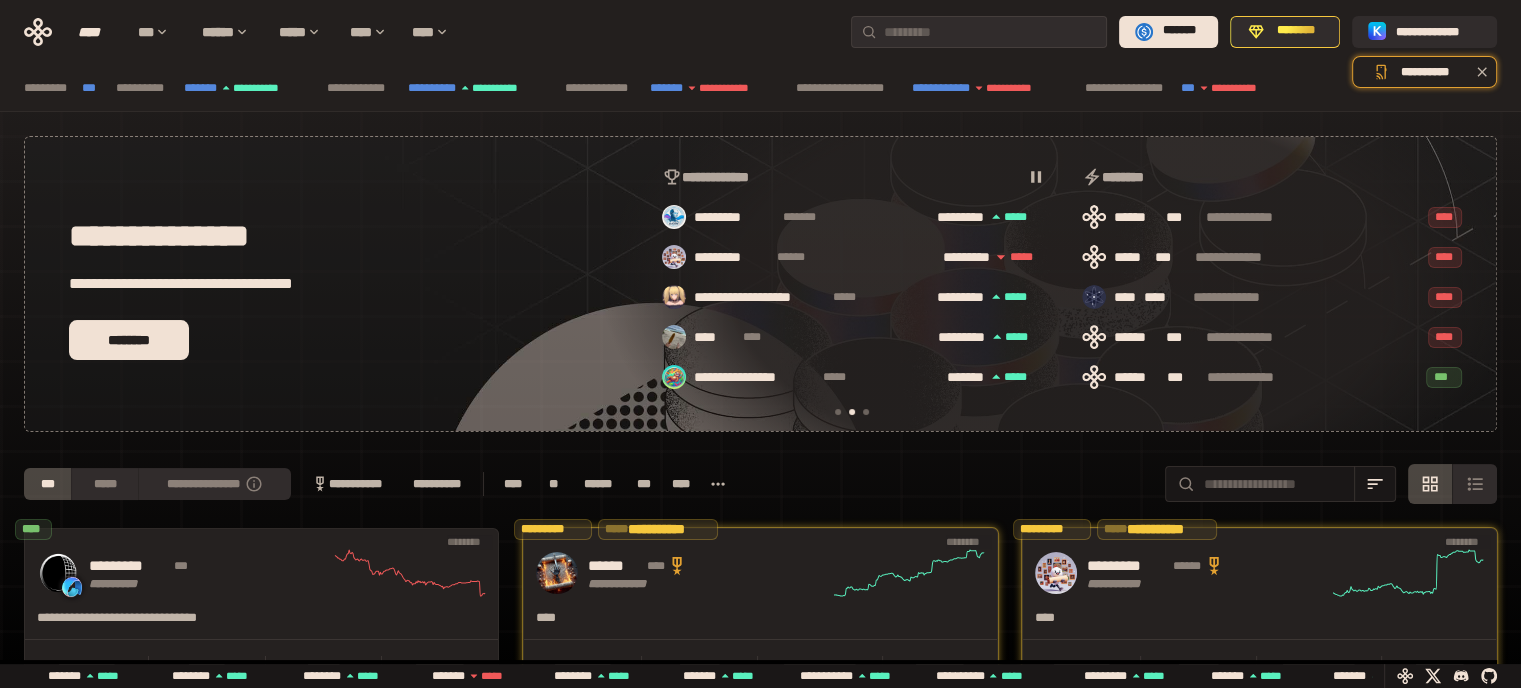 click on "**********" at bounding box center (760, 88) 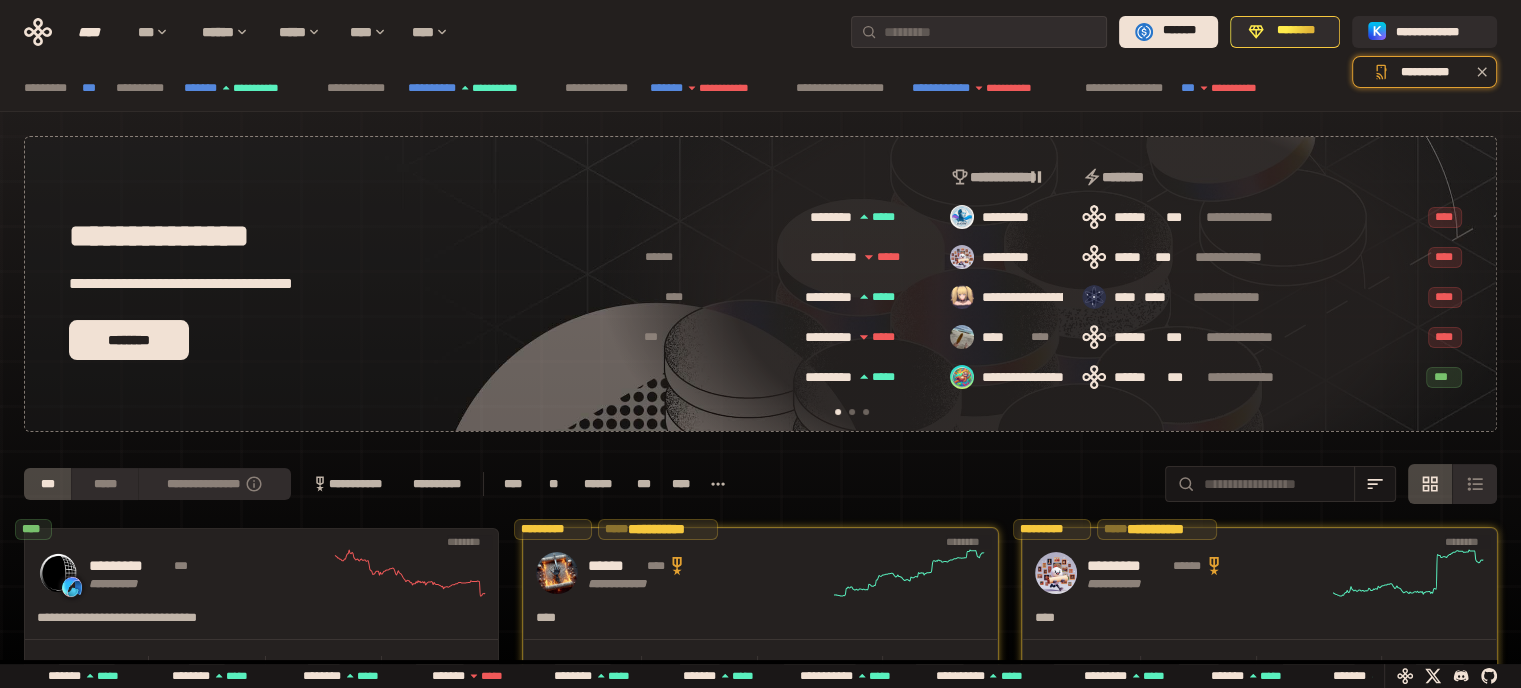 scroll, scrollTop: 0, scrollLeft: 16, axis: horizontal 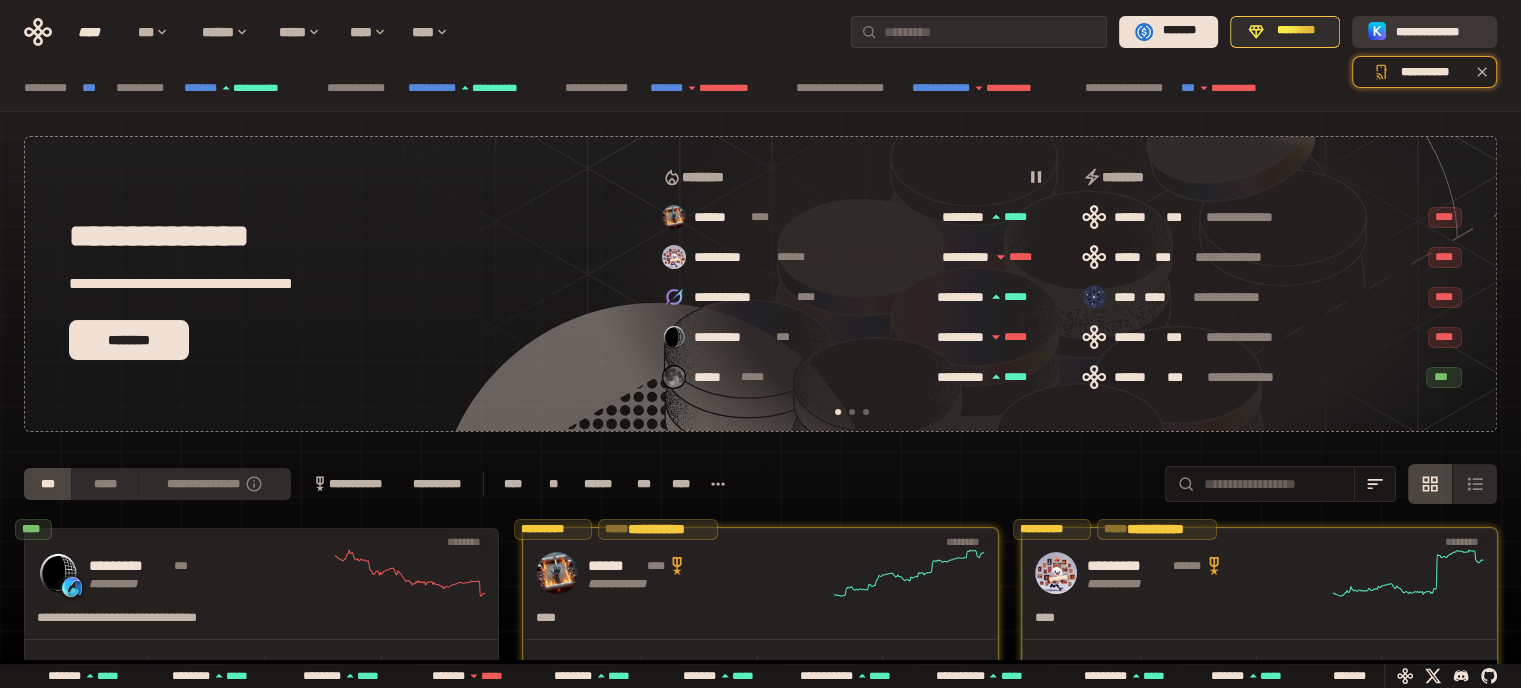 click on "**********" at bounding box center (1438, 31) 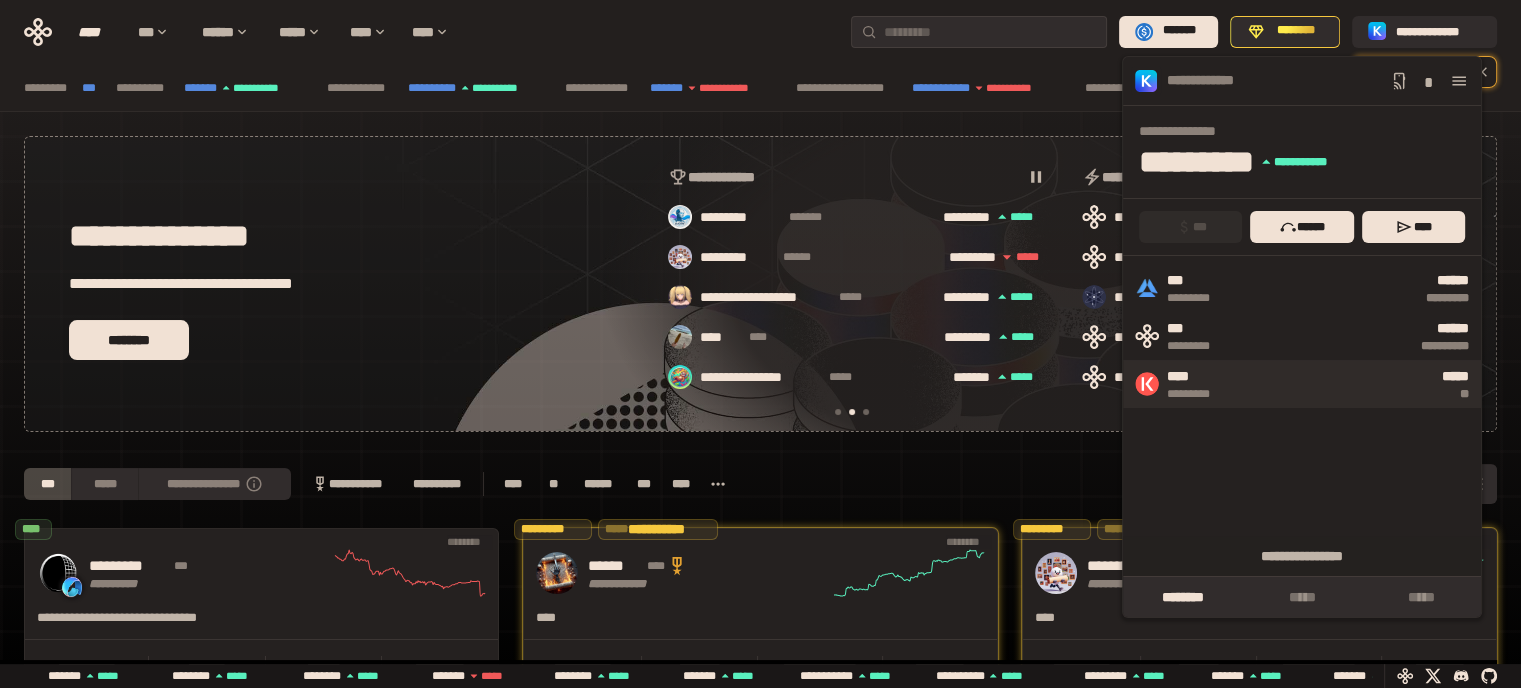scroll, scrollTop: 0, scrollLeft: 436, axis: horizontal 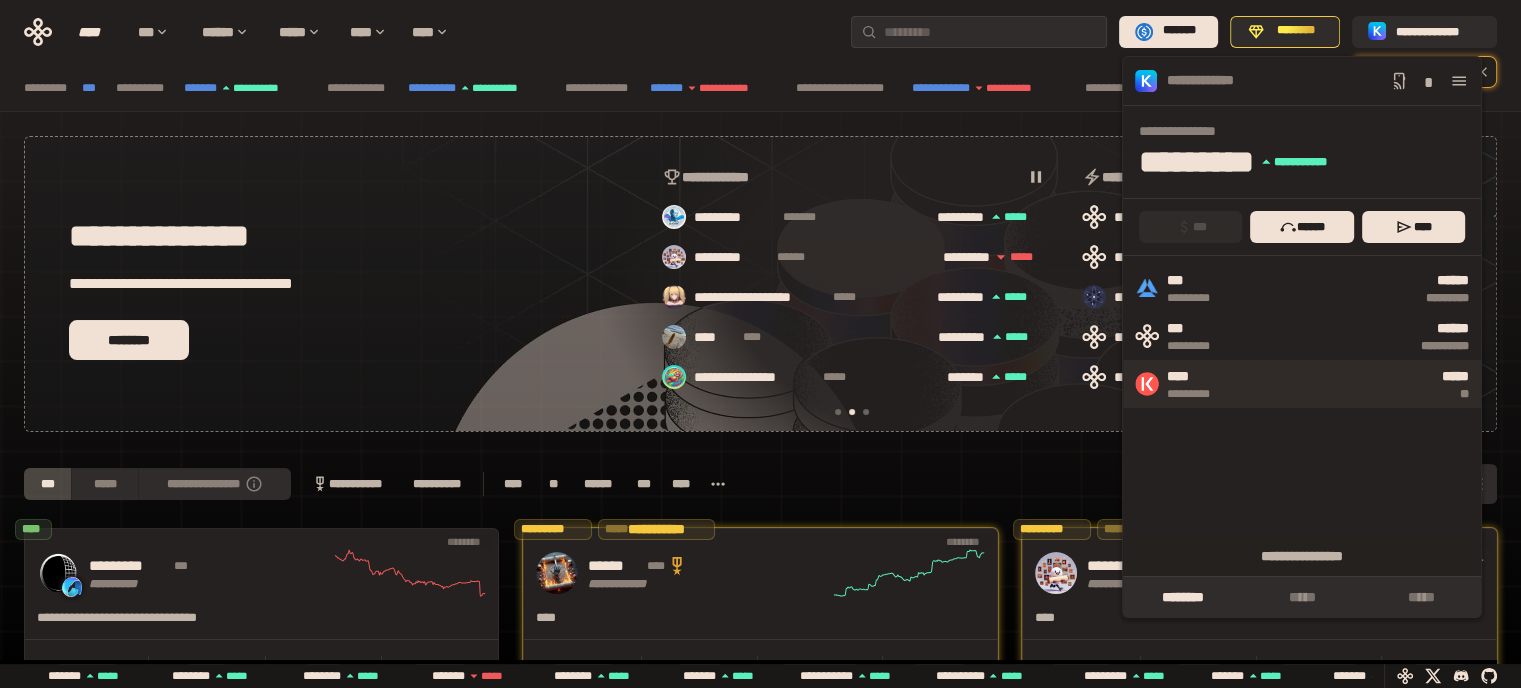 click on "****" at bounding box center (1199, 377) 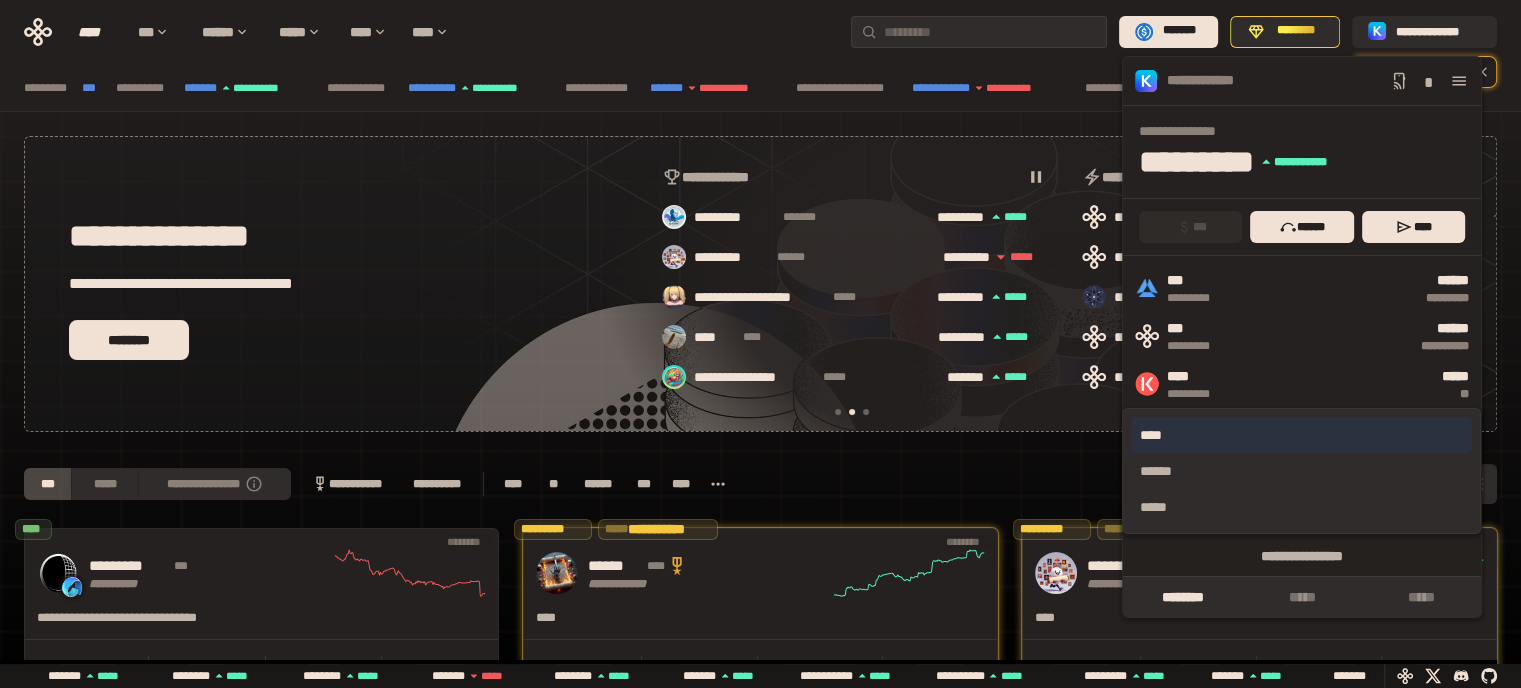 click on "****" at bounding box center (1301, 435) 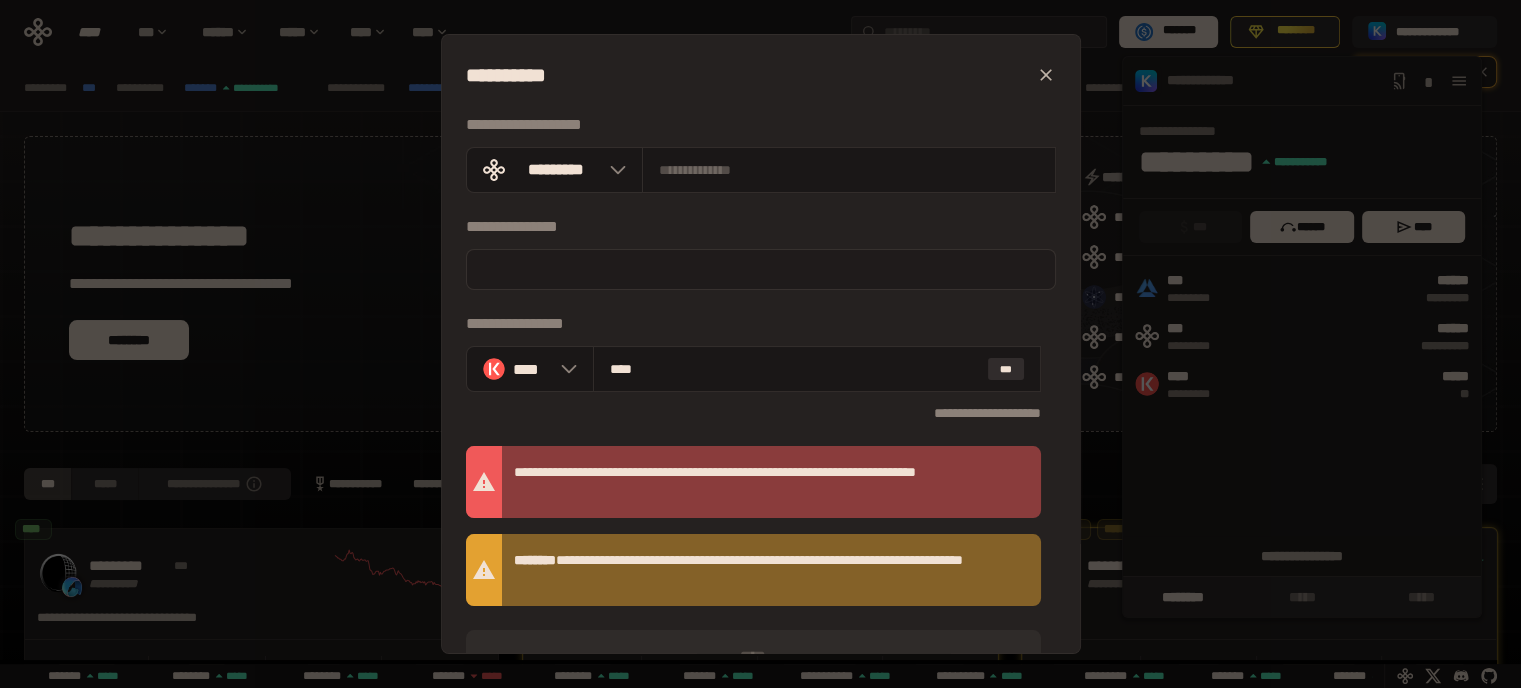 scroll, scrollTop: 0, scrollLeft: 856, axis: horizontal 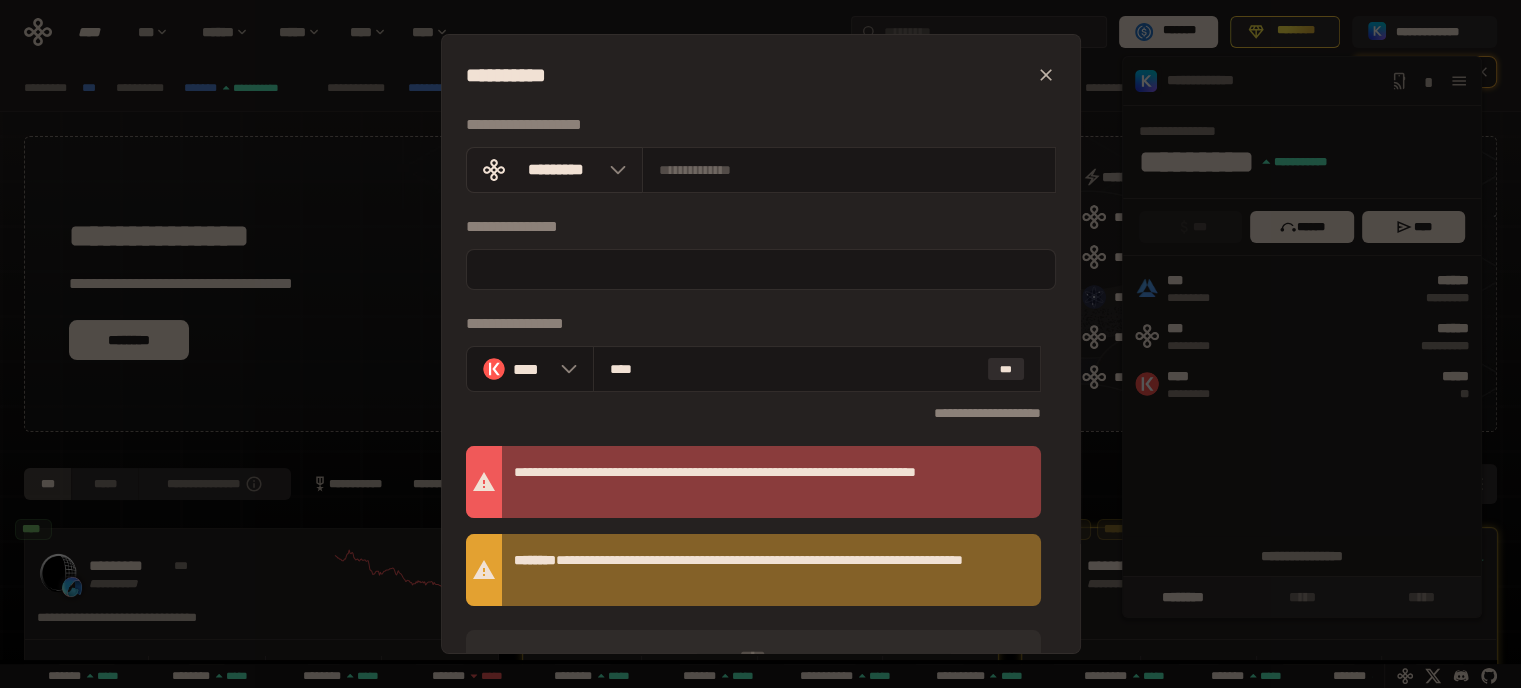 click on "*********" at bounding box center (556, 170) 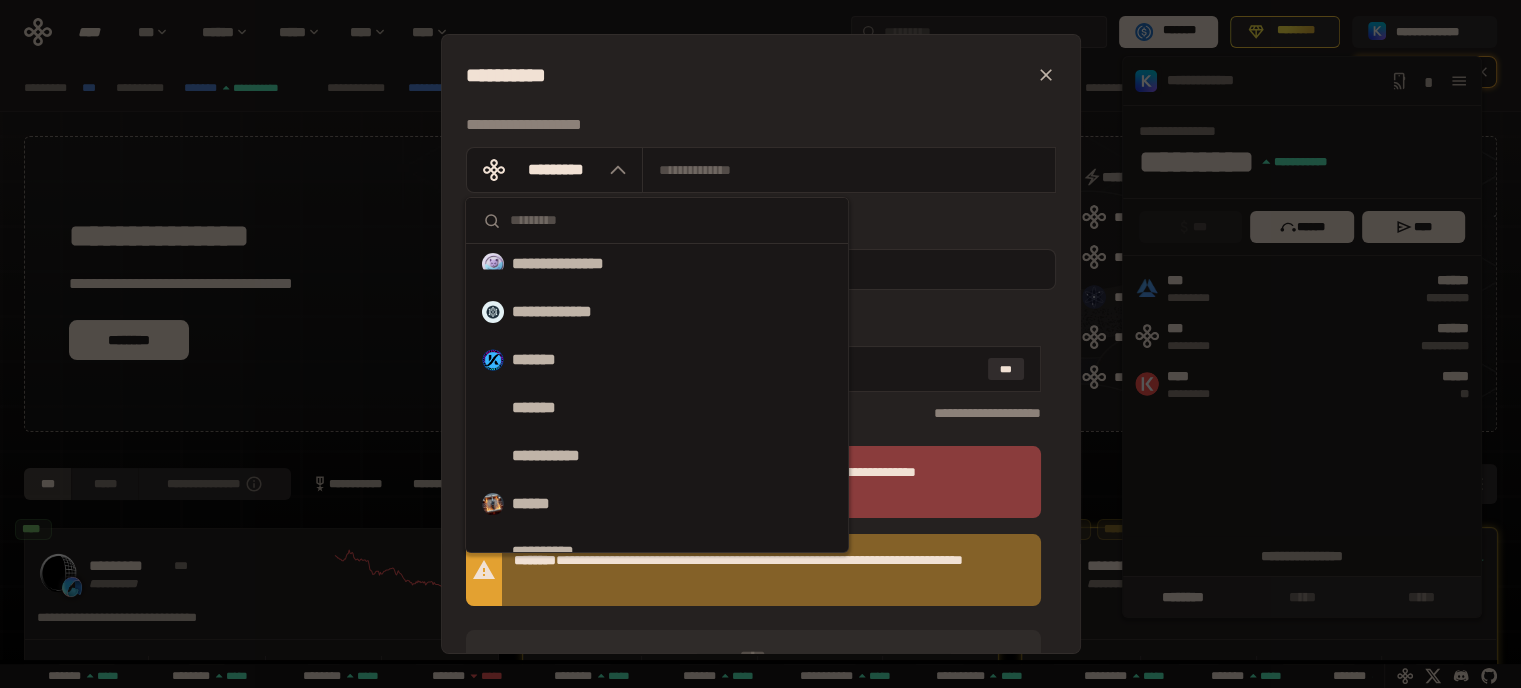 scroll, scrollTop: 564, scrollLeft: 0, axis: vertical 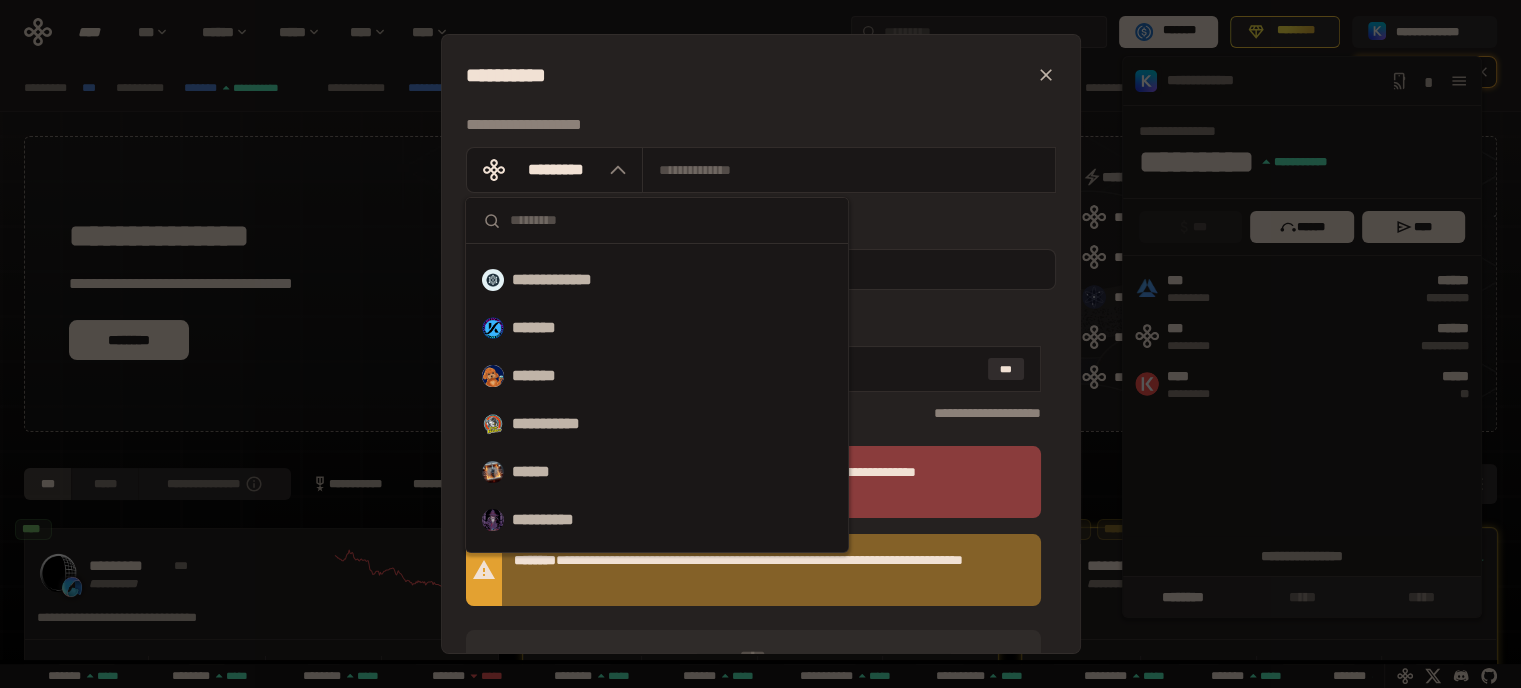 click at bounding box center [670, 220] 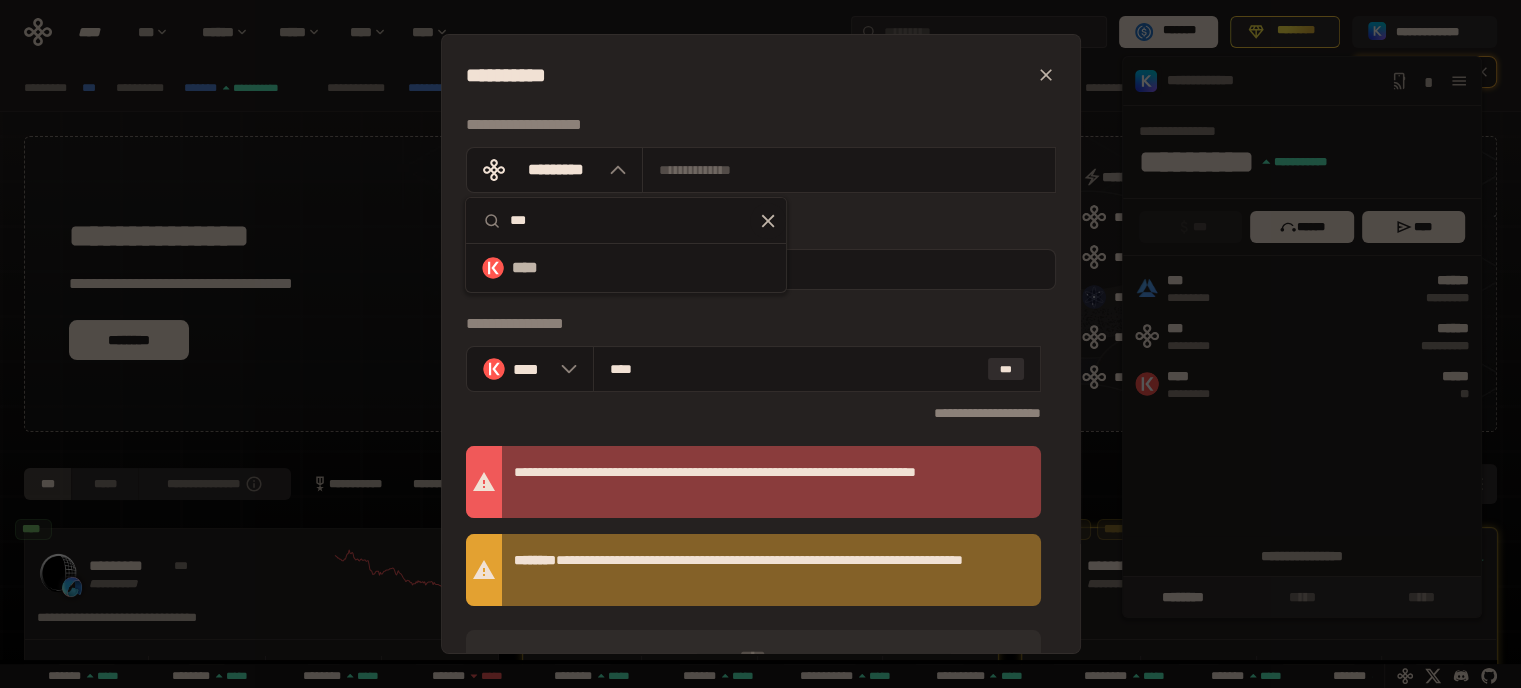 scroll, scrollTop: 0, scrollLeft: 0, axis: both 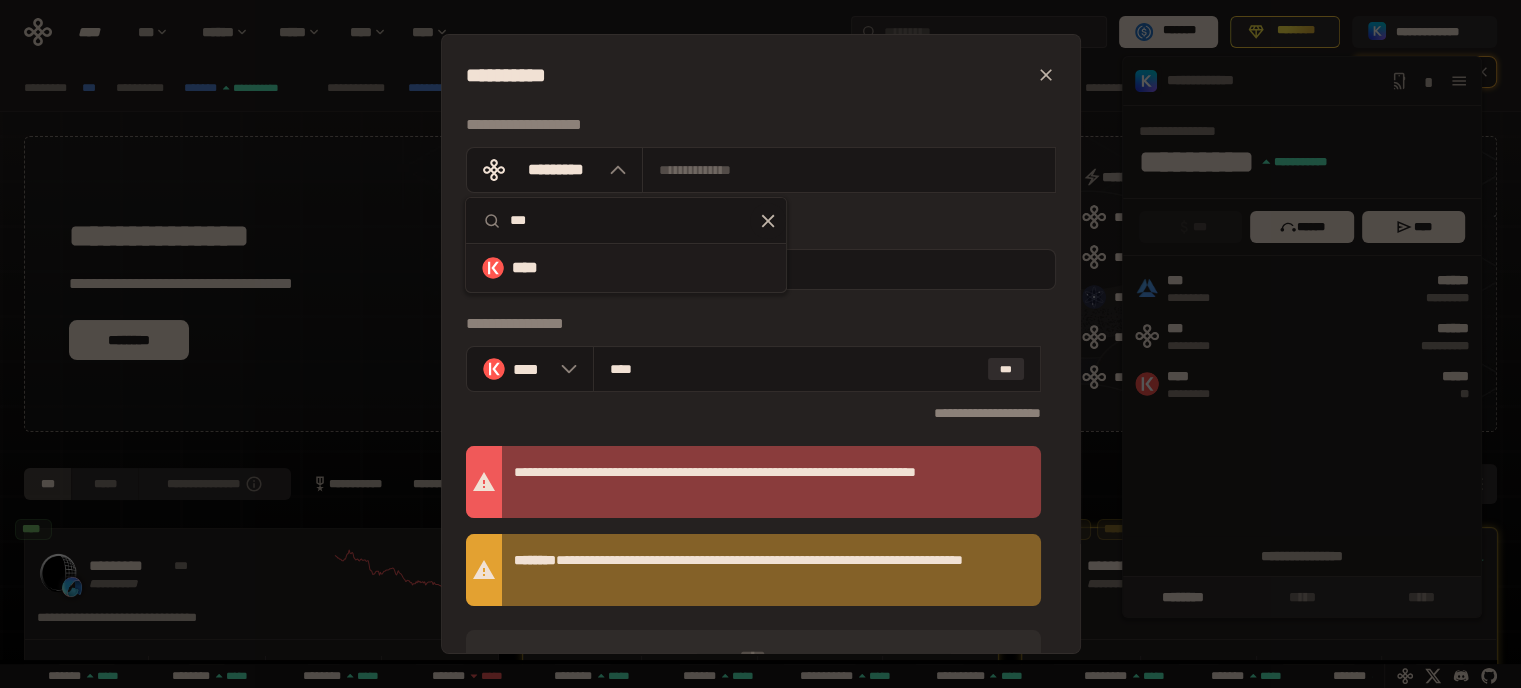 type on "***" 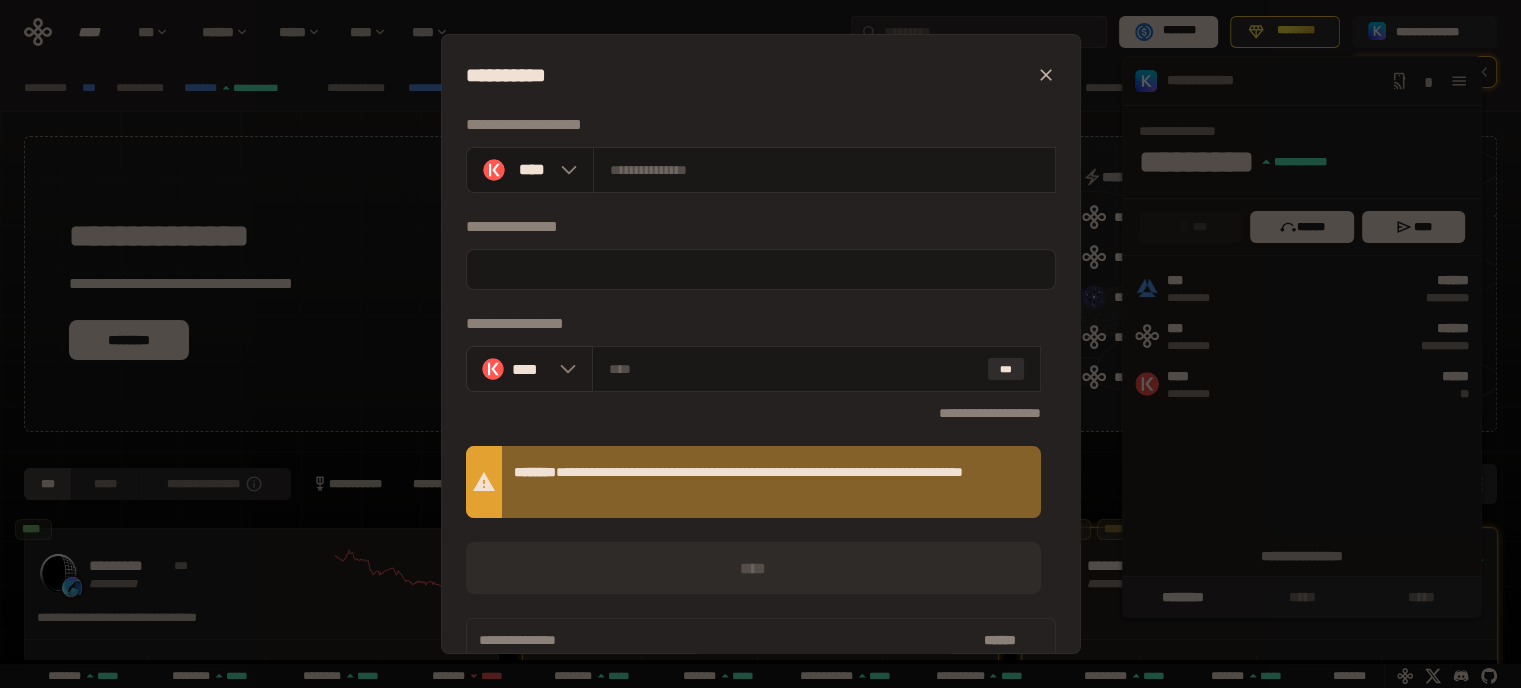 click on "****" at bounding box center [531, 369] 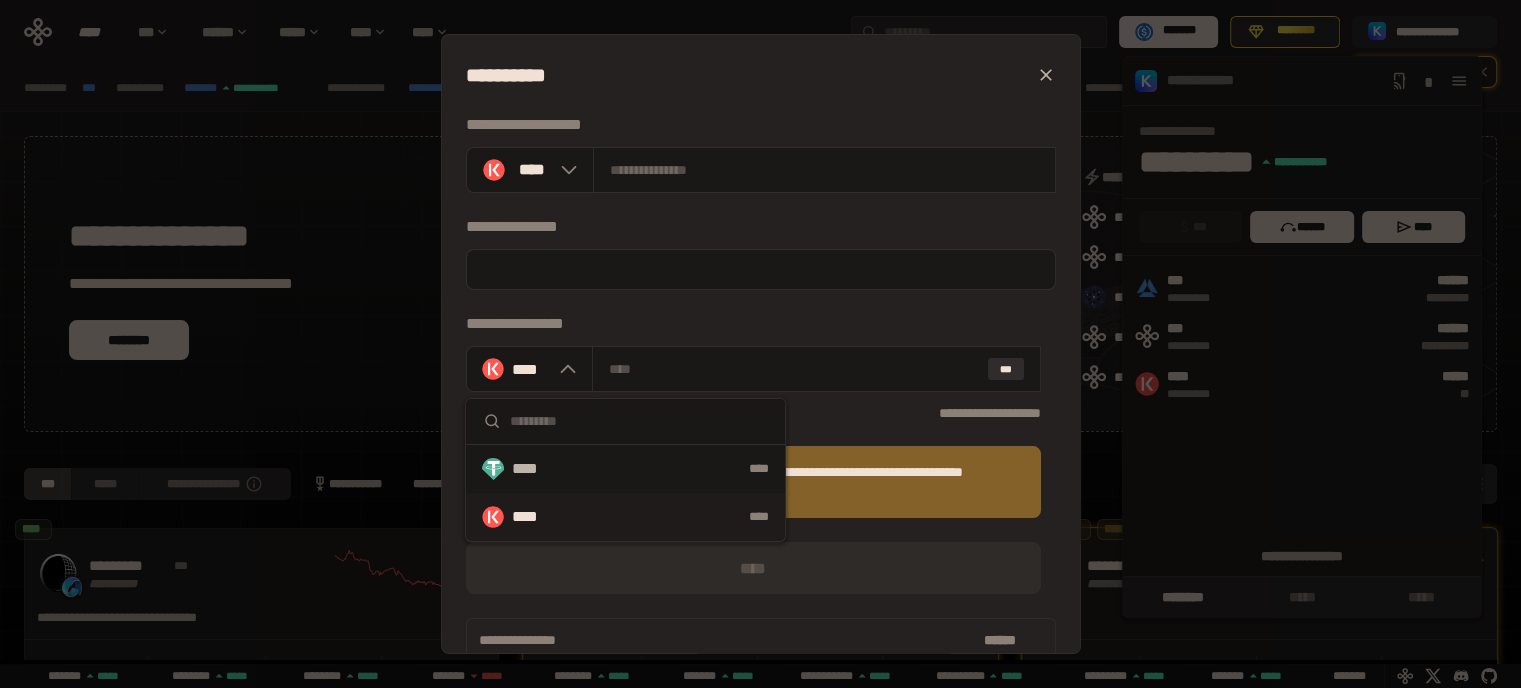 click on "**** ****" at bounding box center (625, 517) 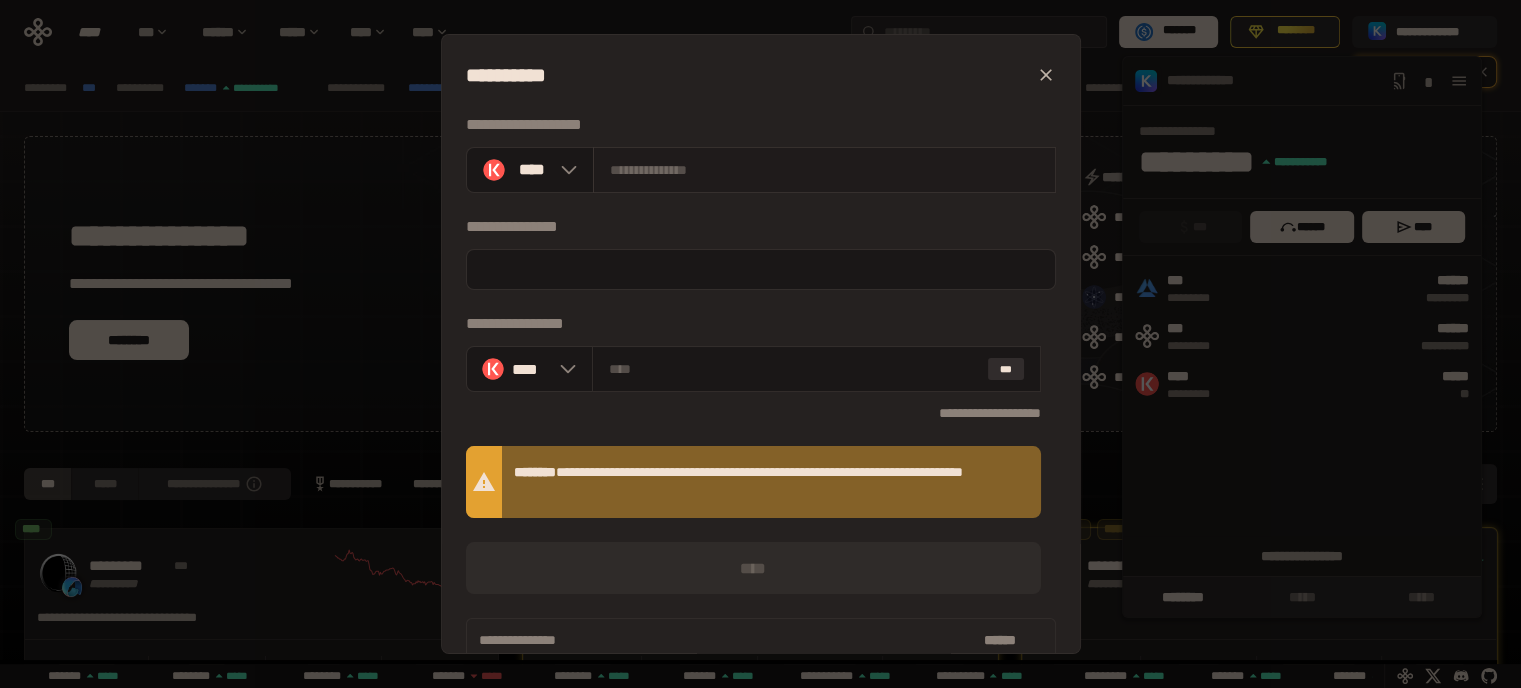 click at bounding box center [824, 170] 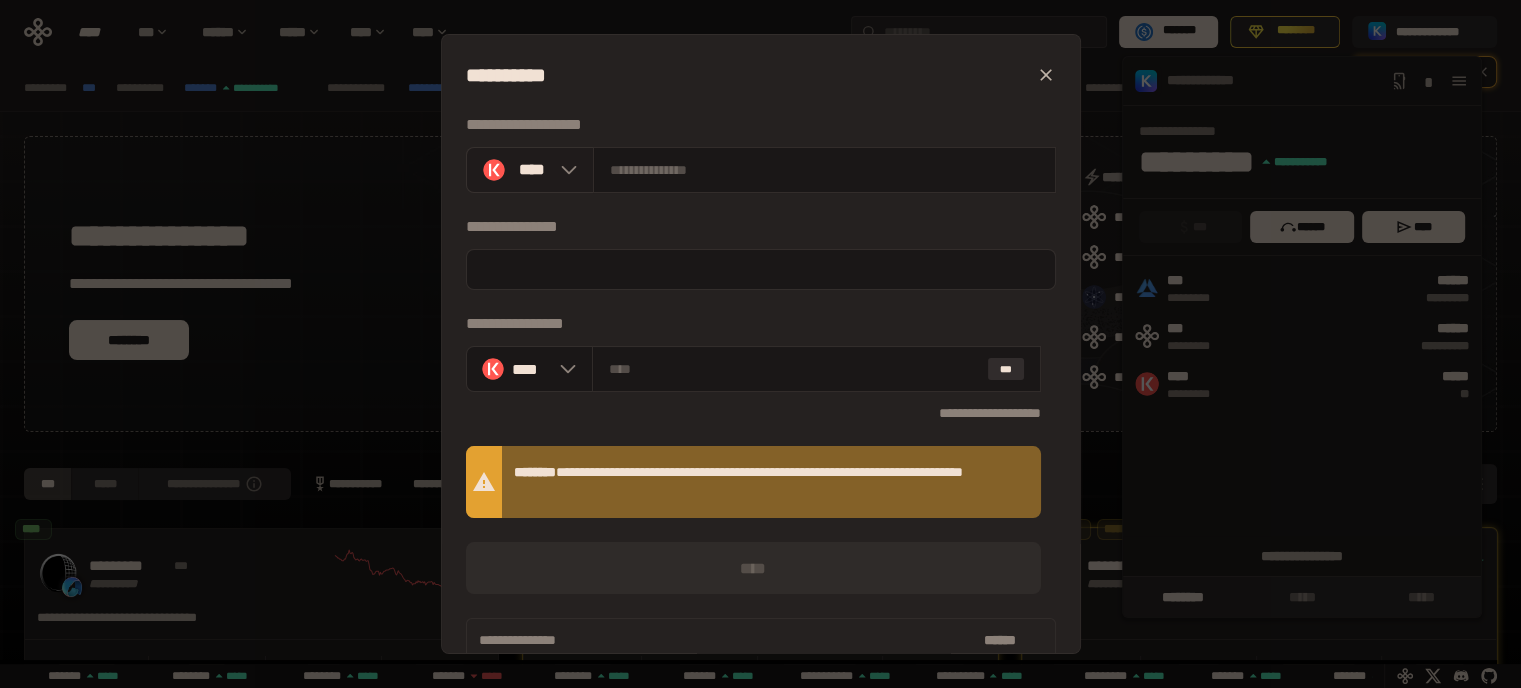 click on "****" at bounding box center [530, 170] 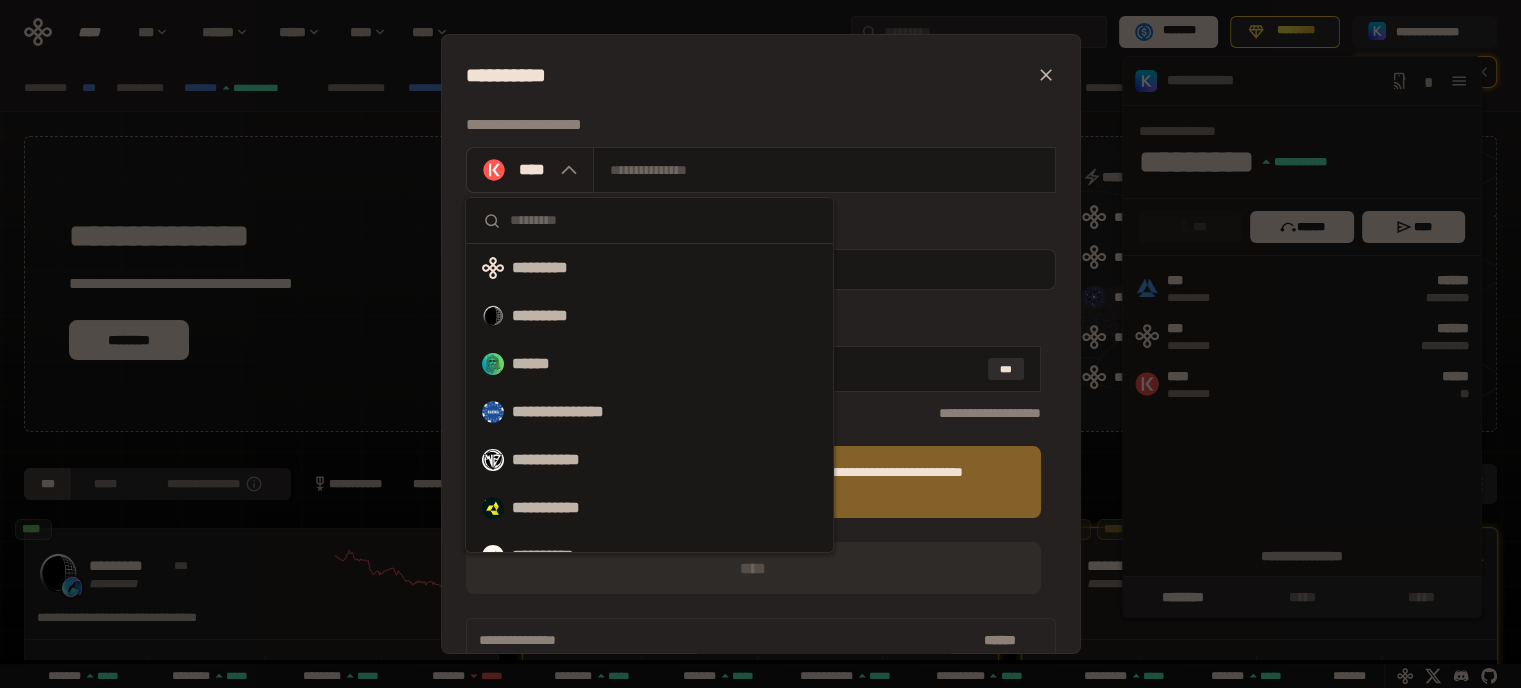 click 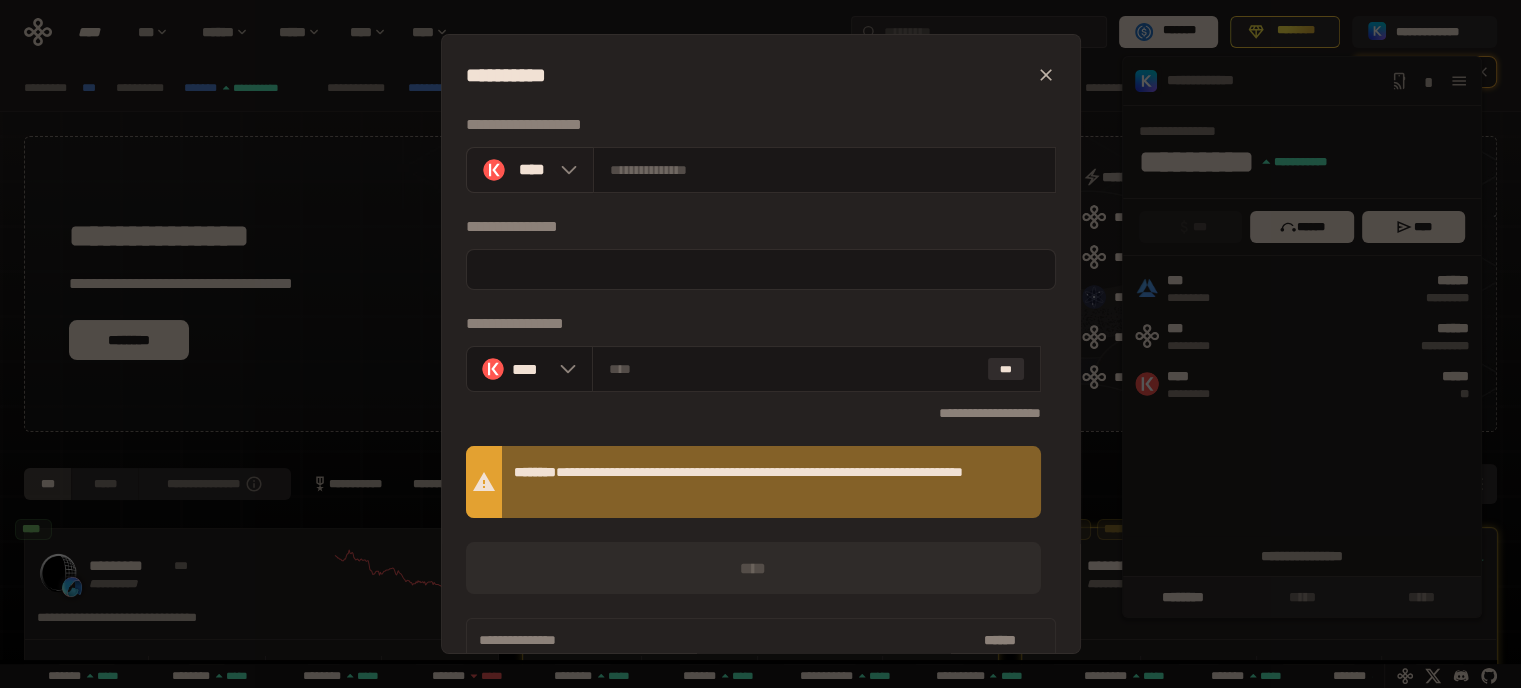 click 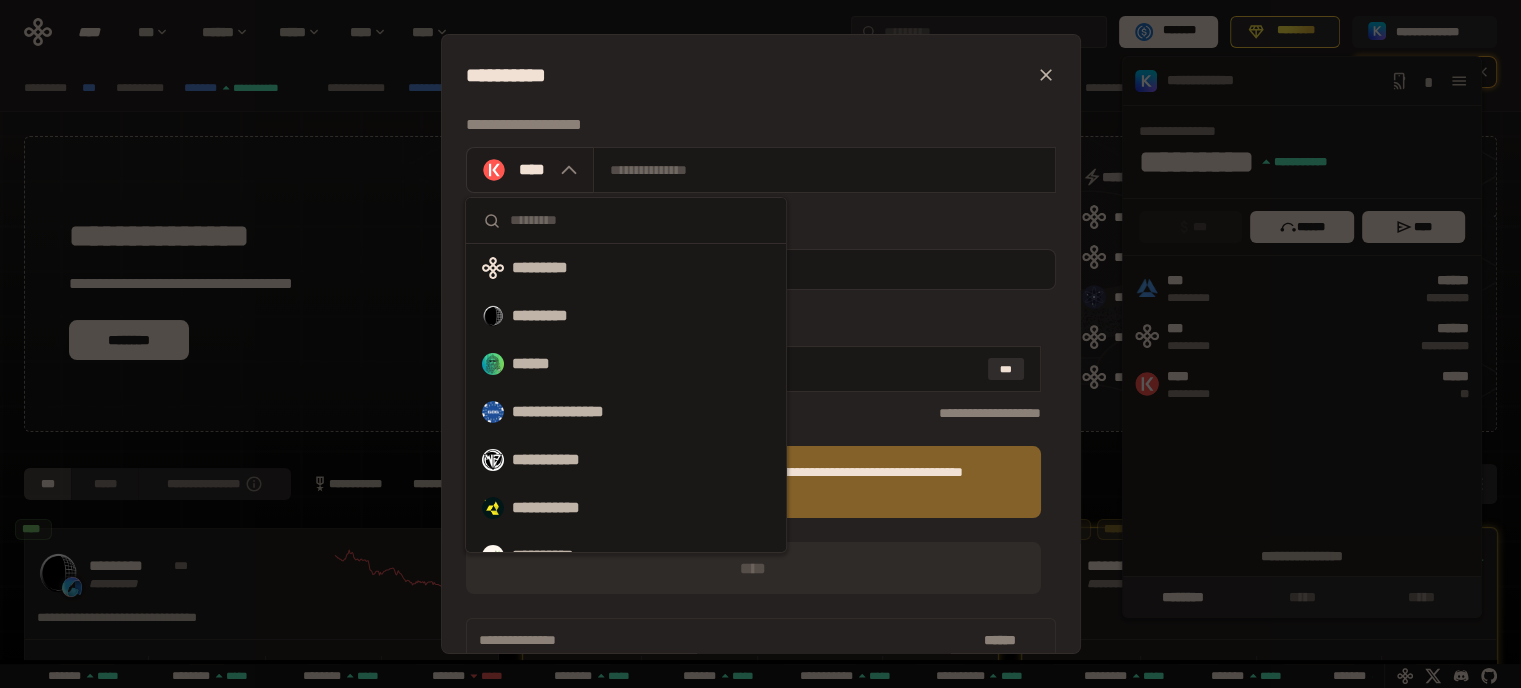 scroll, scrollTop: 0, scrollLeft: 856, axis: horizontal 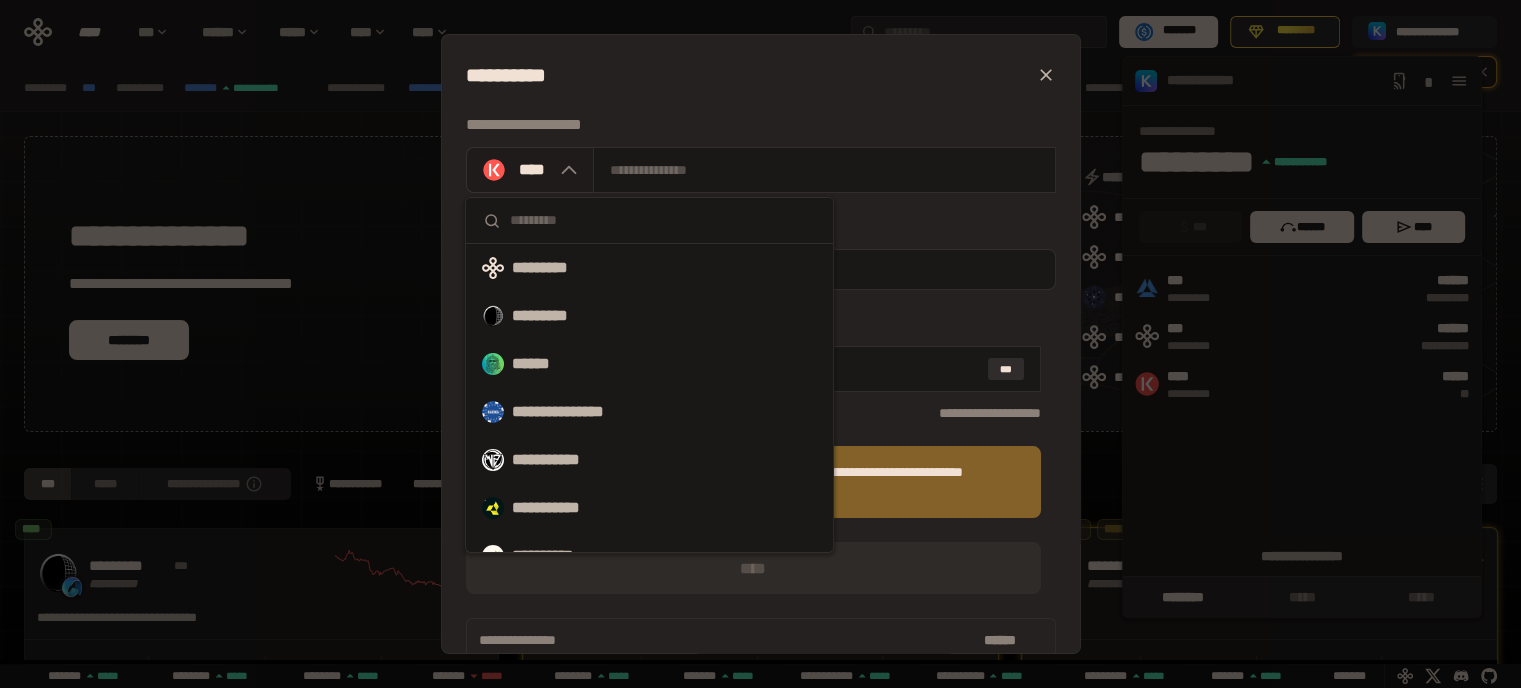 click at bounding box center (564, 170) 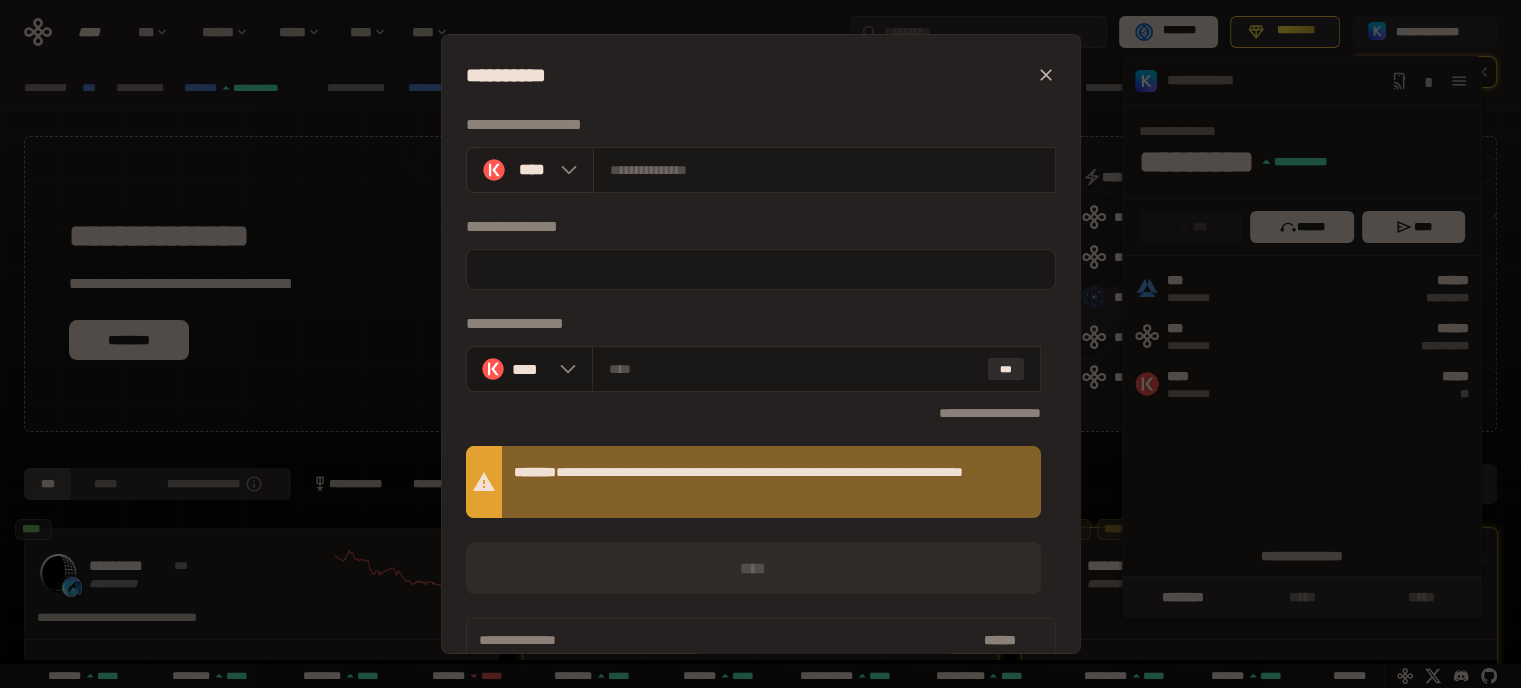 click at bounding box center (564, 170) 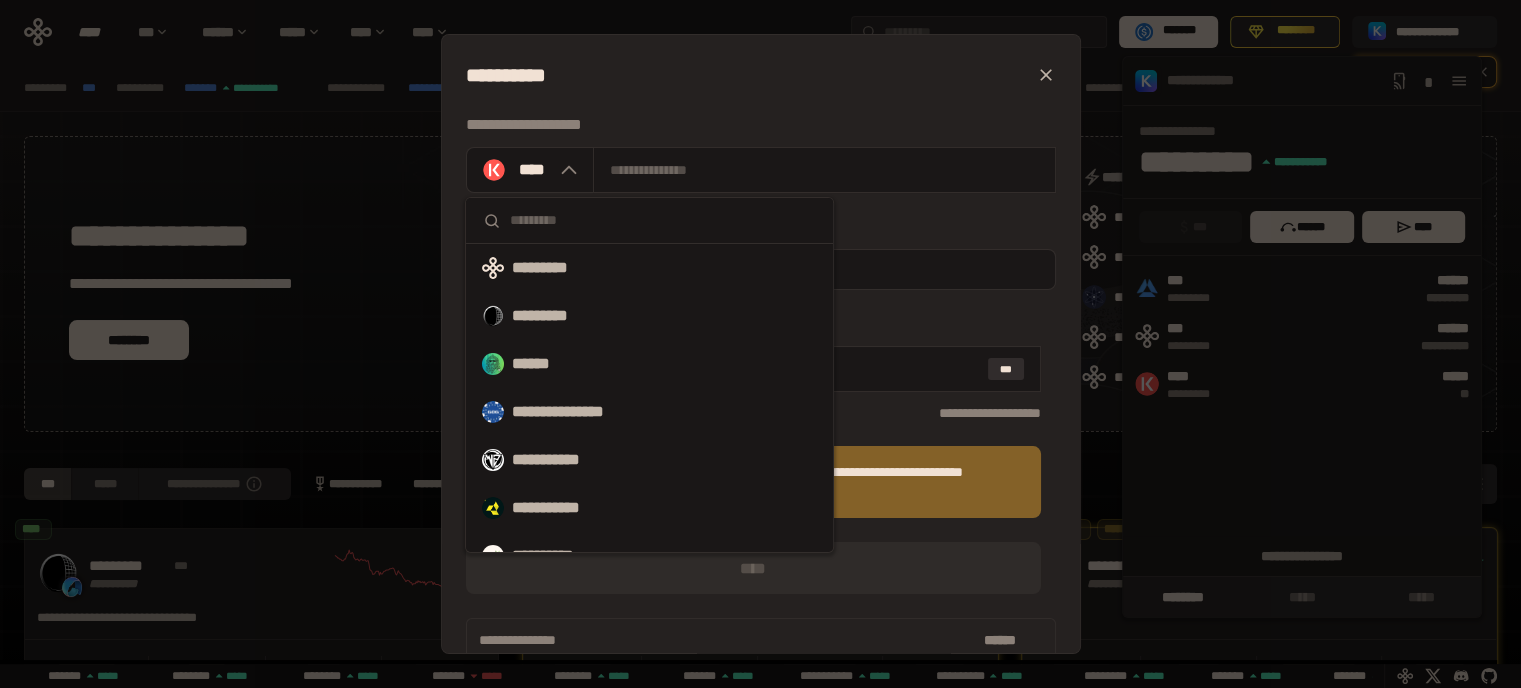 click on "**********" at bounding box center [753, 125] 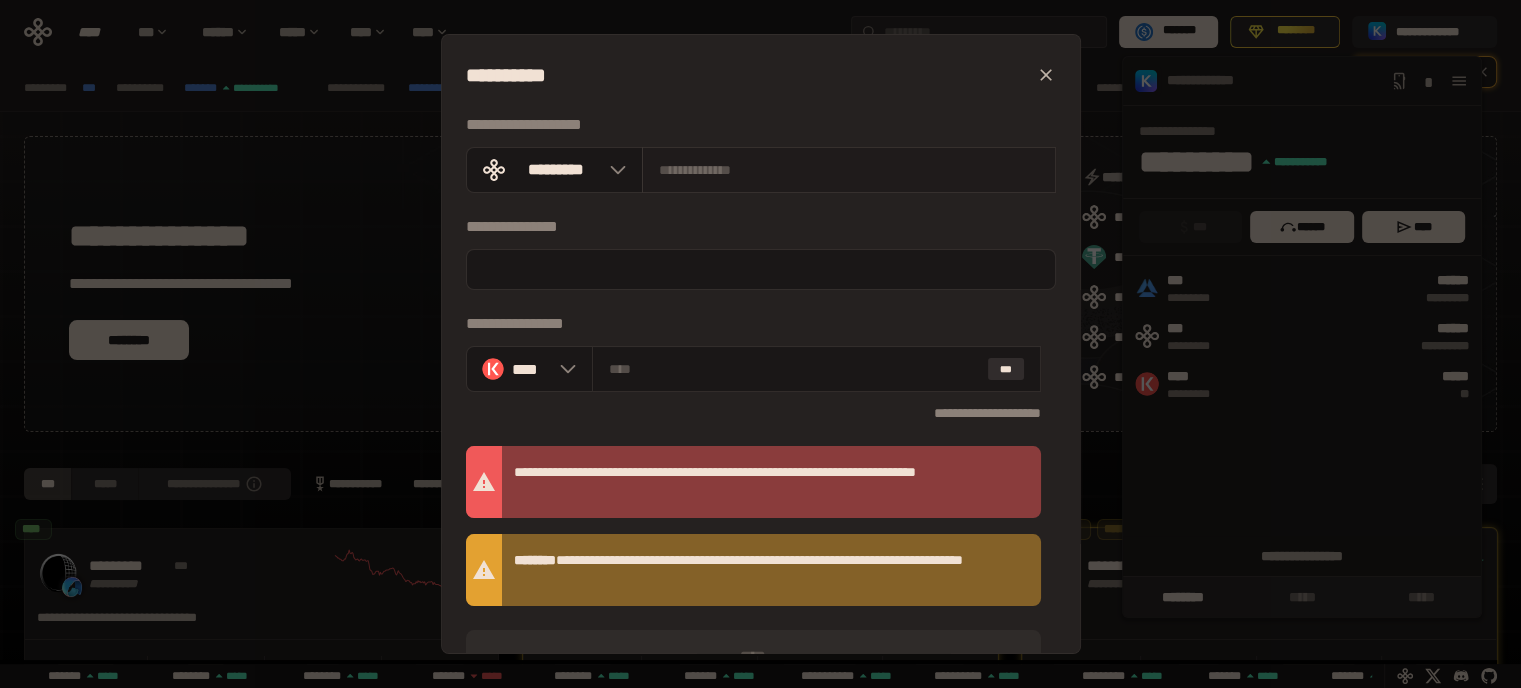 scroll, scrollTop: 0, scrollLeft: 16, axis: horizontal 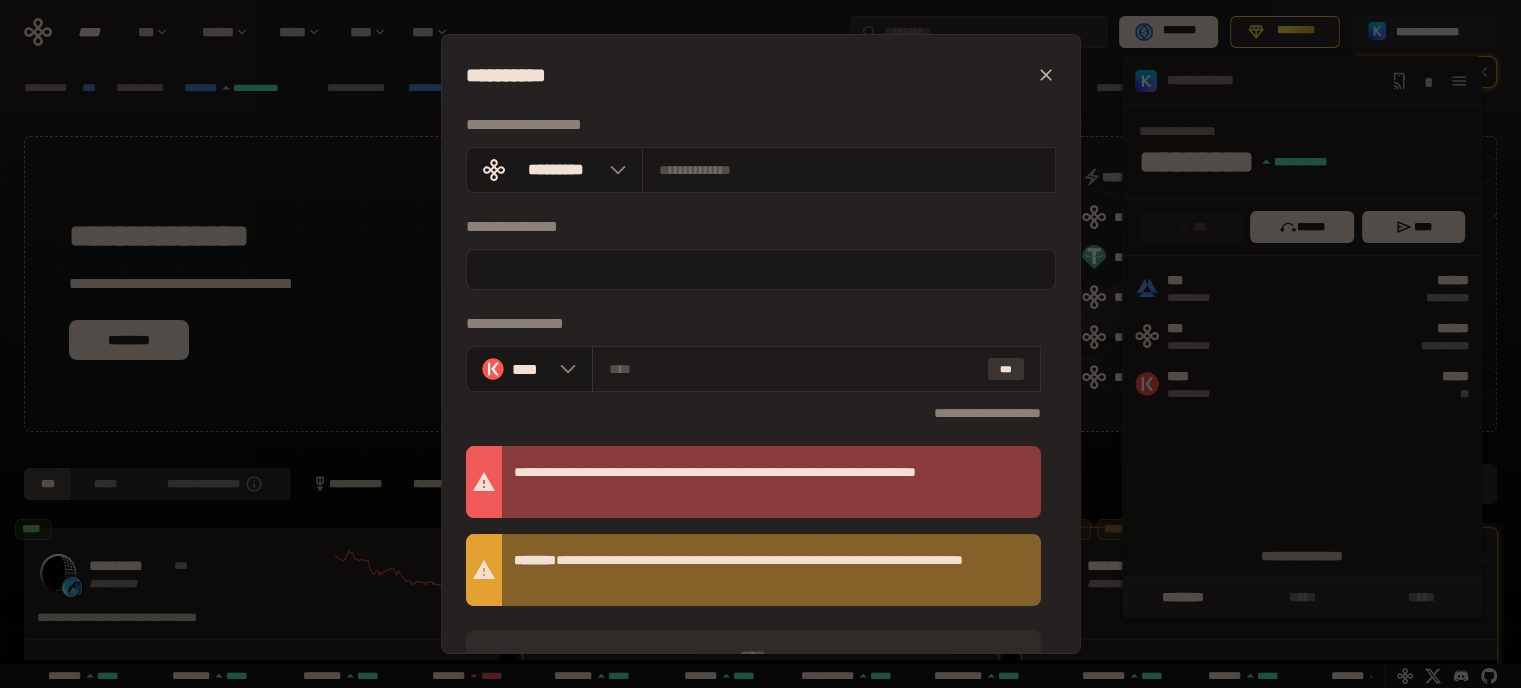 click on "***" at bounding box center (1006, 369) 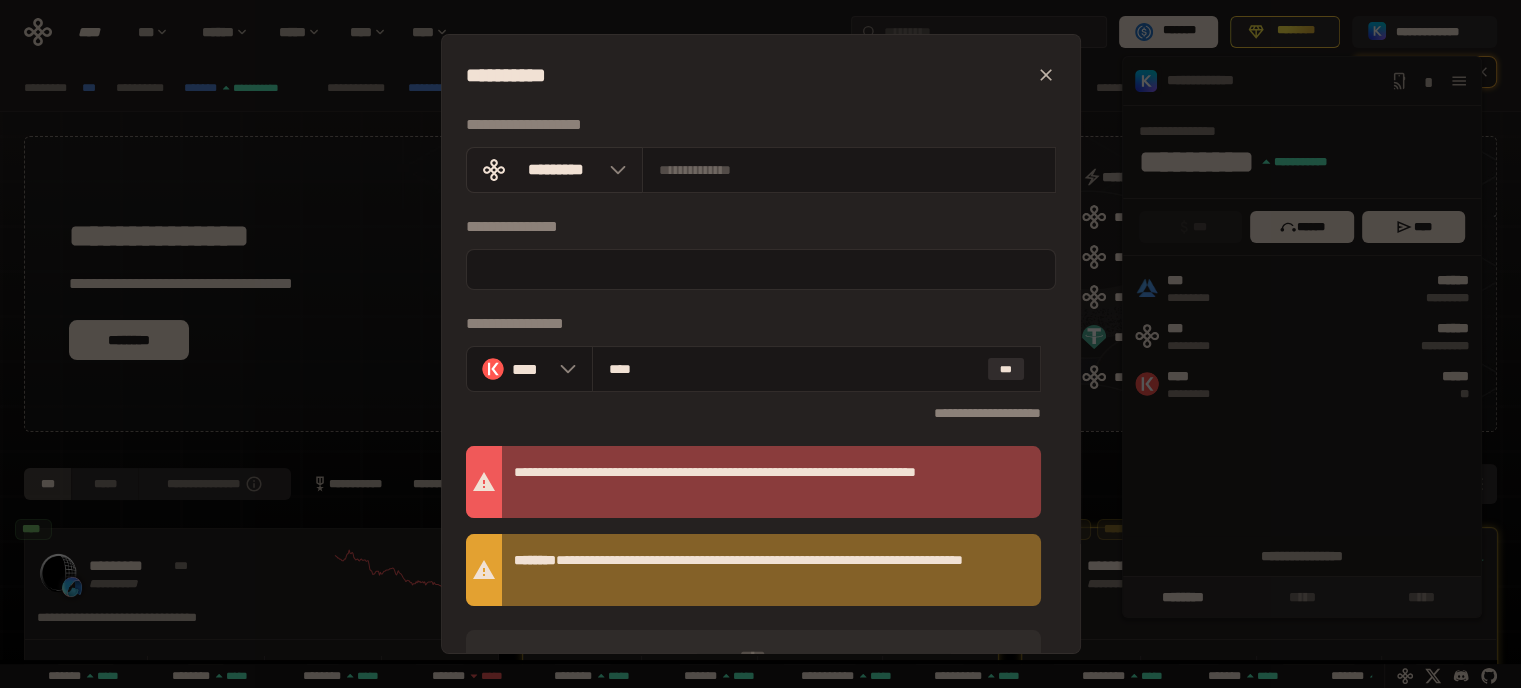 click on "*********" at bounding box center [554, 170] 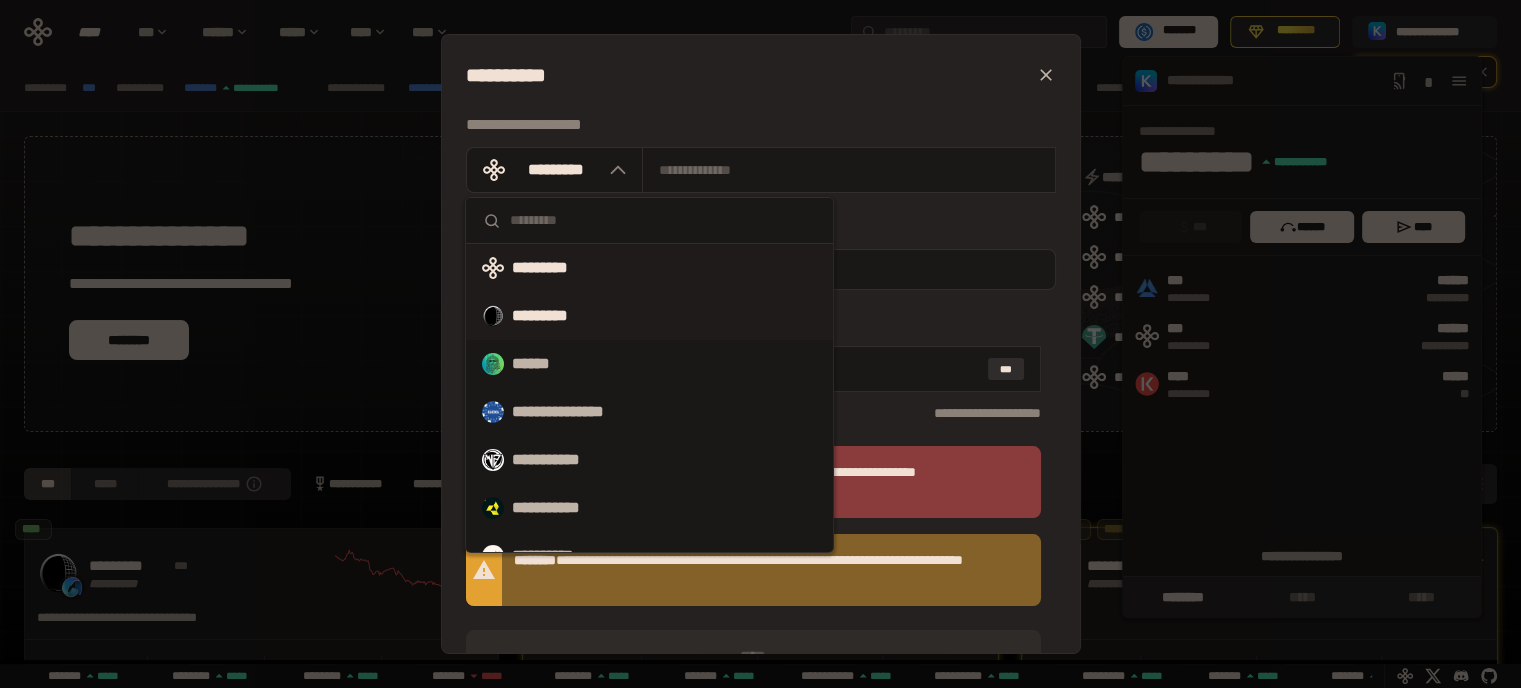 scroll, scrollTop: 0, scrollLeft: 856, axis: horizontal 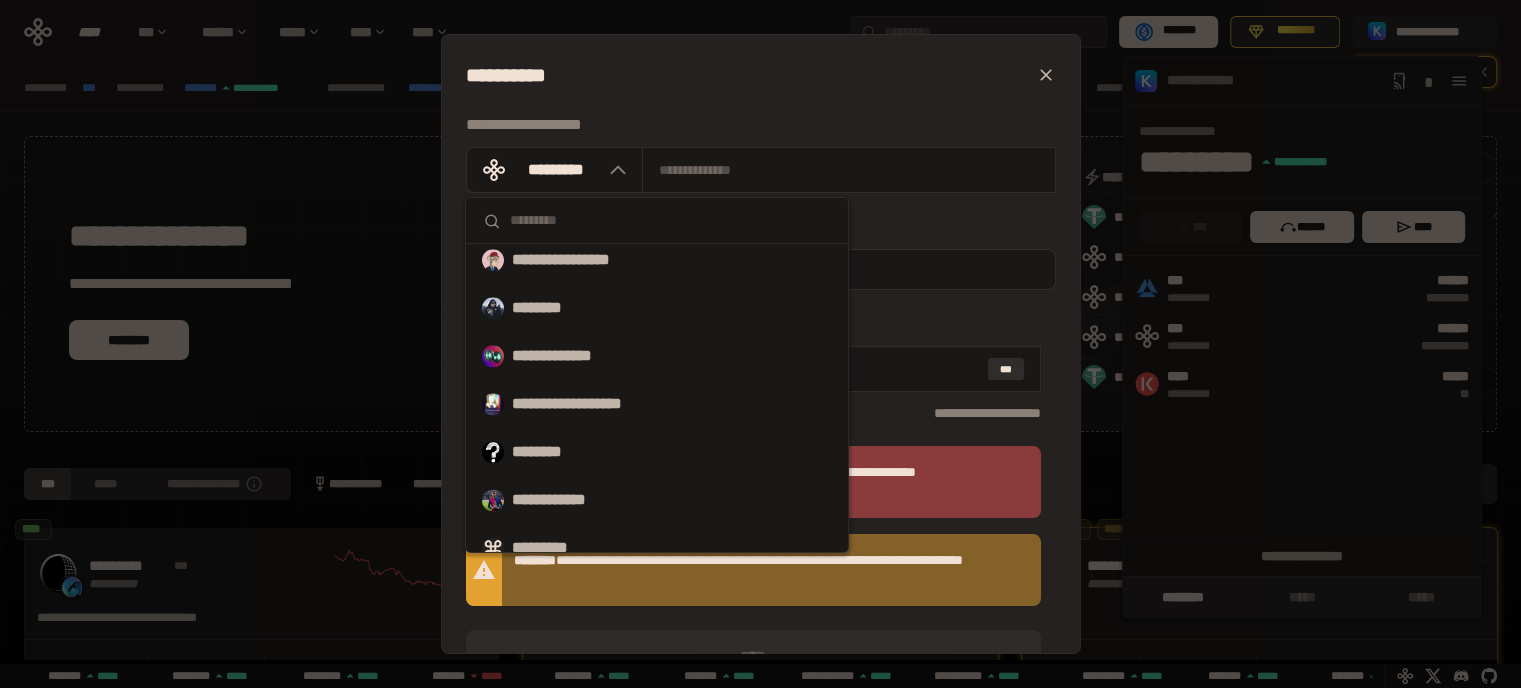 click at bounding box center [670, 220] 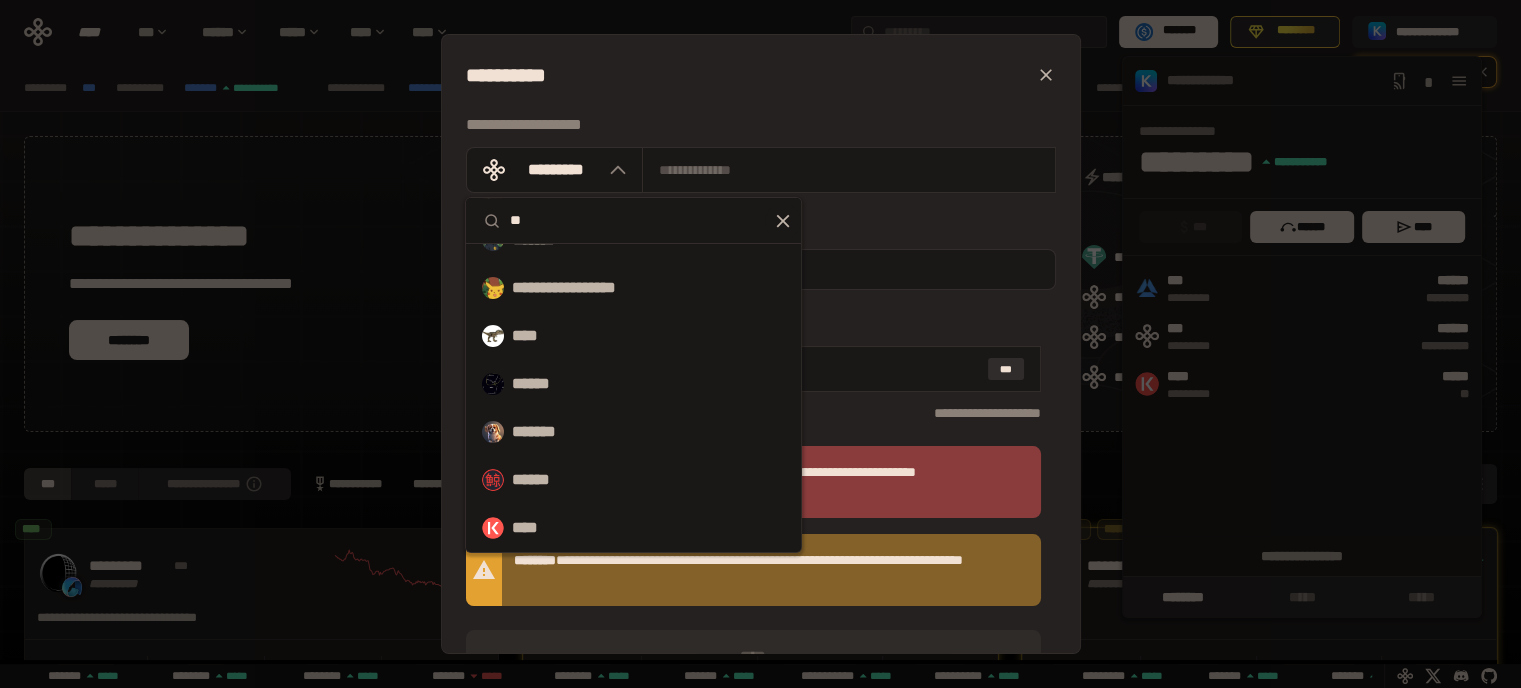scroll, scrollTop: 316, scrollLeft: 0, axis: vertical 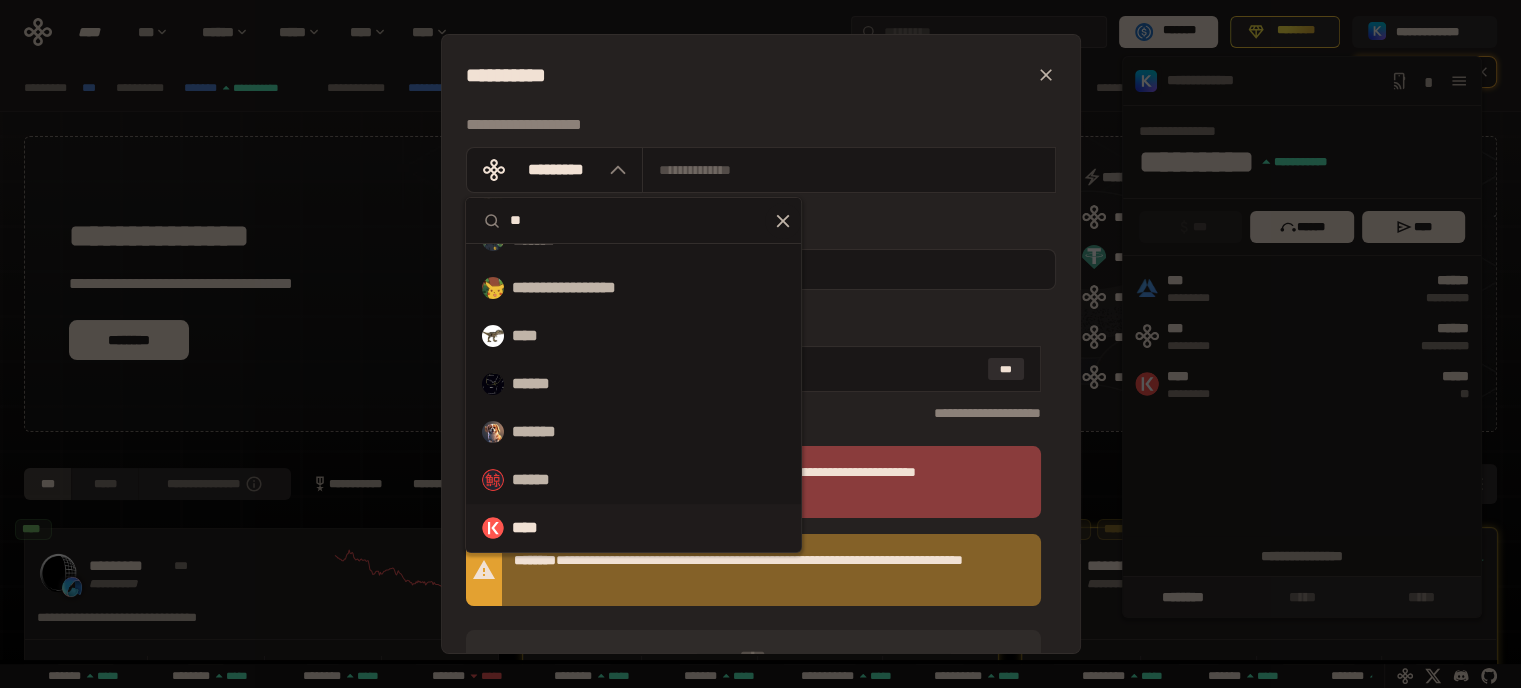 type on "**" 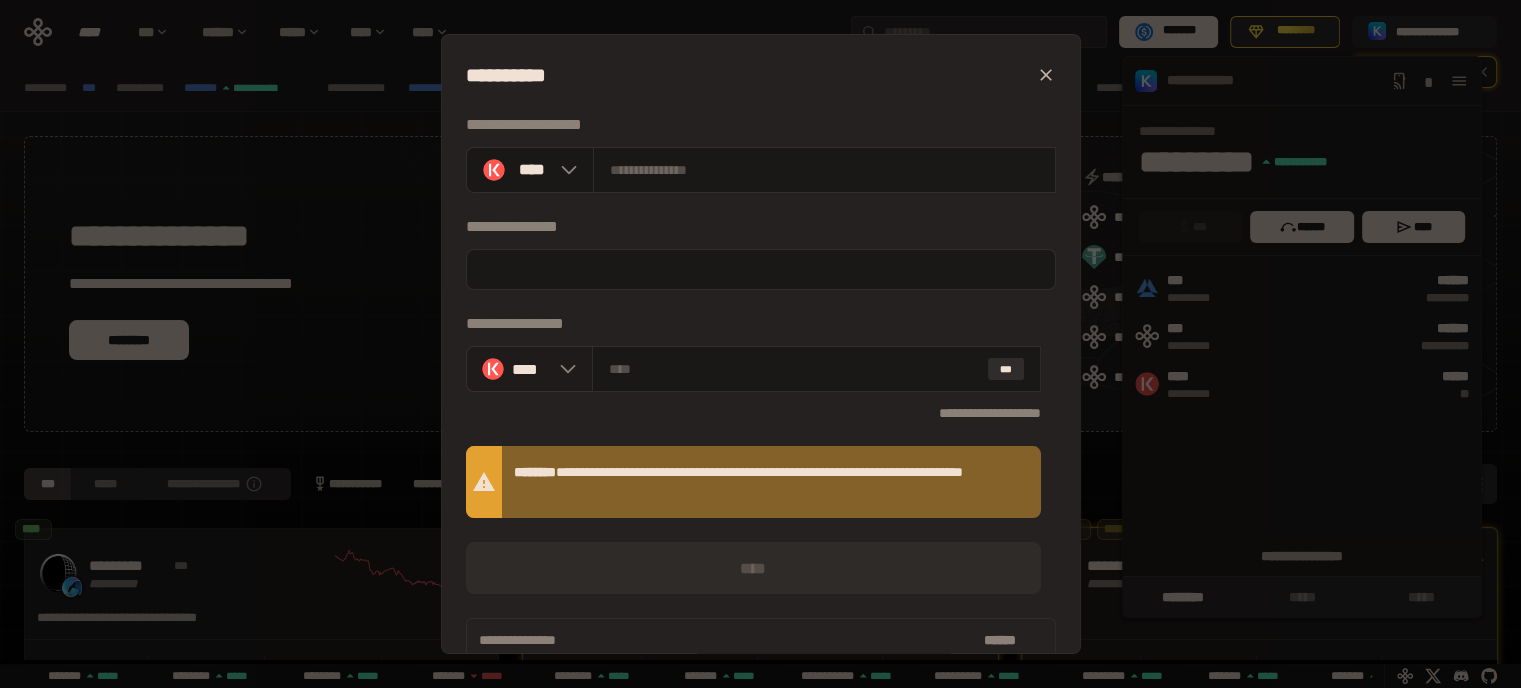 scroll, scrollTop: 0, scrollLeft: 436, axis: horizontal 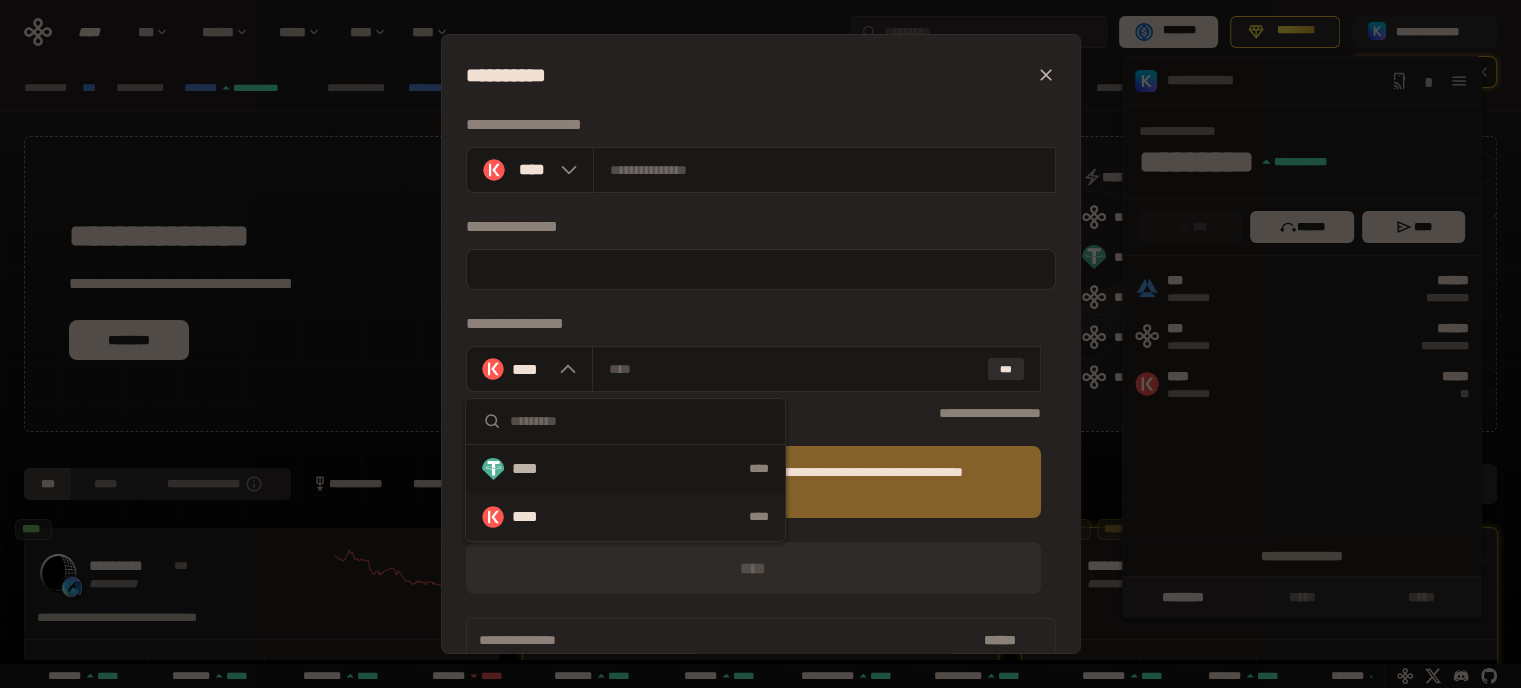 click at bounding box center [639, 421] 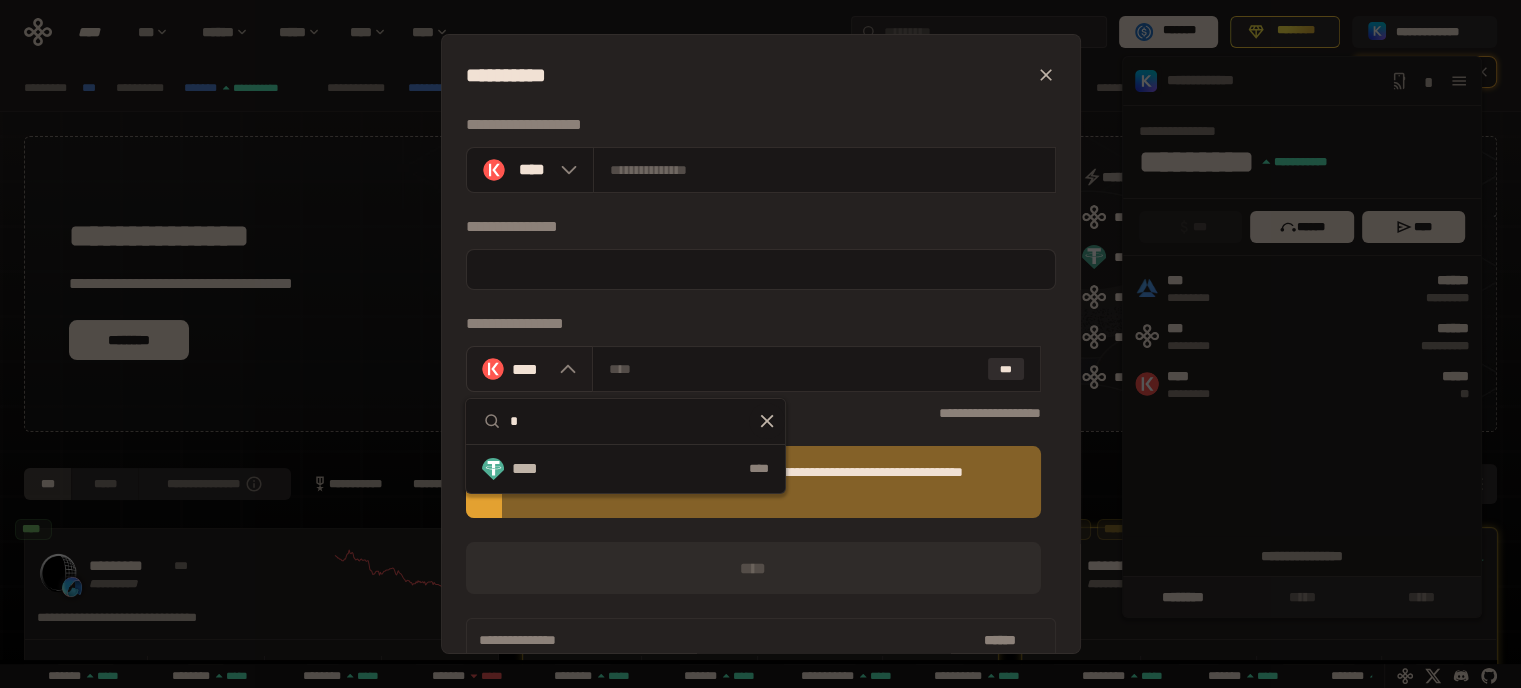 type 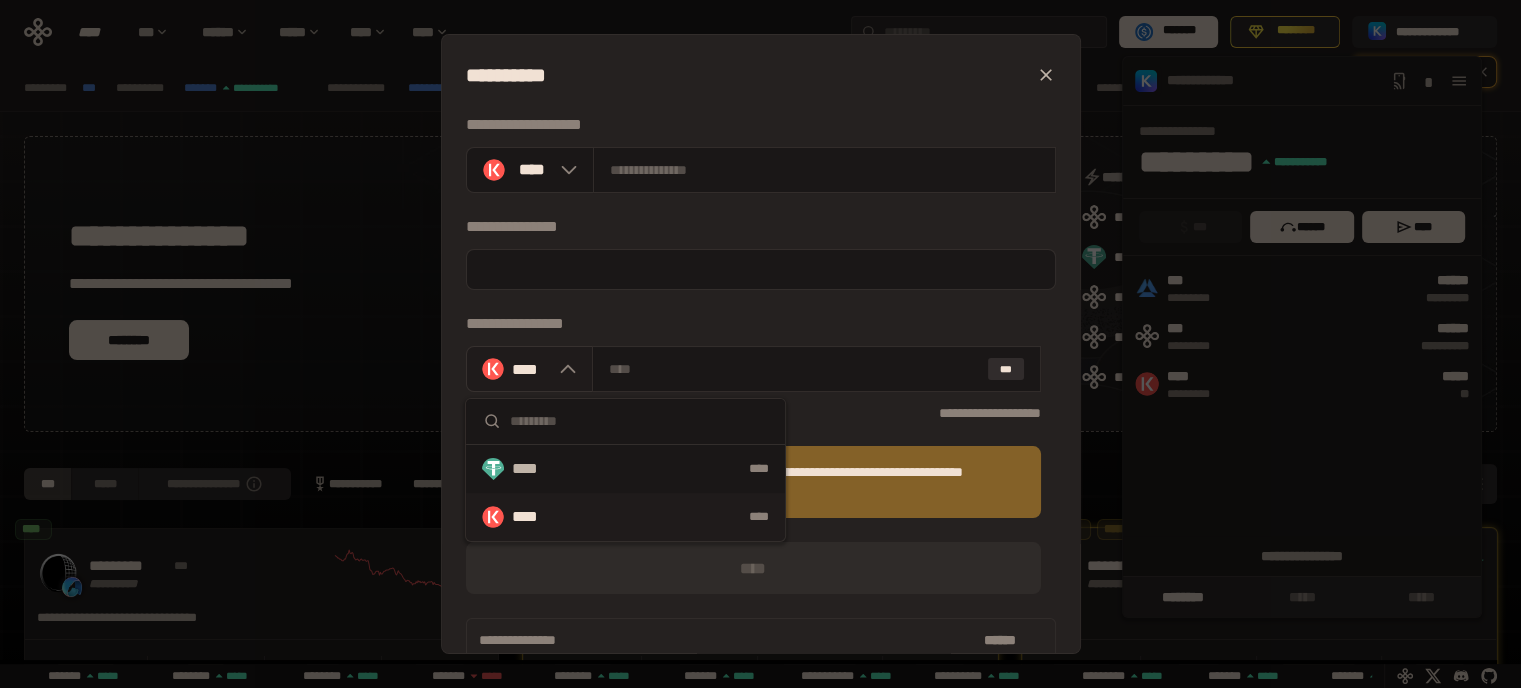 scroll, scrollTop: 0, scrollLeft: 856, axis: horizontal 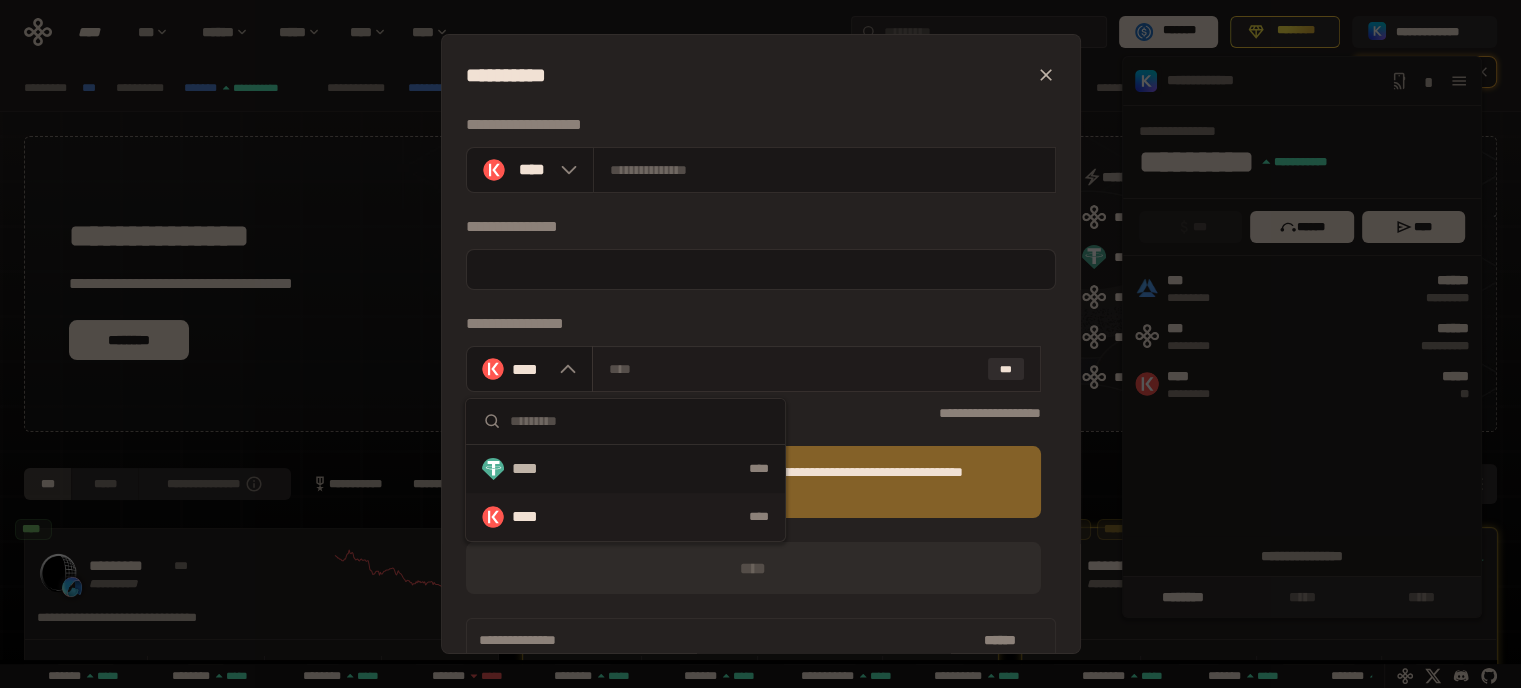 click on "***" at bounding box center [816, 369] 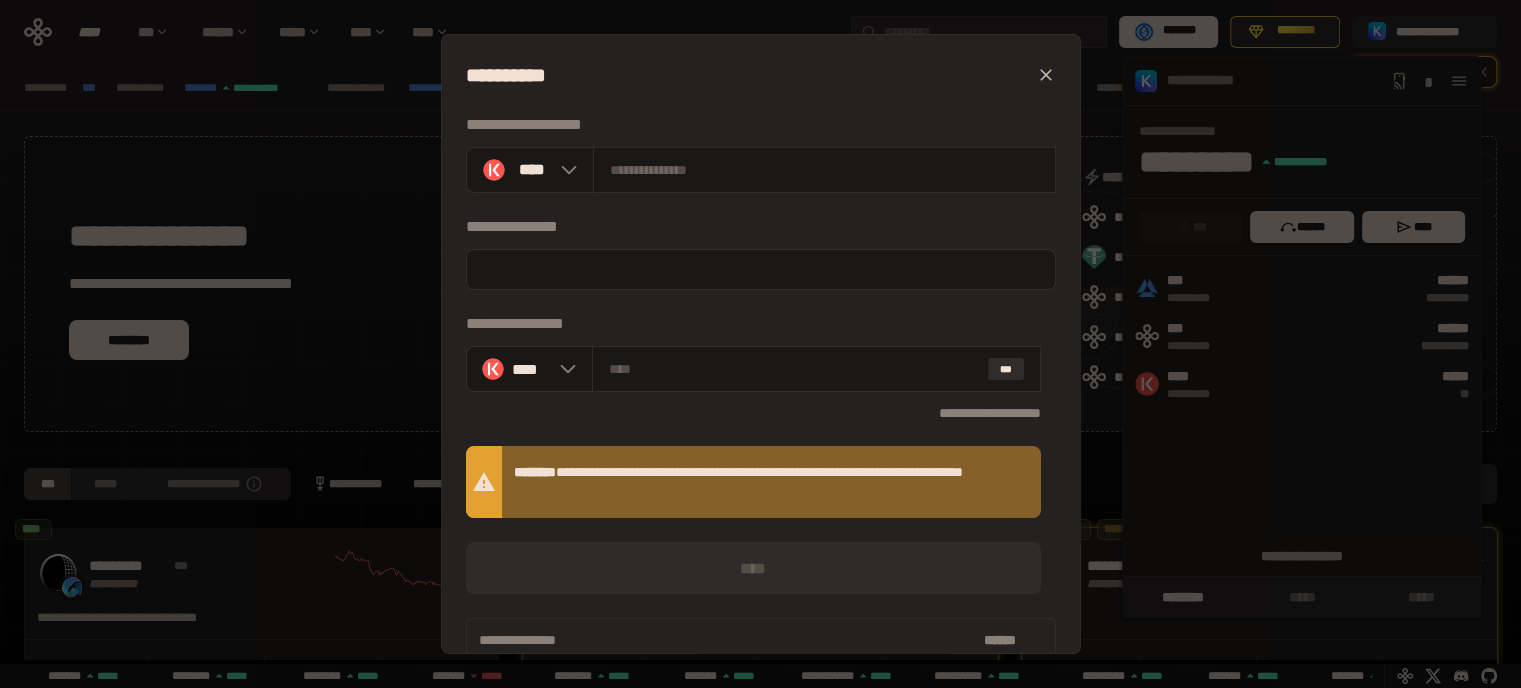 click 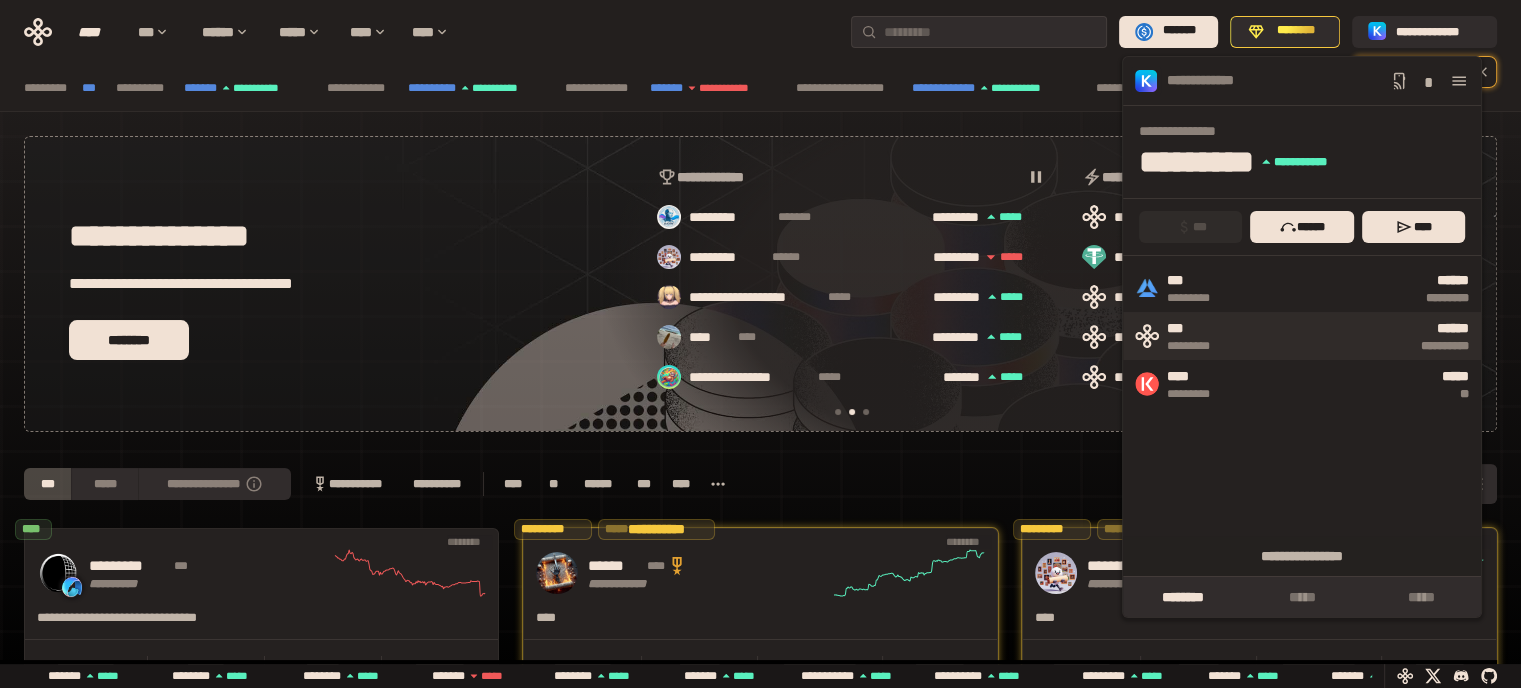 scroll, scrollTop: 0, scrollLeft: 436, axis: horizontal 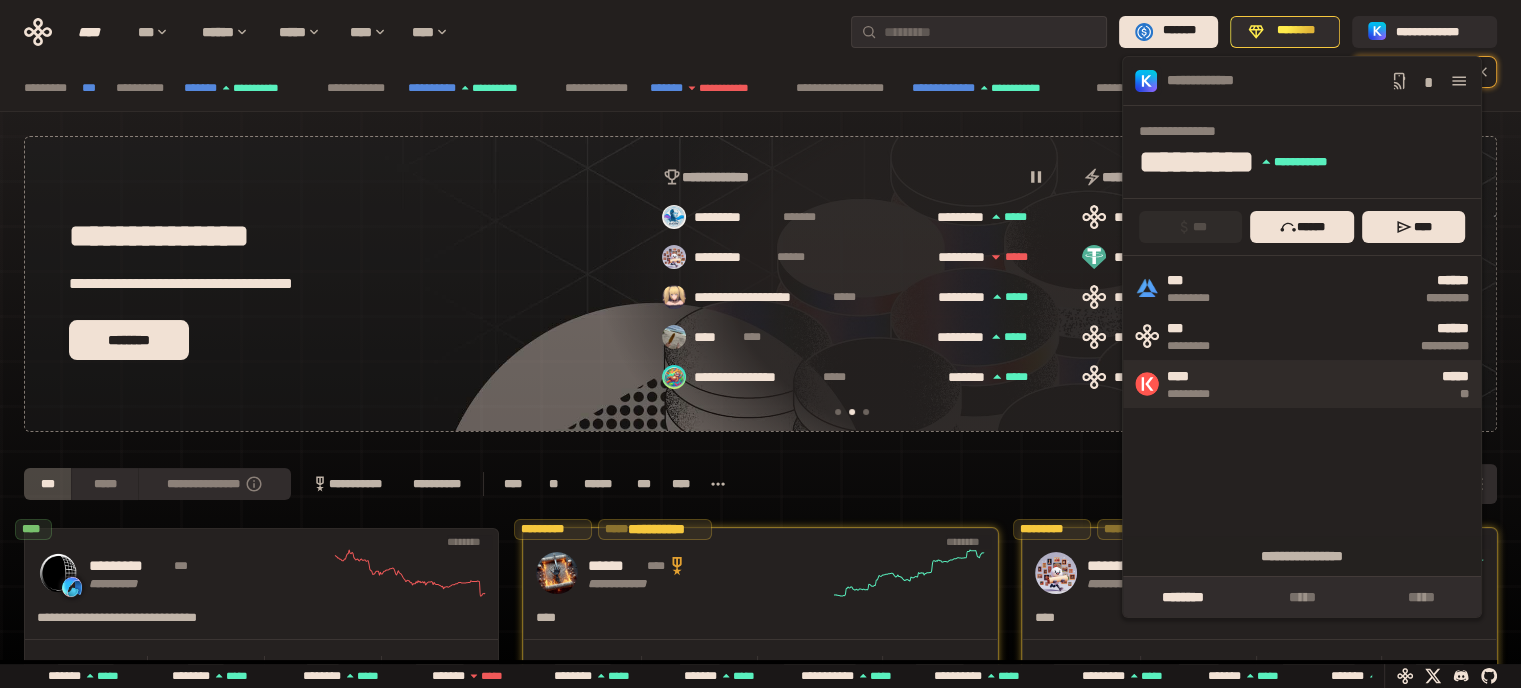 click on "**** ********* ***** **" at bounding box center [1302, 384] 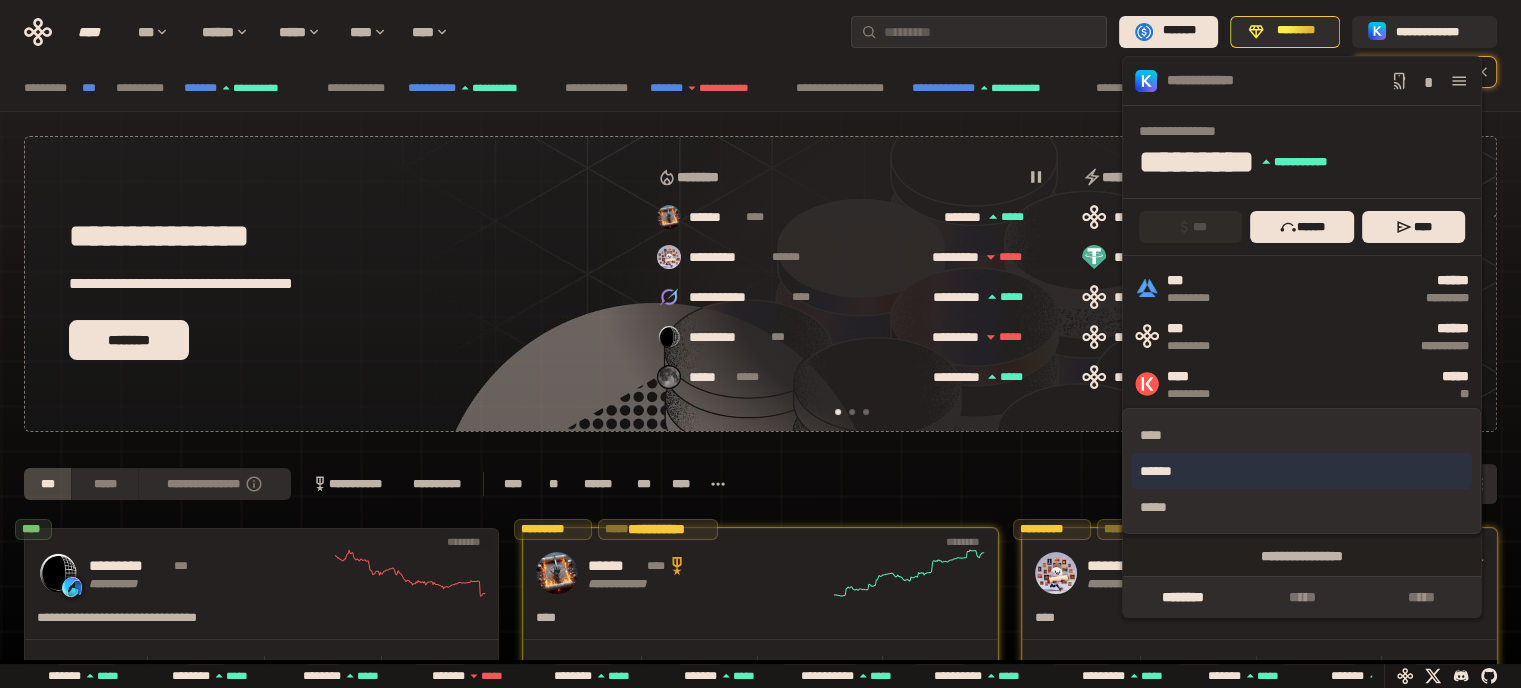 scroll, scrollTop: 0, scrollLeft: 16, axis: horizontal 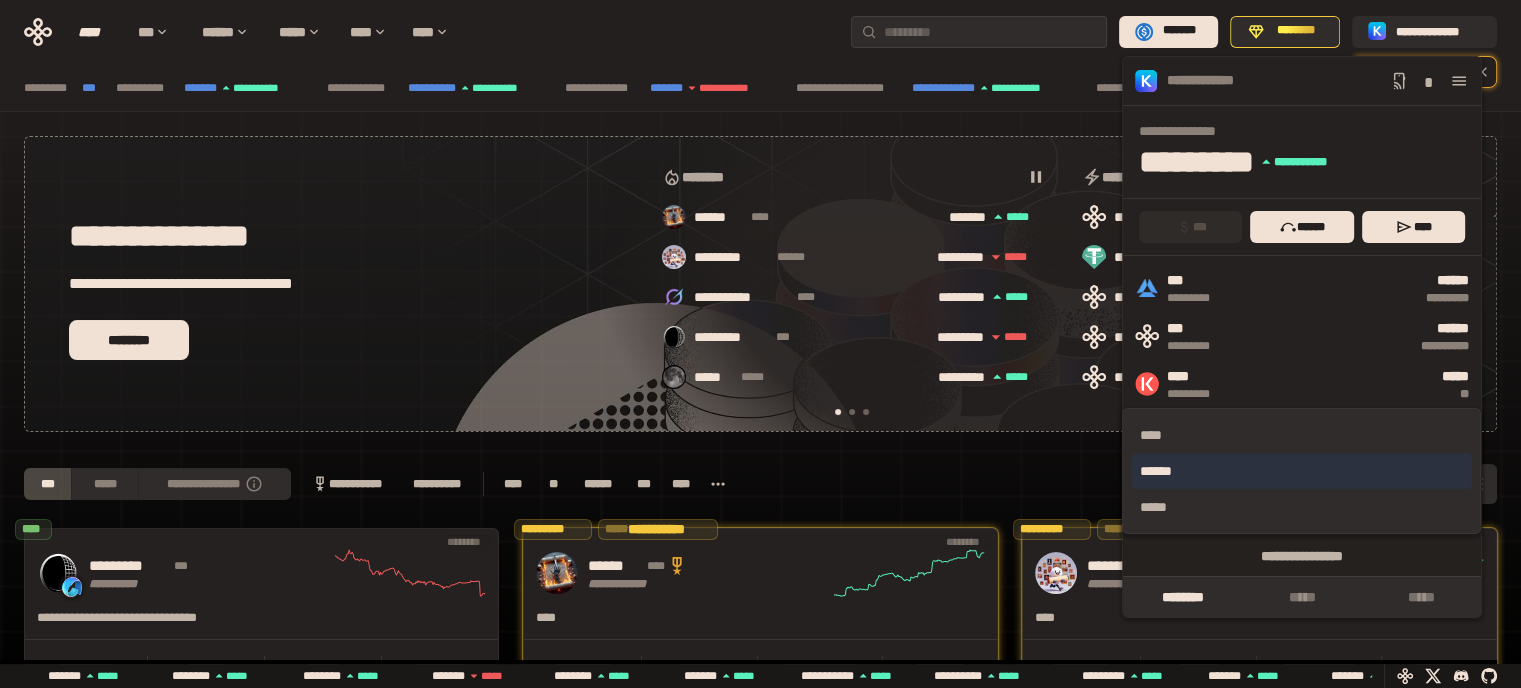 click on "******" at bounding box center (1301, 471) 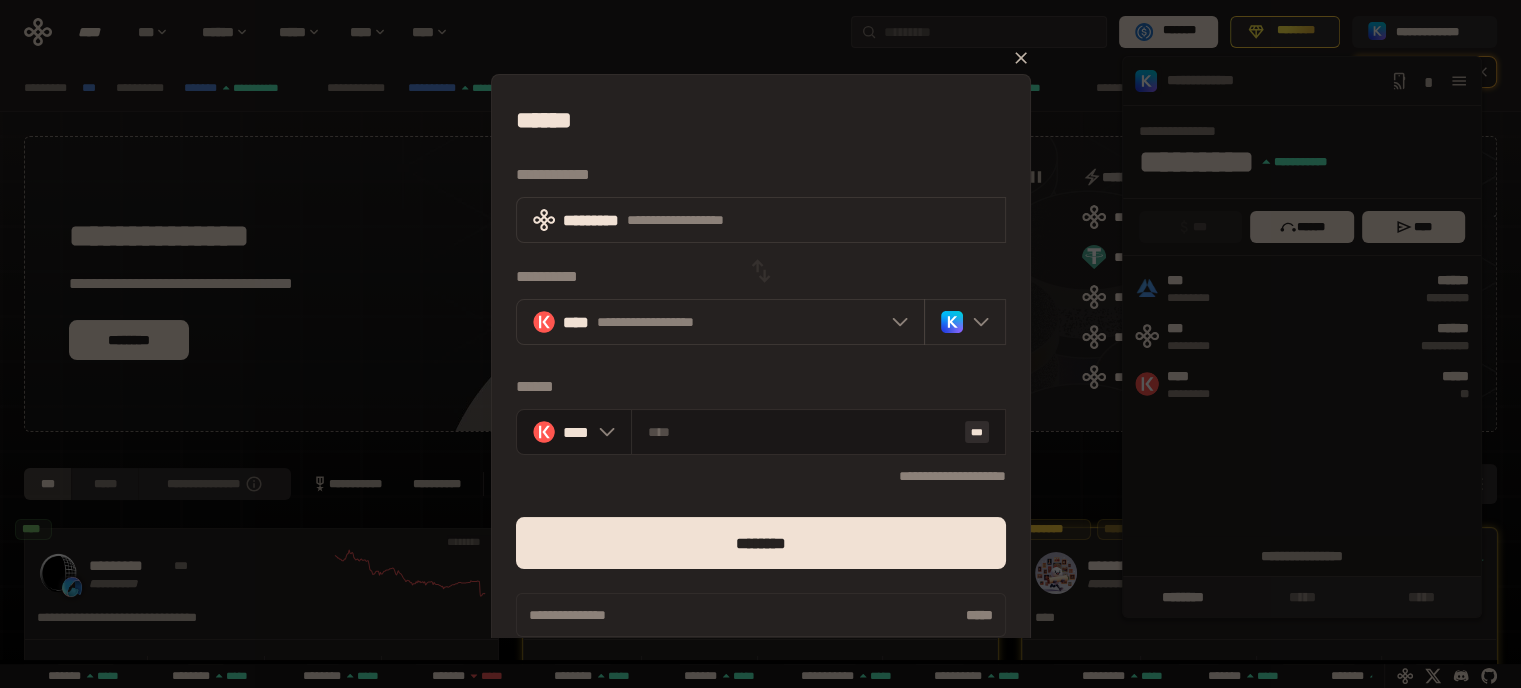 type on "****" 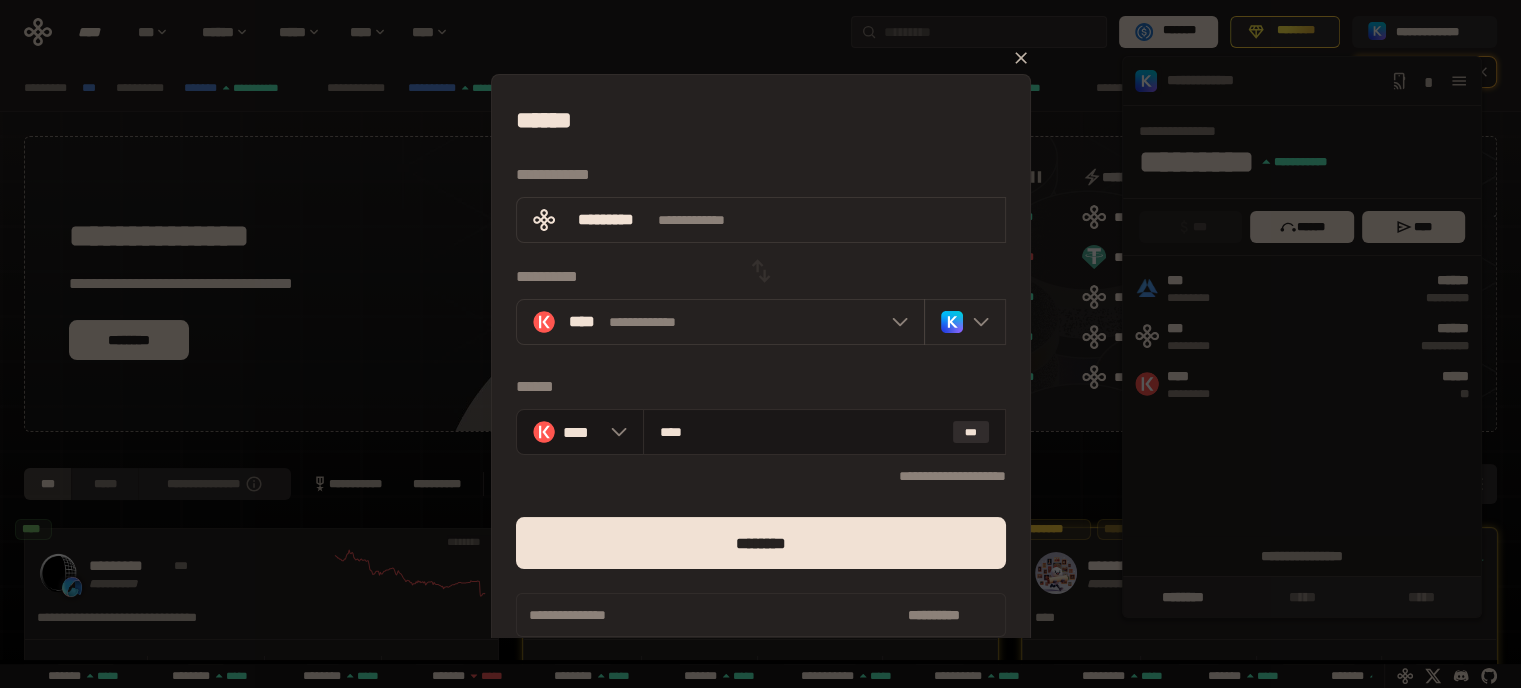 scroll, scrollTop: 0, scrollLeft: 436, axis: horizontal 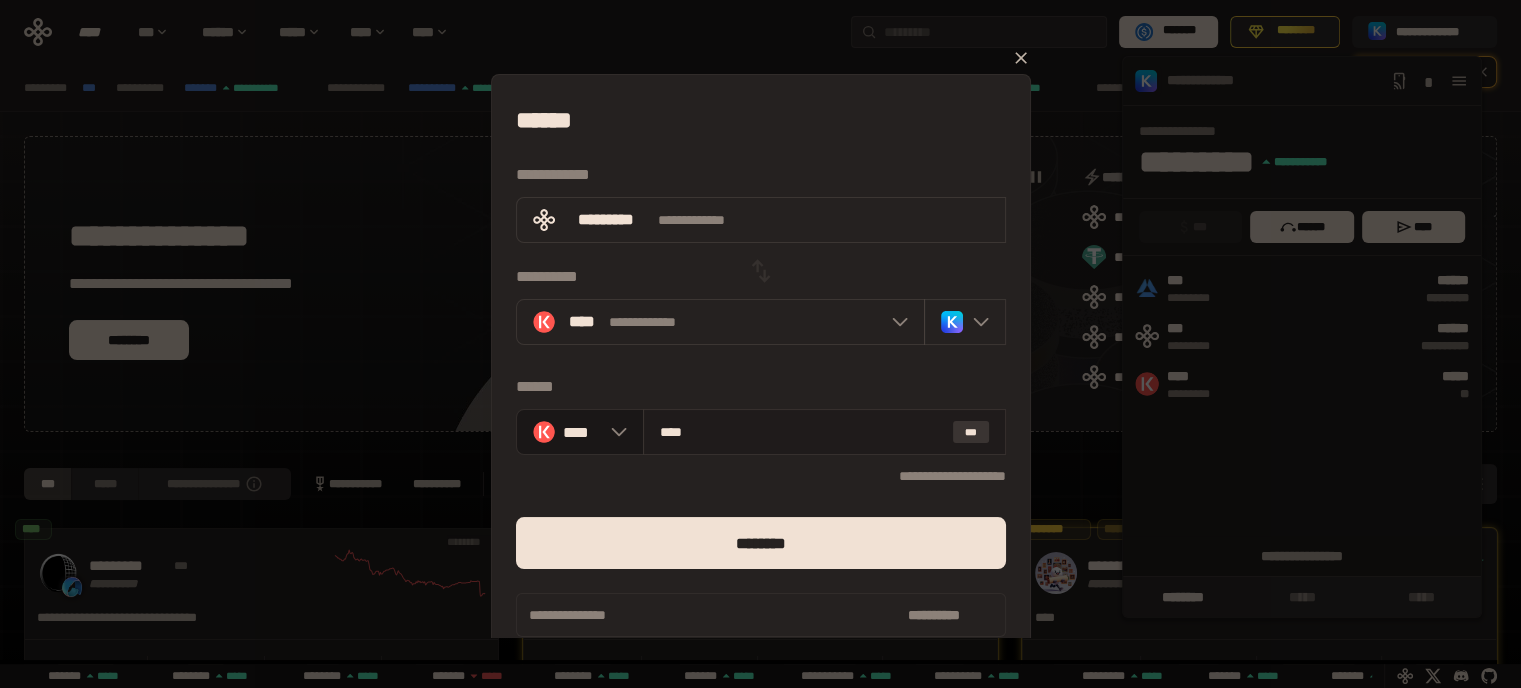 click on "***" at bounding box center [971, 432] 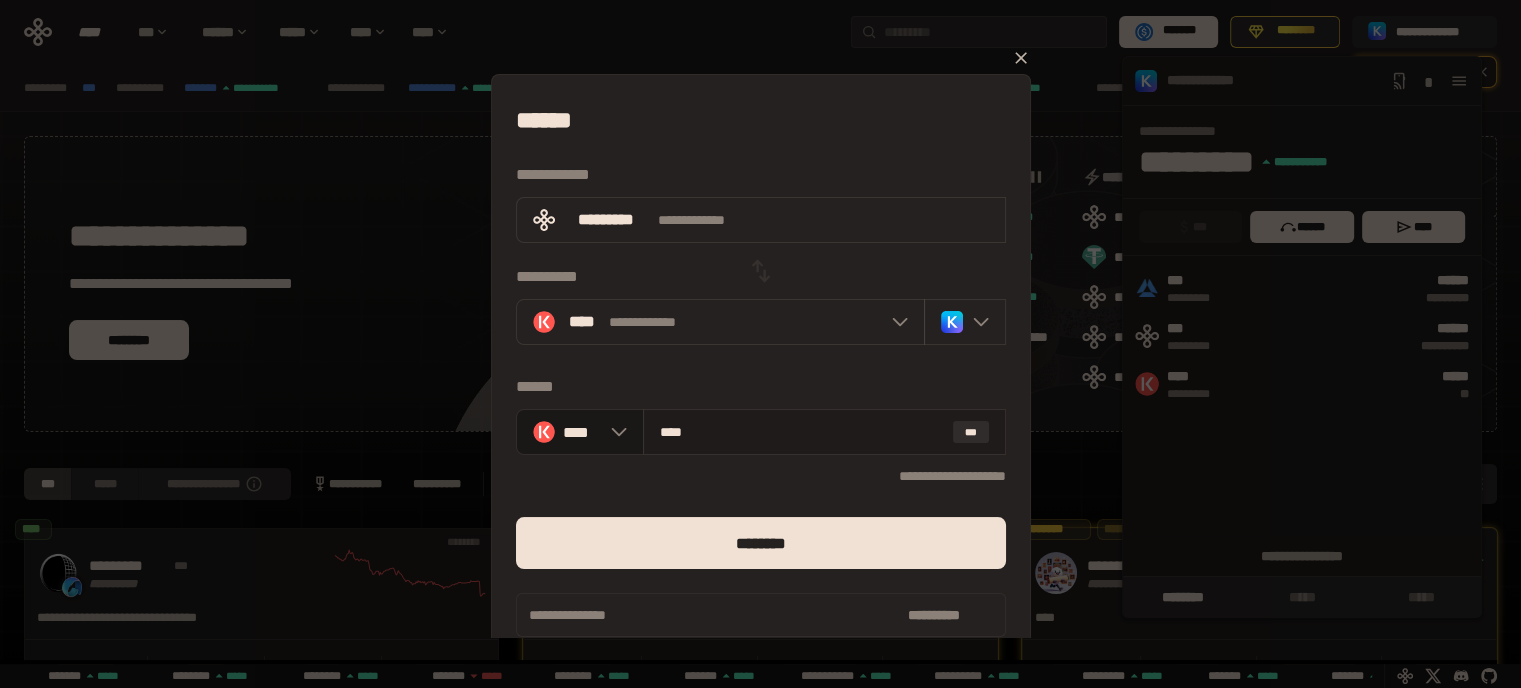 scroll, scrollTop: 0, scrollLeft: 856, axis: horizontal 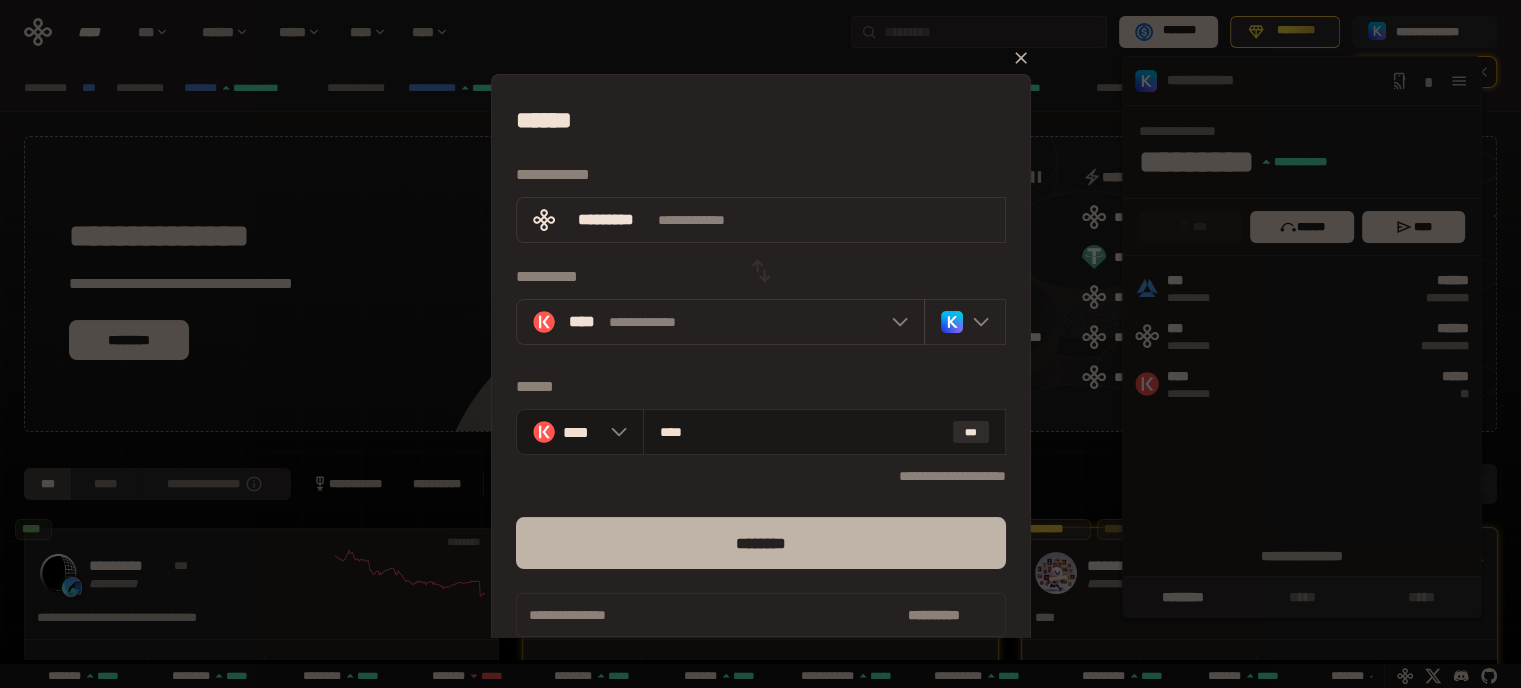 click on "********" at bounding box center (761, 543) 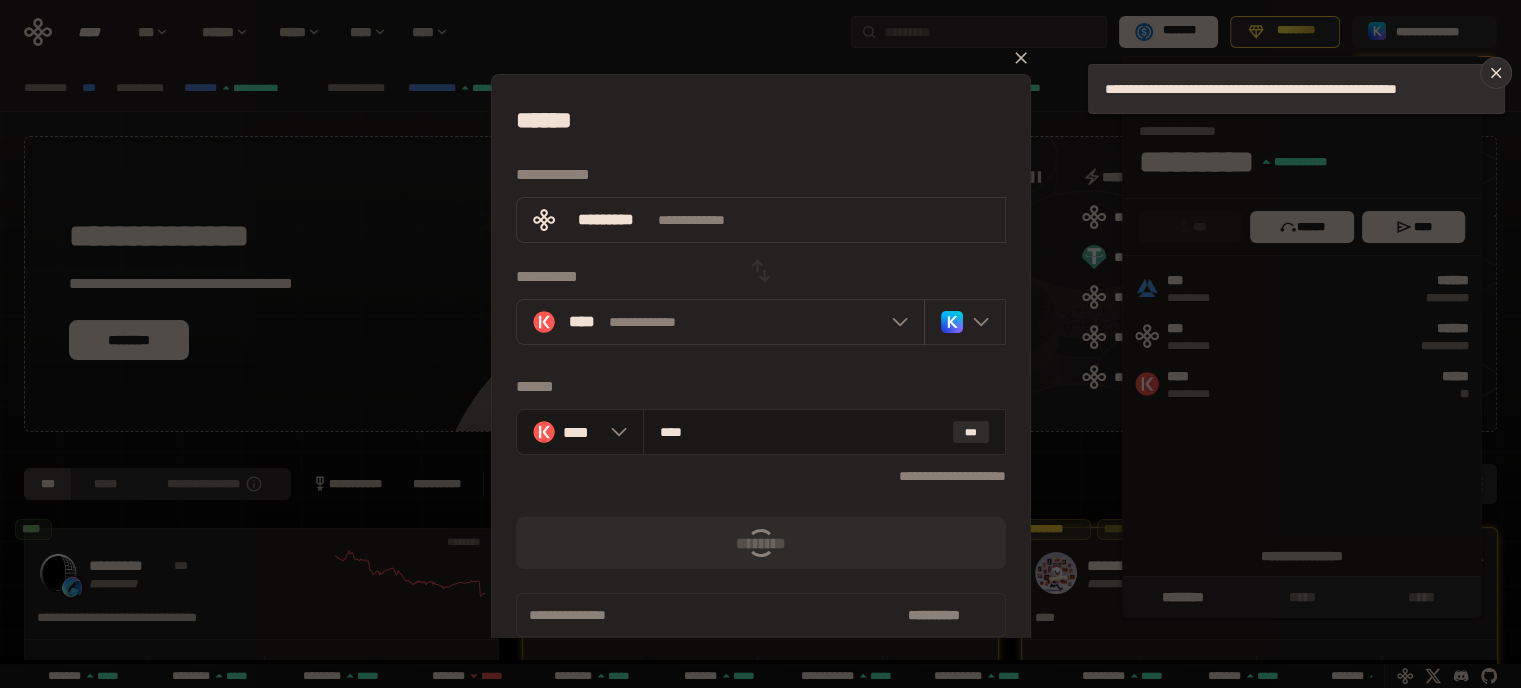 scroll, scrollTop: 0, scrollLeft: 436, axis: horizontal 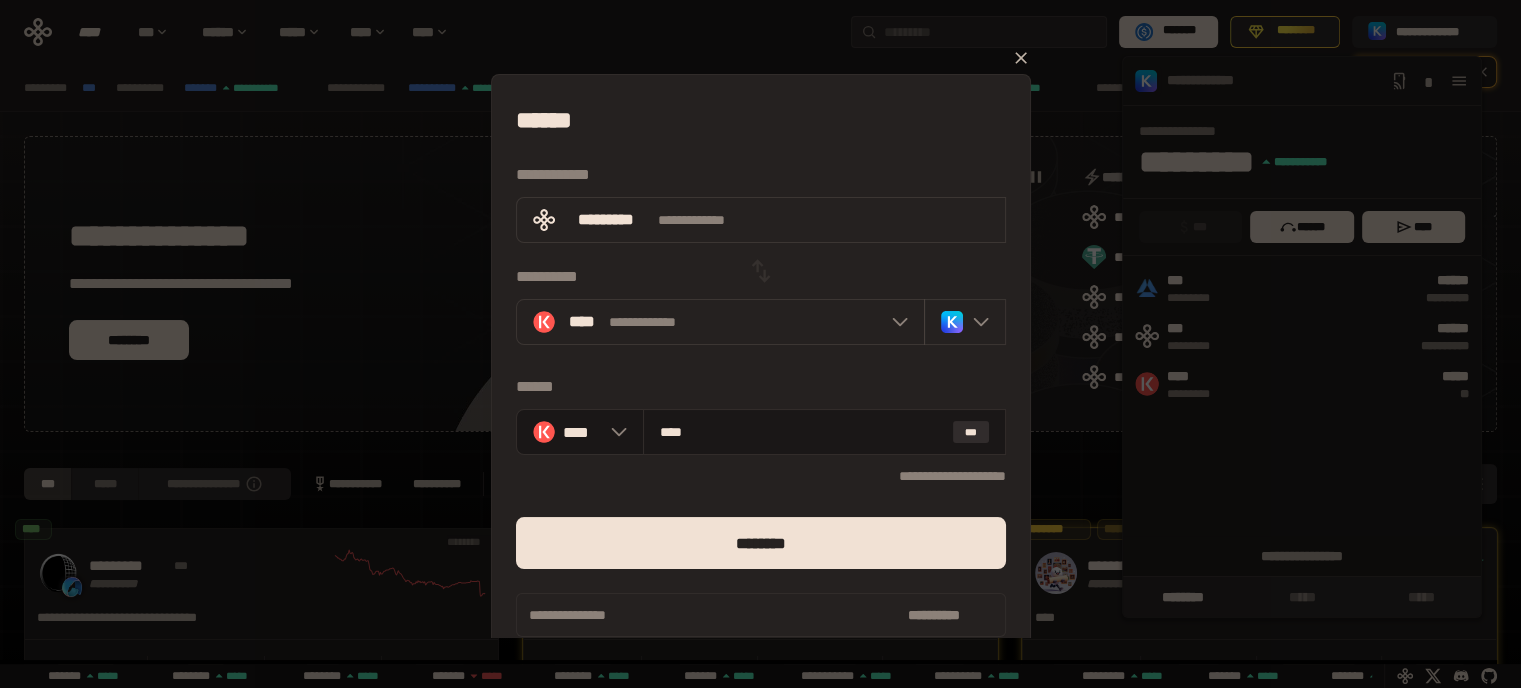 type 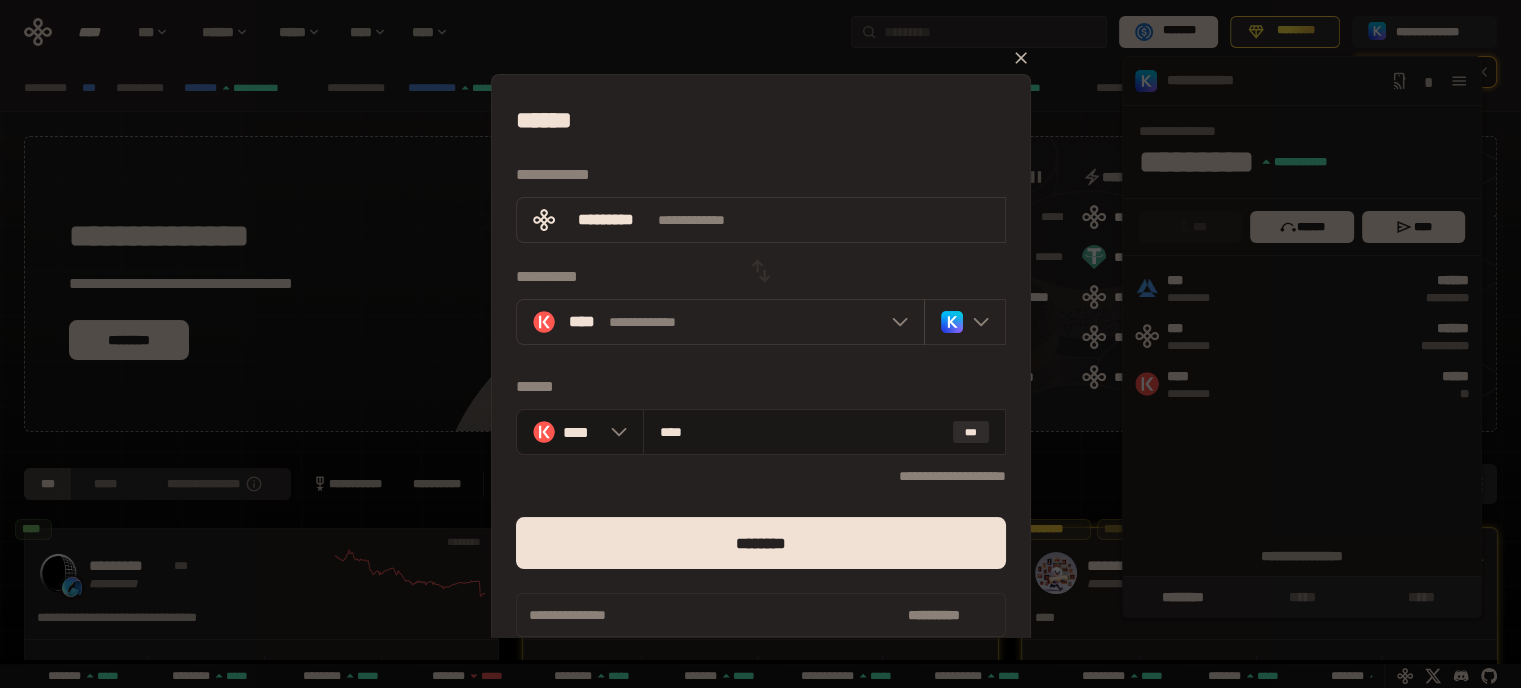 scroll, scrollTop: 0, scrollLeft: 16, axis: horizontal 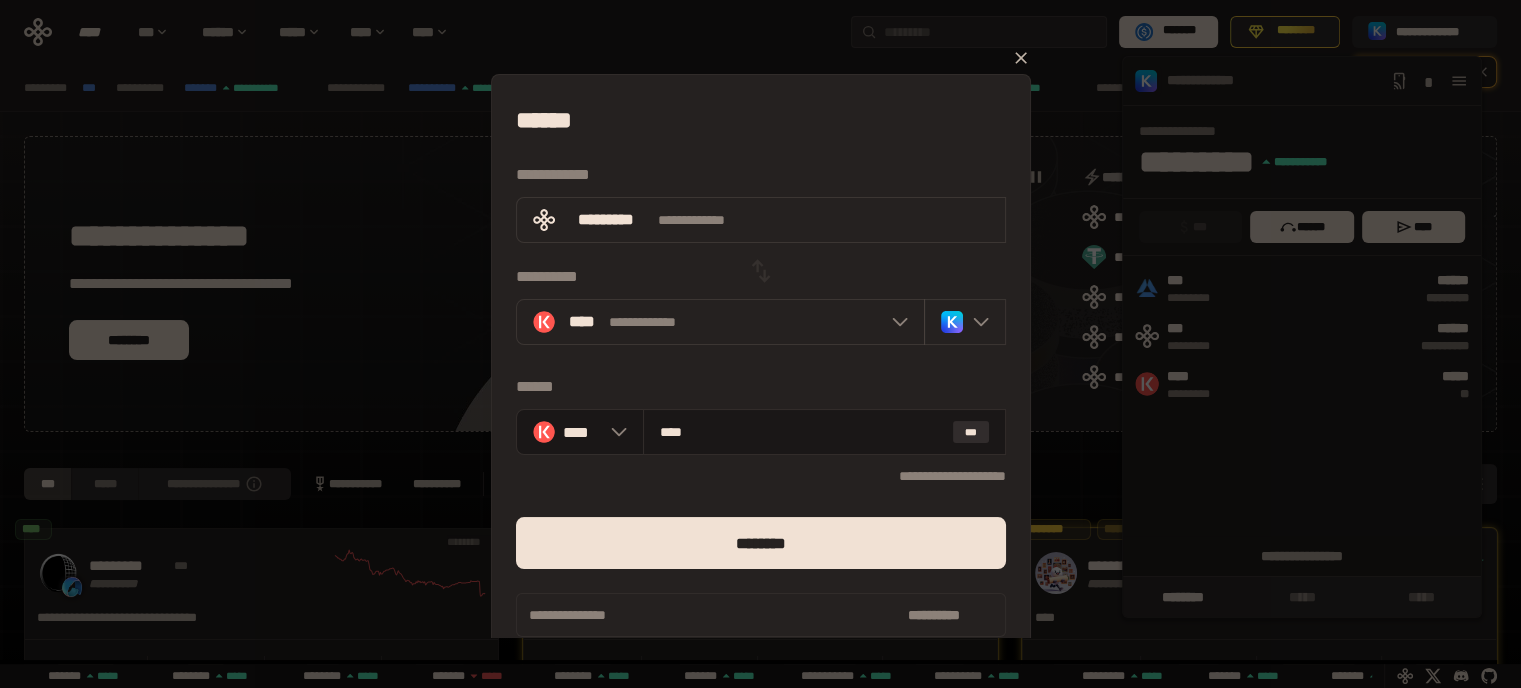 click on "**********" at bounding box center [760, 344] 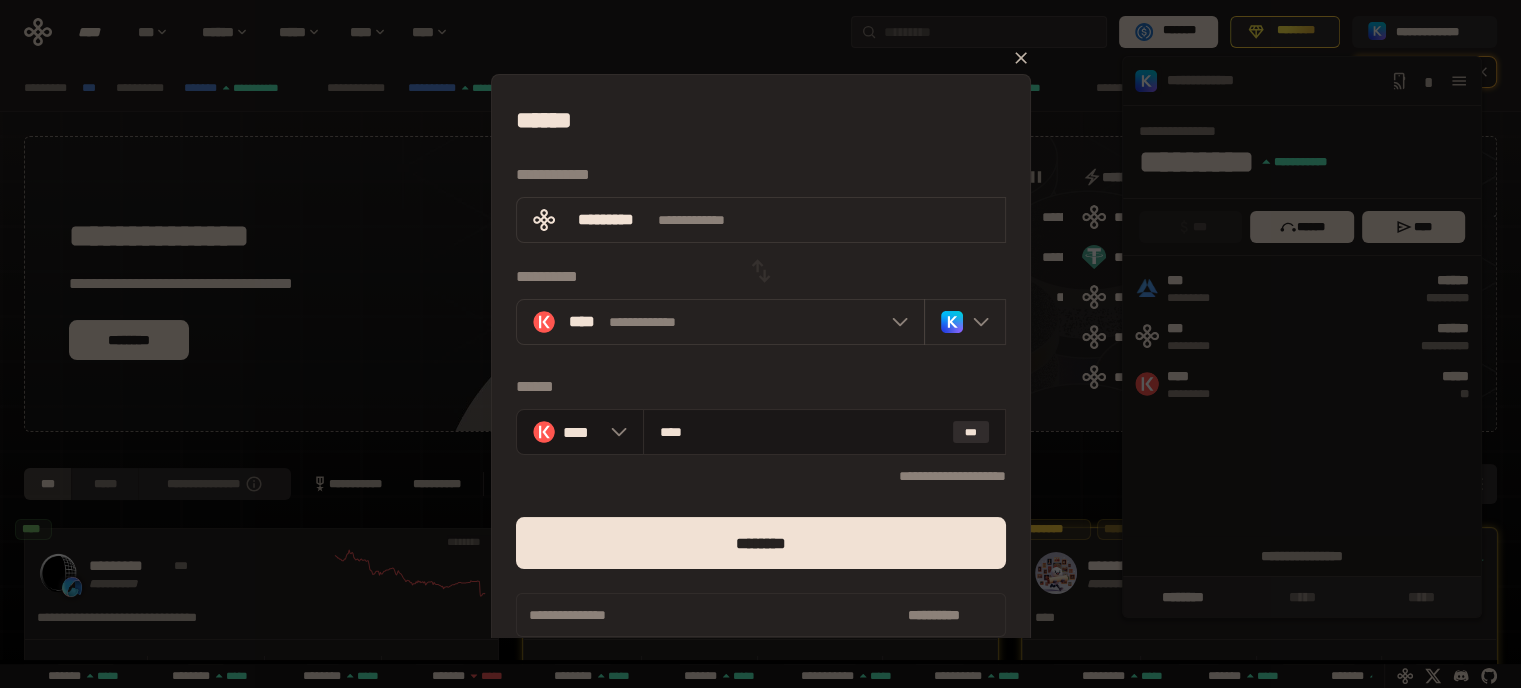 scroll, scrollTop: 0, scrollLeft: 856, axis: horizontal 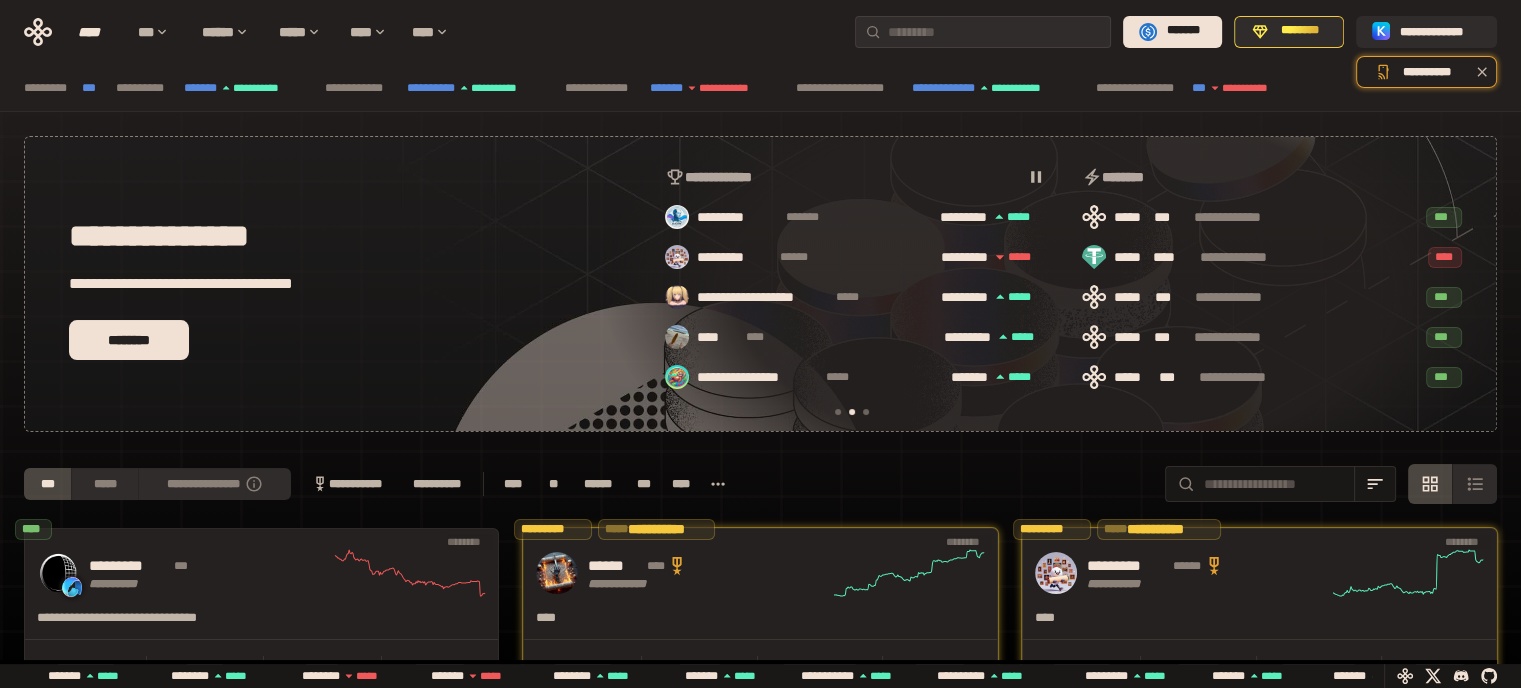 click on "**********" at bounding box center [1062, 284] 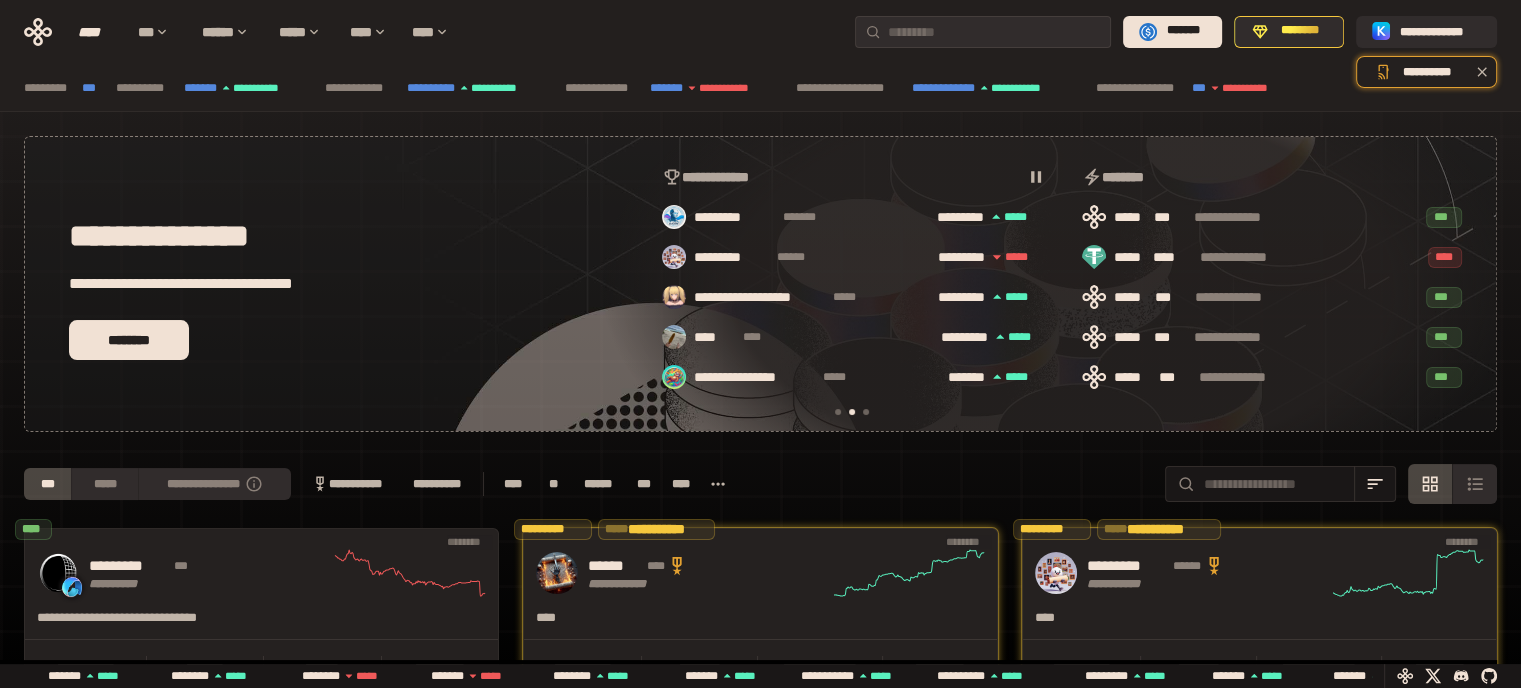 click on "**********" at bounding box center (1062, 284) 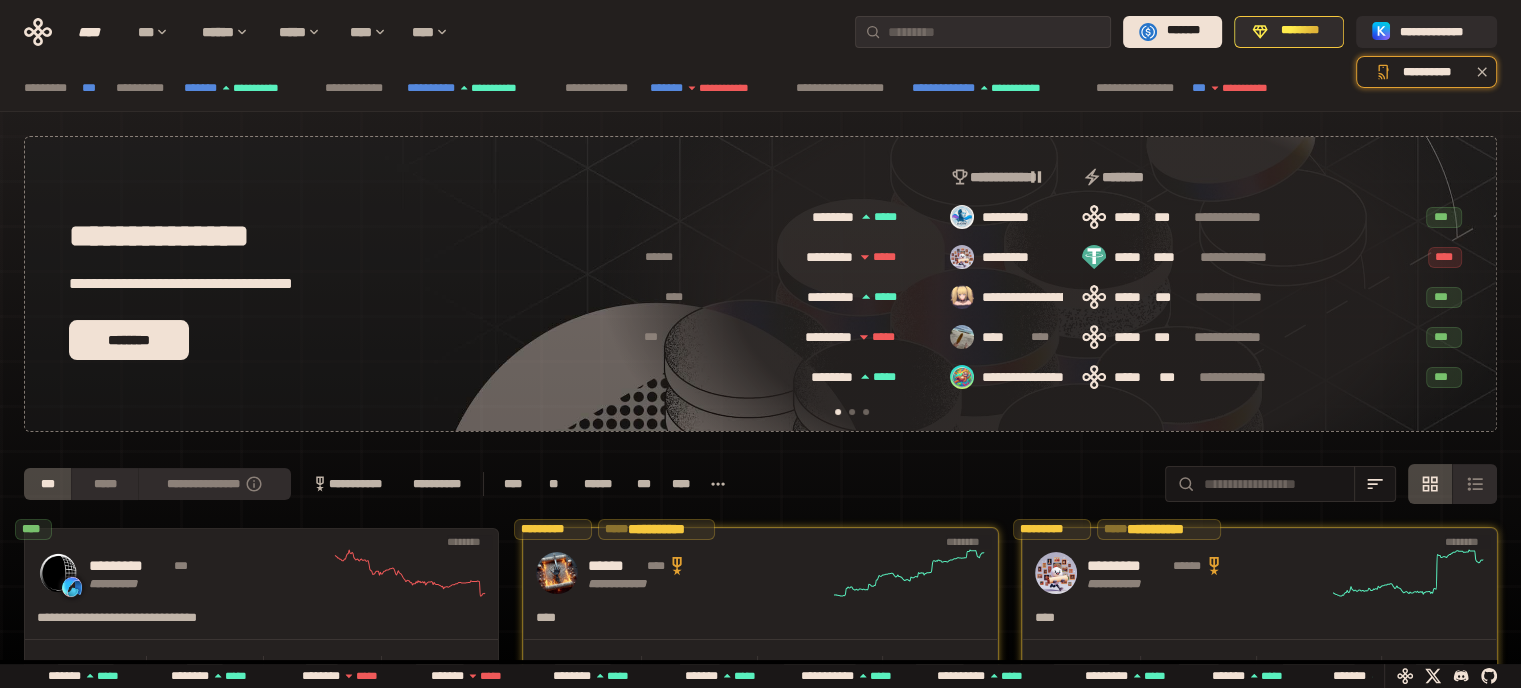 scroll, scrollTop: 0, scrollLeft: 16, axis: horizontal 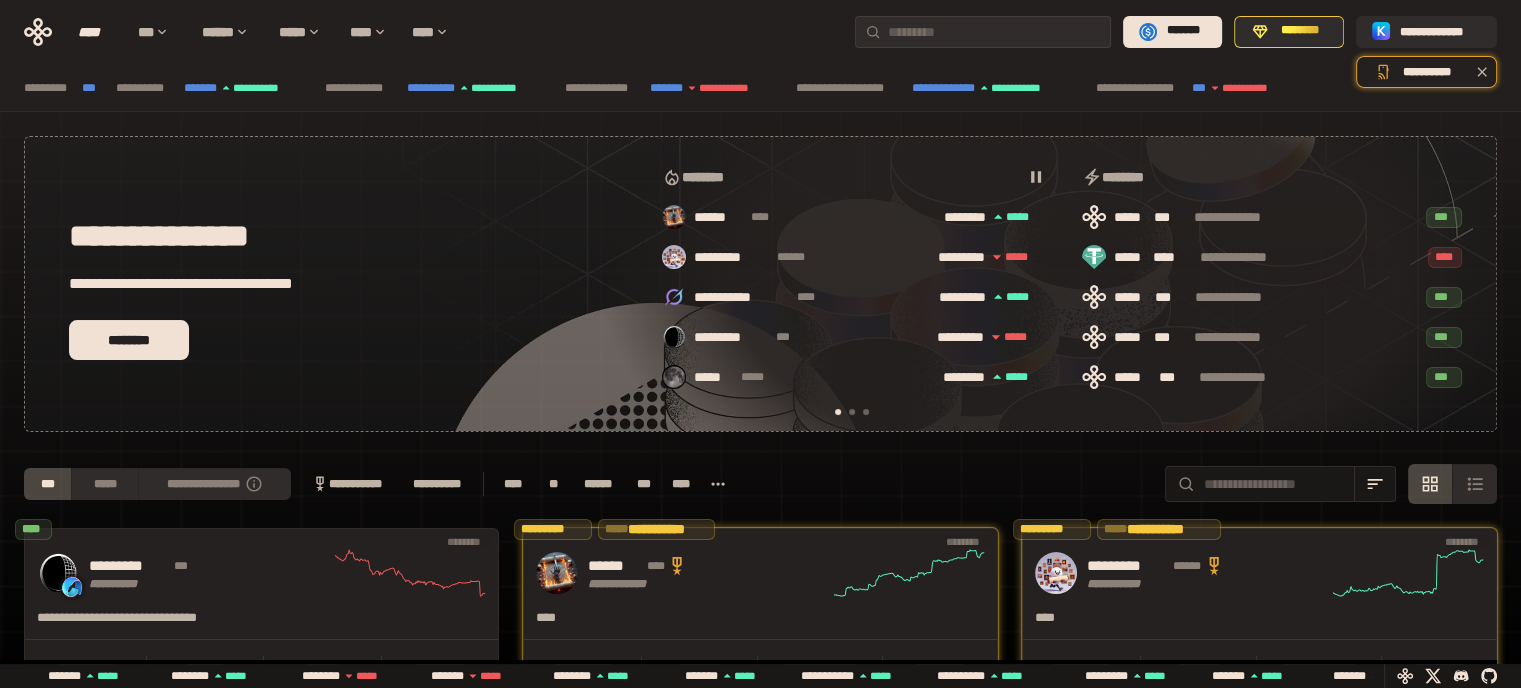click on "**********" at bounding box center [760, 88] 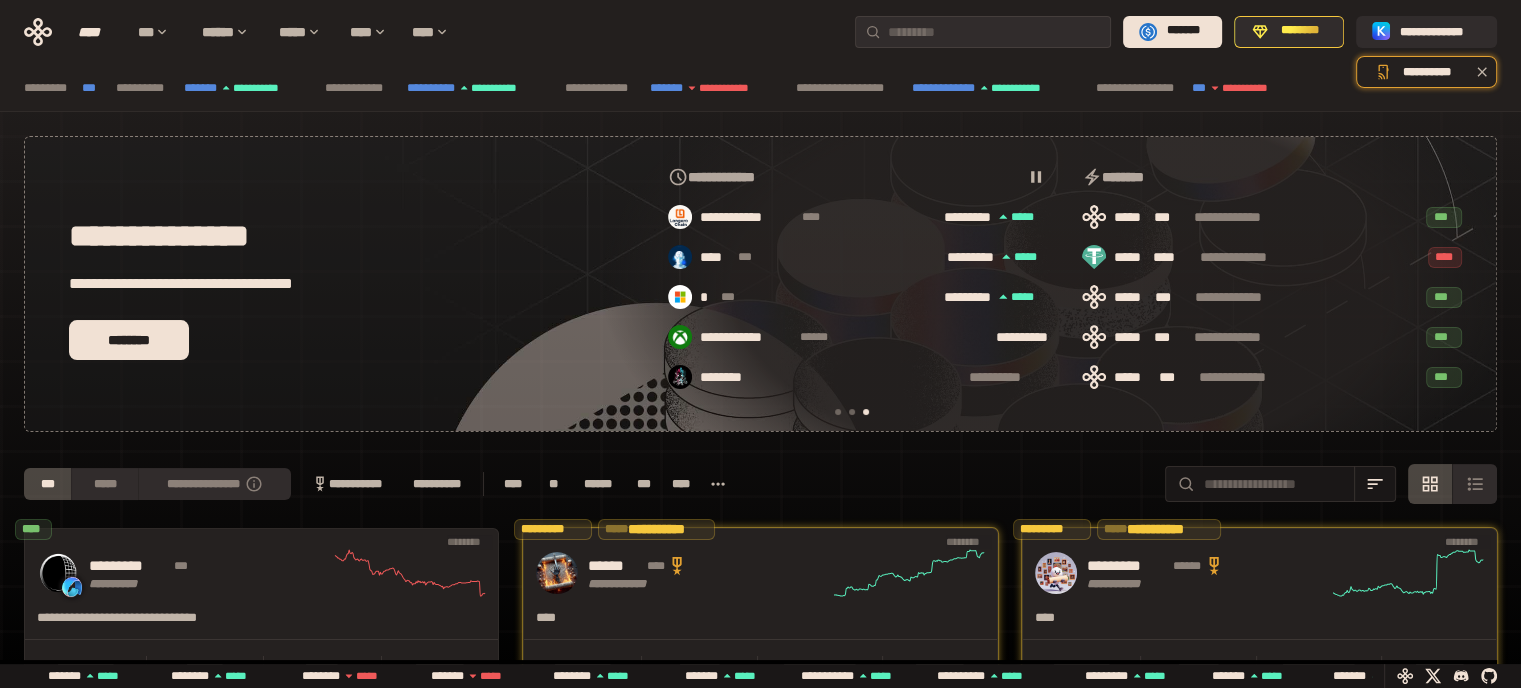 scroll, scrollTop: 0, scrollLeft: 856, axis: horizontal 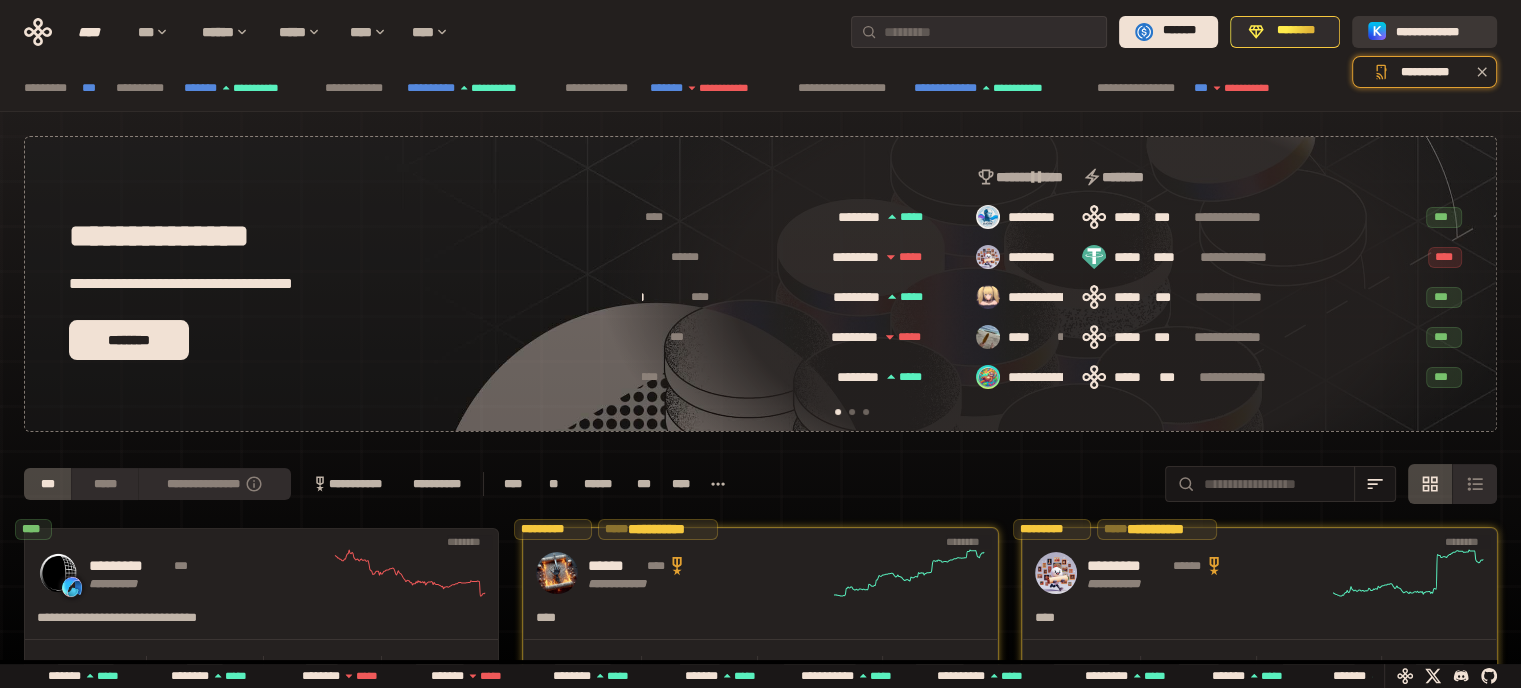 click on "**********" at bounding box center [1438, 31] 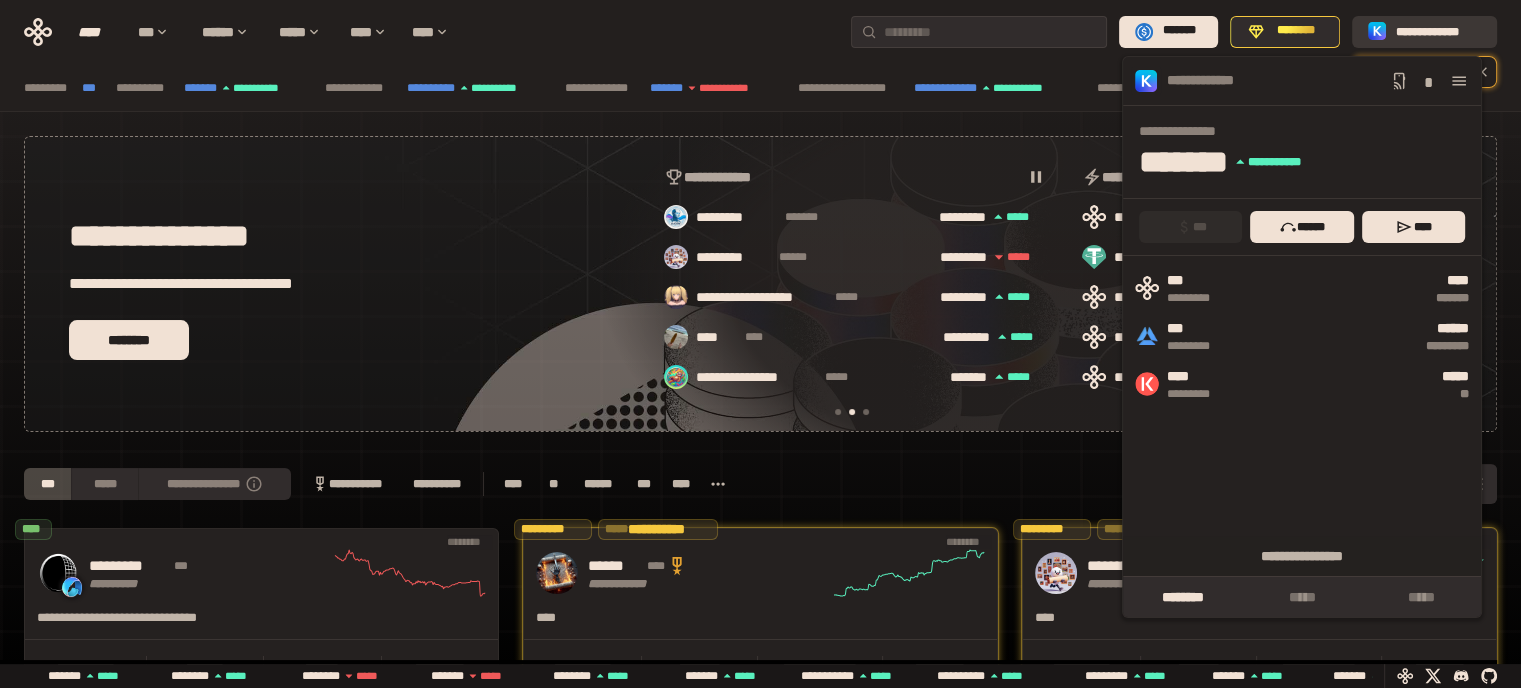 scroll, scrollTop: 0, scrollLeft: 436, axis: horizontal 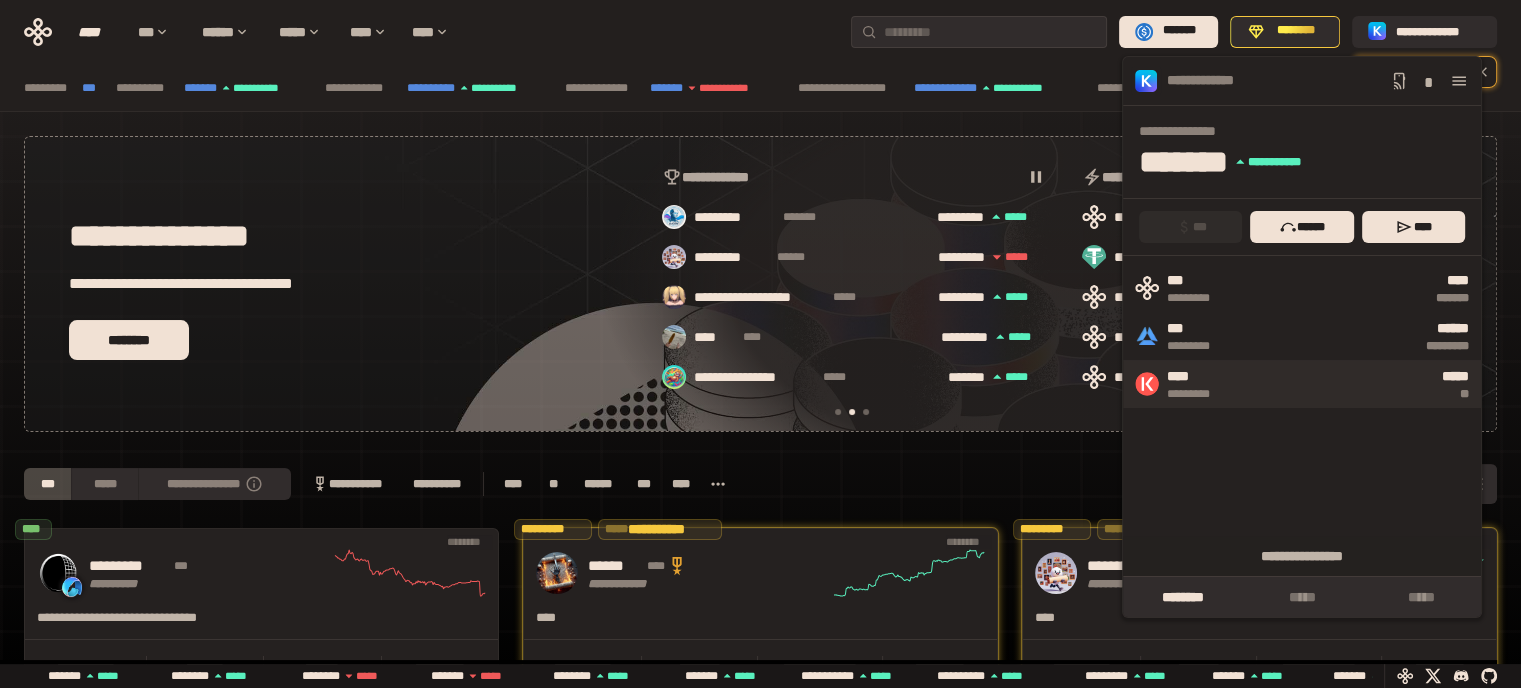 click on "***** **" at bounding box center [1353, 384] 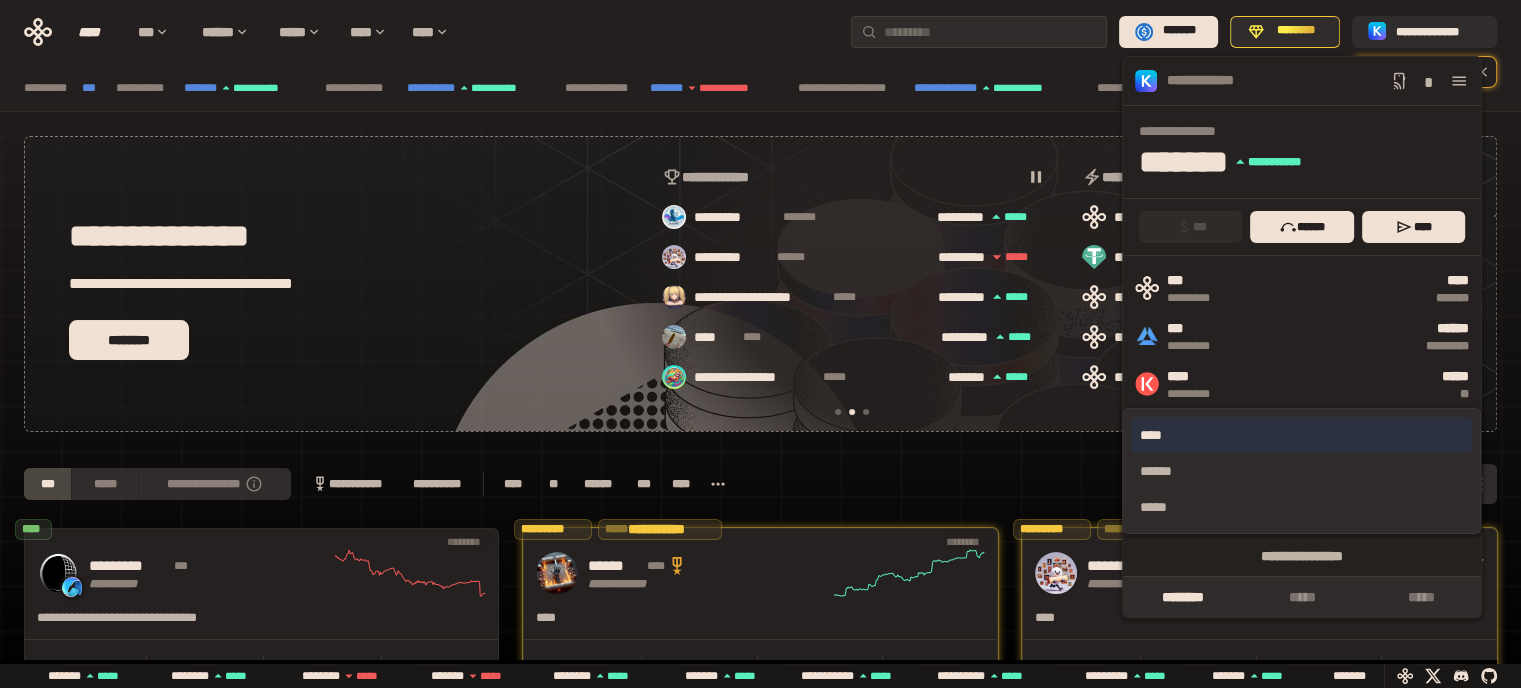 click on "****" at bounding box center (1301, 435) 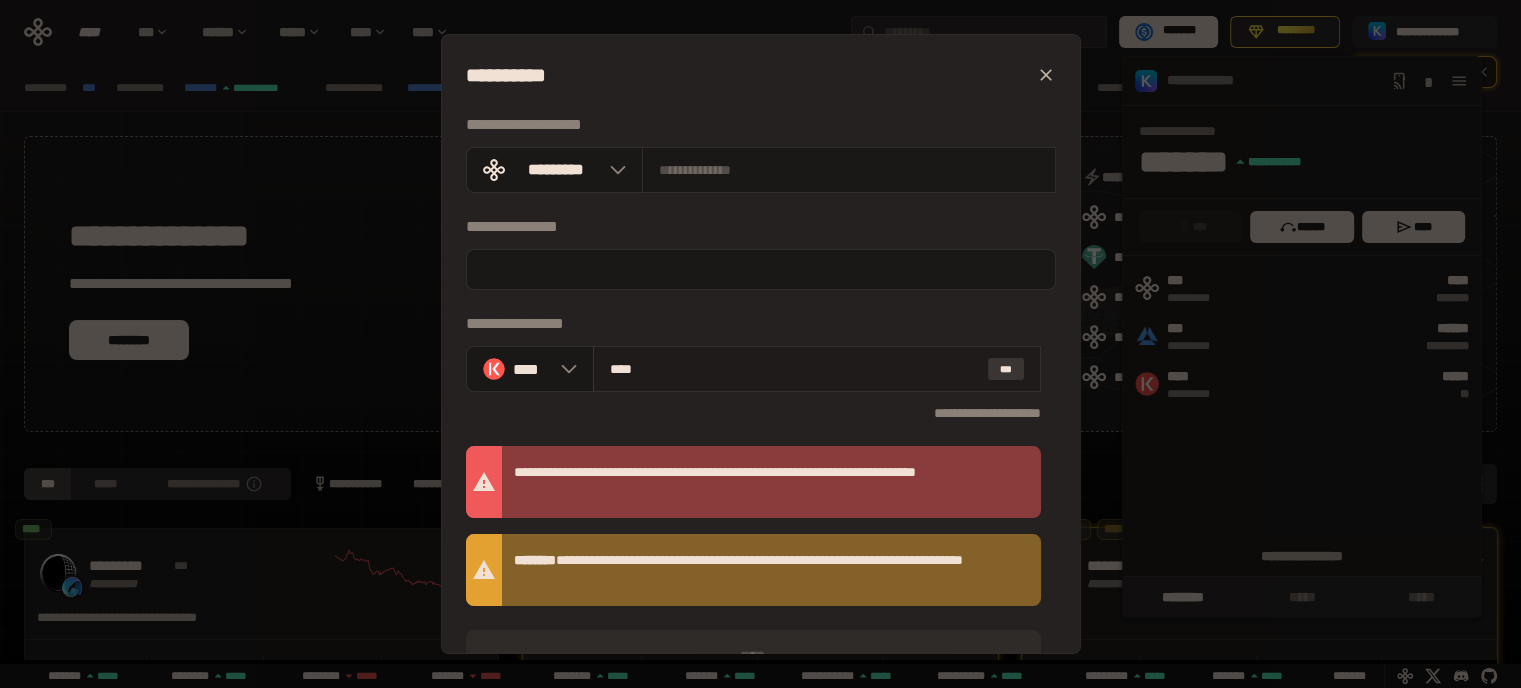 scroll, scrollTop: 0, scrollLeft: 856, axis: horizontal 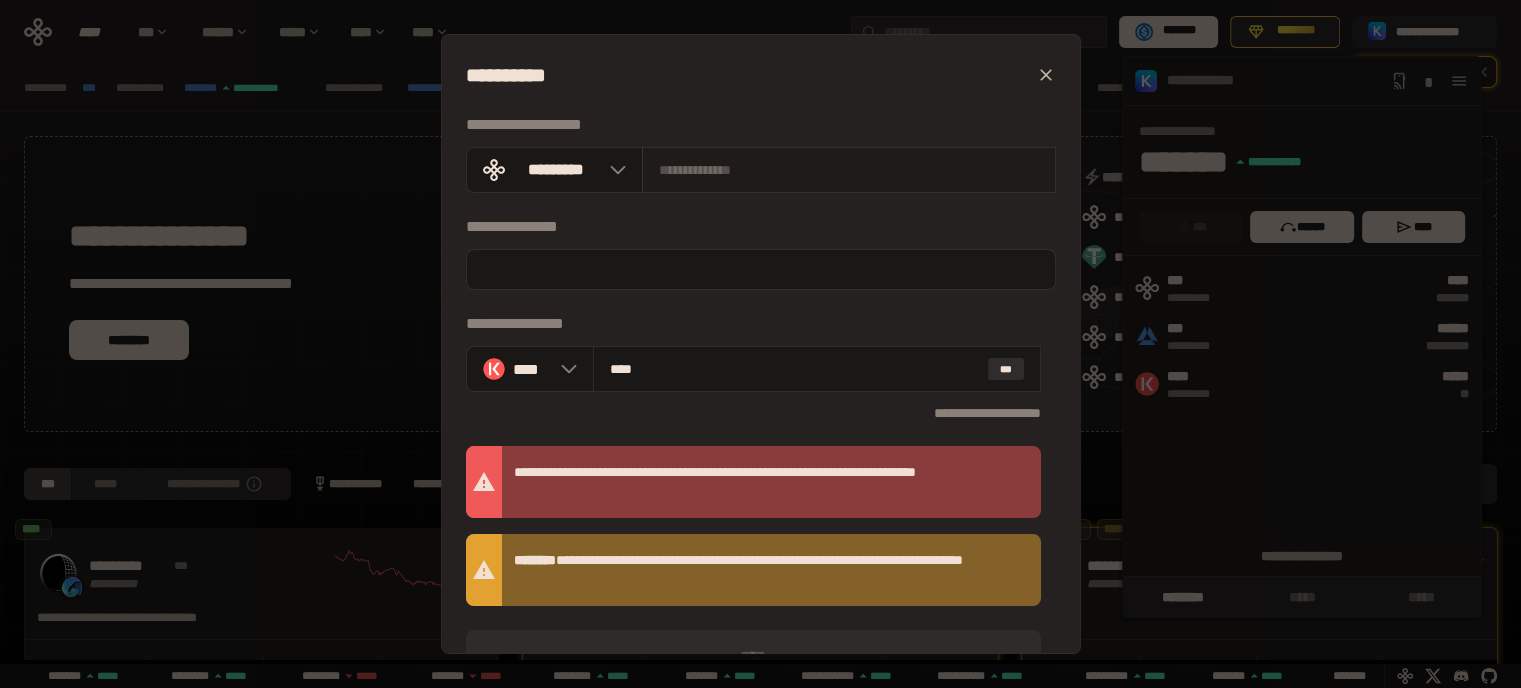 click at bounding box center (849, 170) 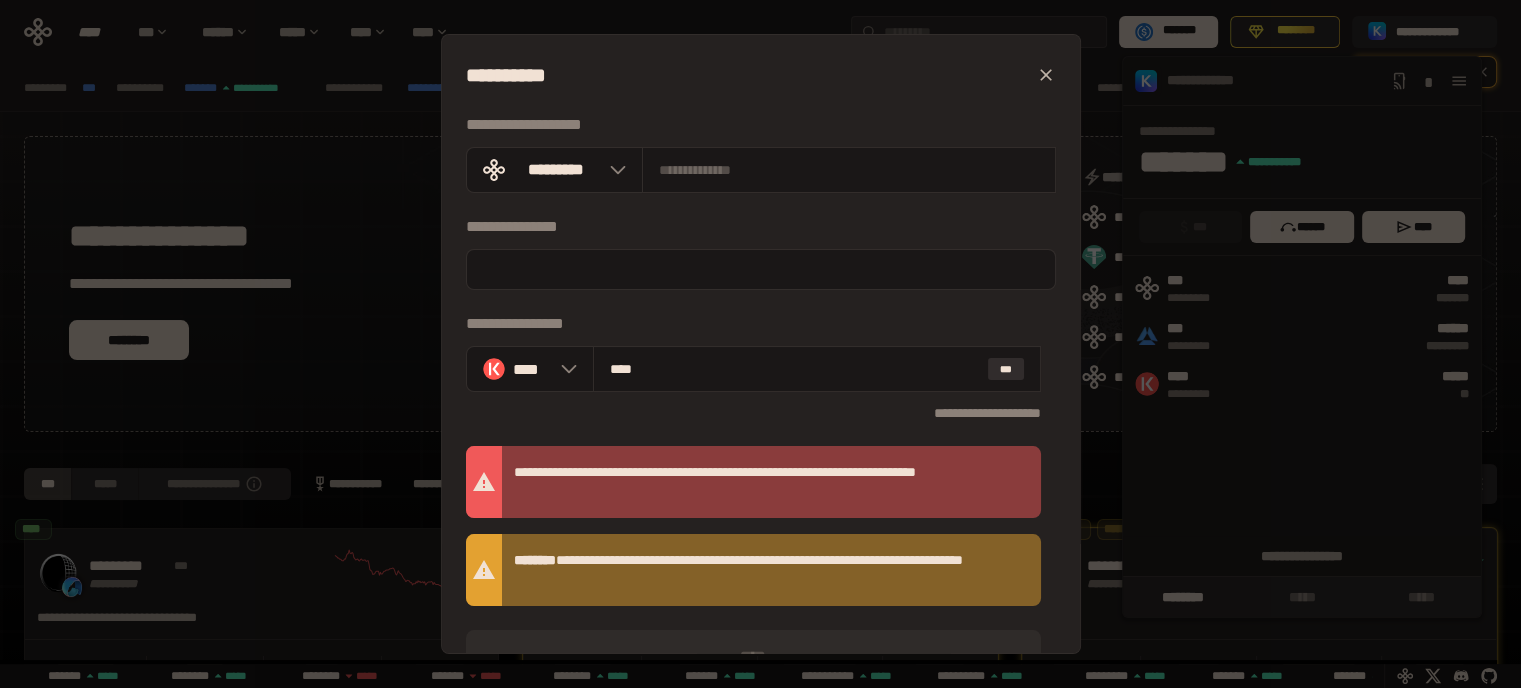 scroll, scrollTop: 0, scrollLeft: 16, axis: horizontal 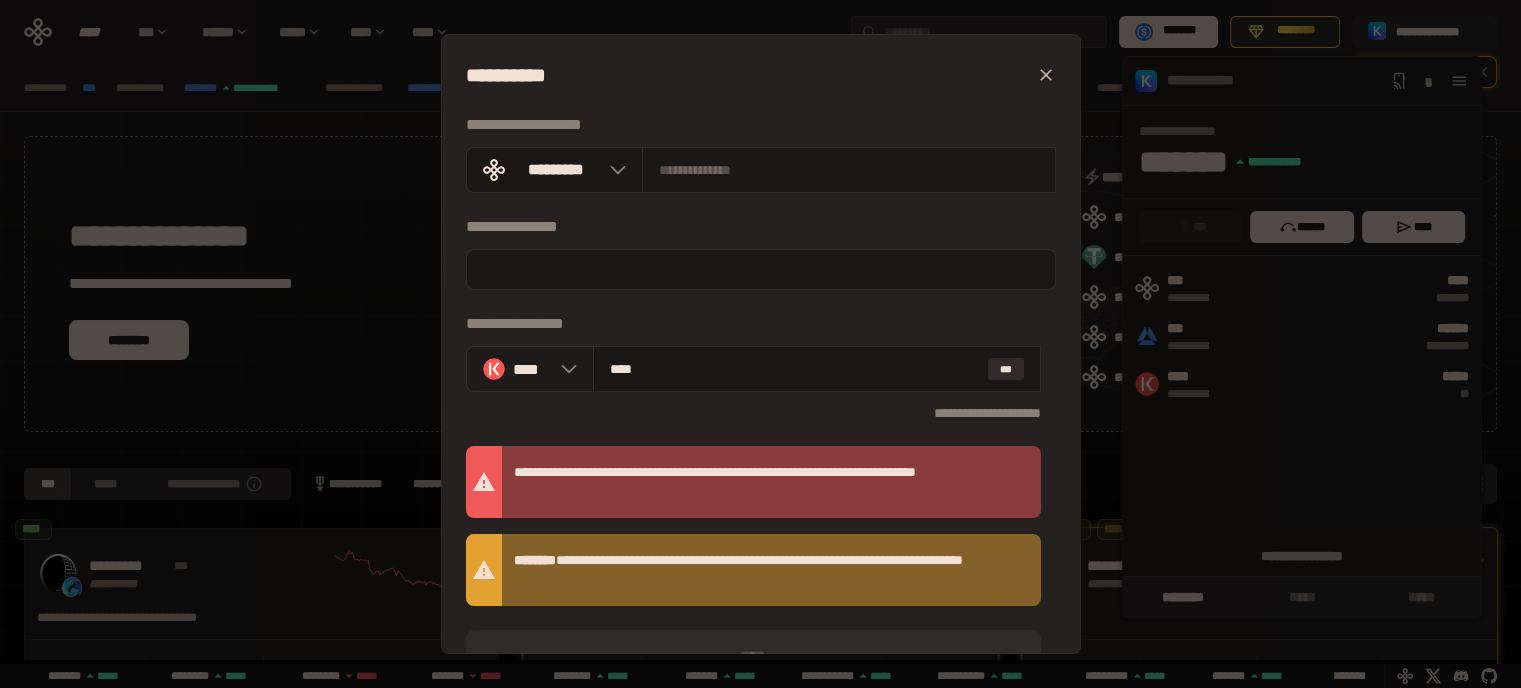 click 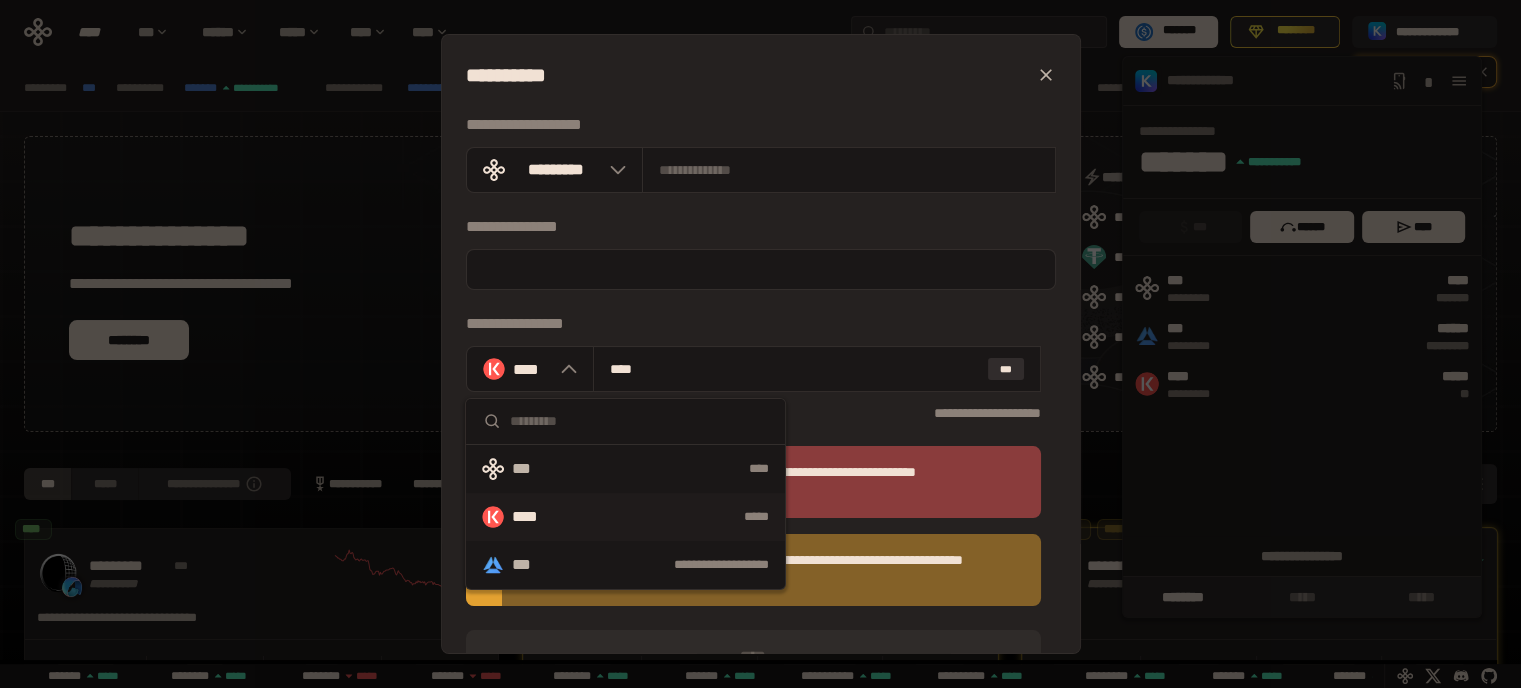 click on "*****" at bounding box center (671, 517) 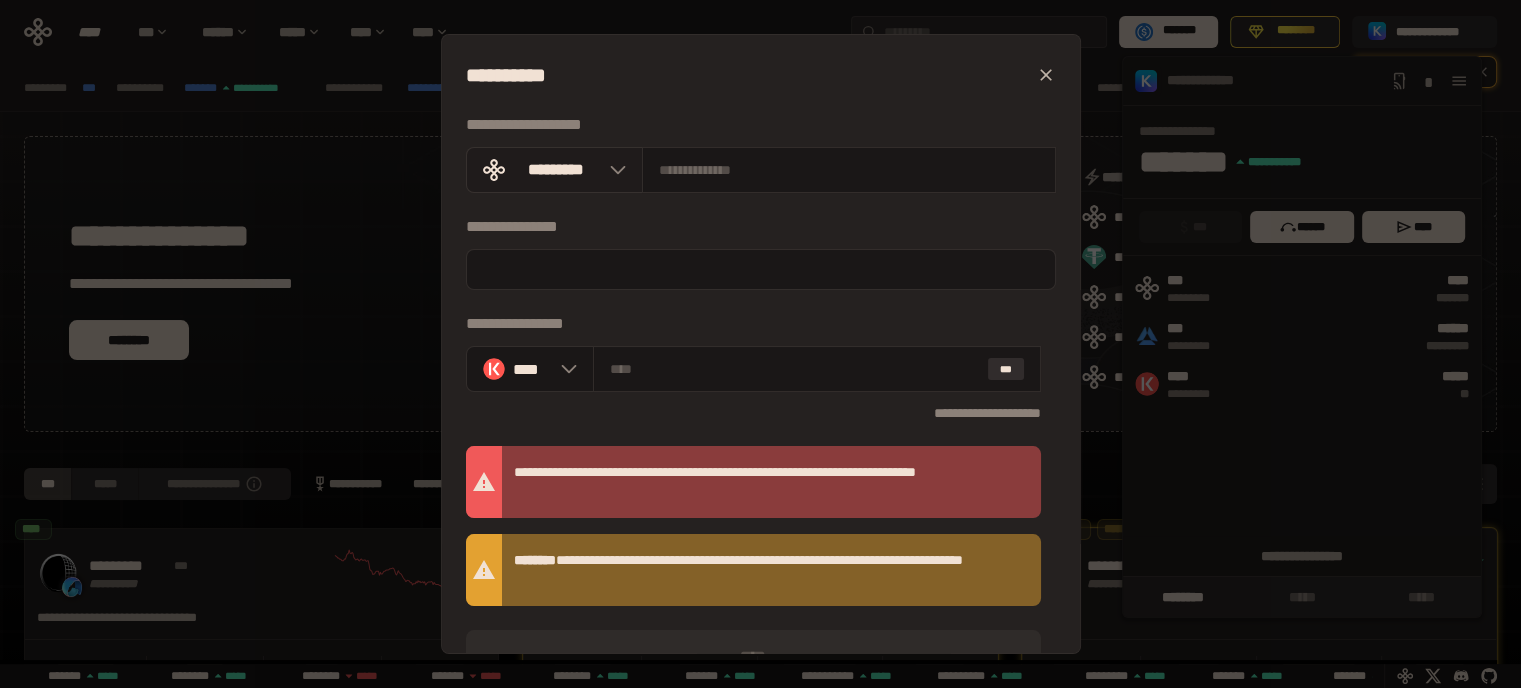 scroll, scrollTop: 0, scrollLeft: 436, axis: horizontal 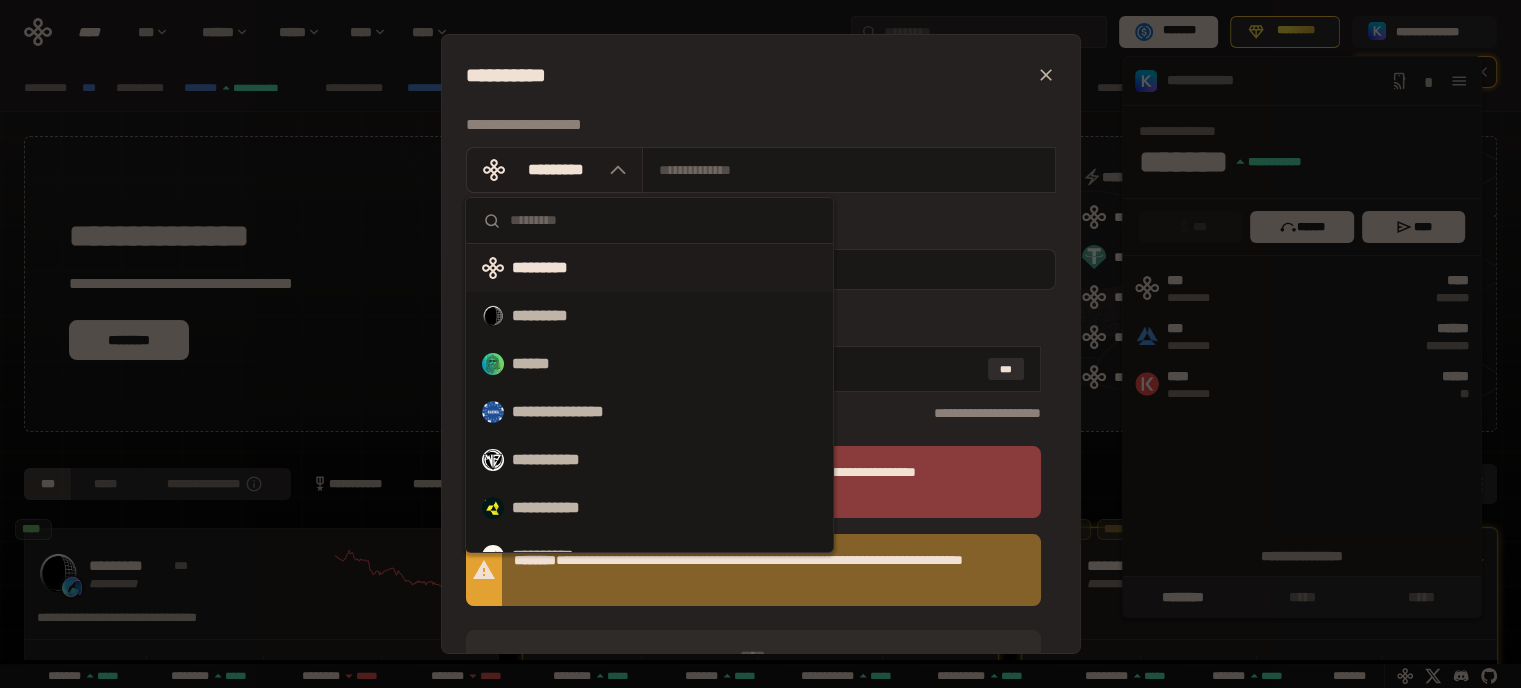click 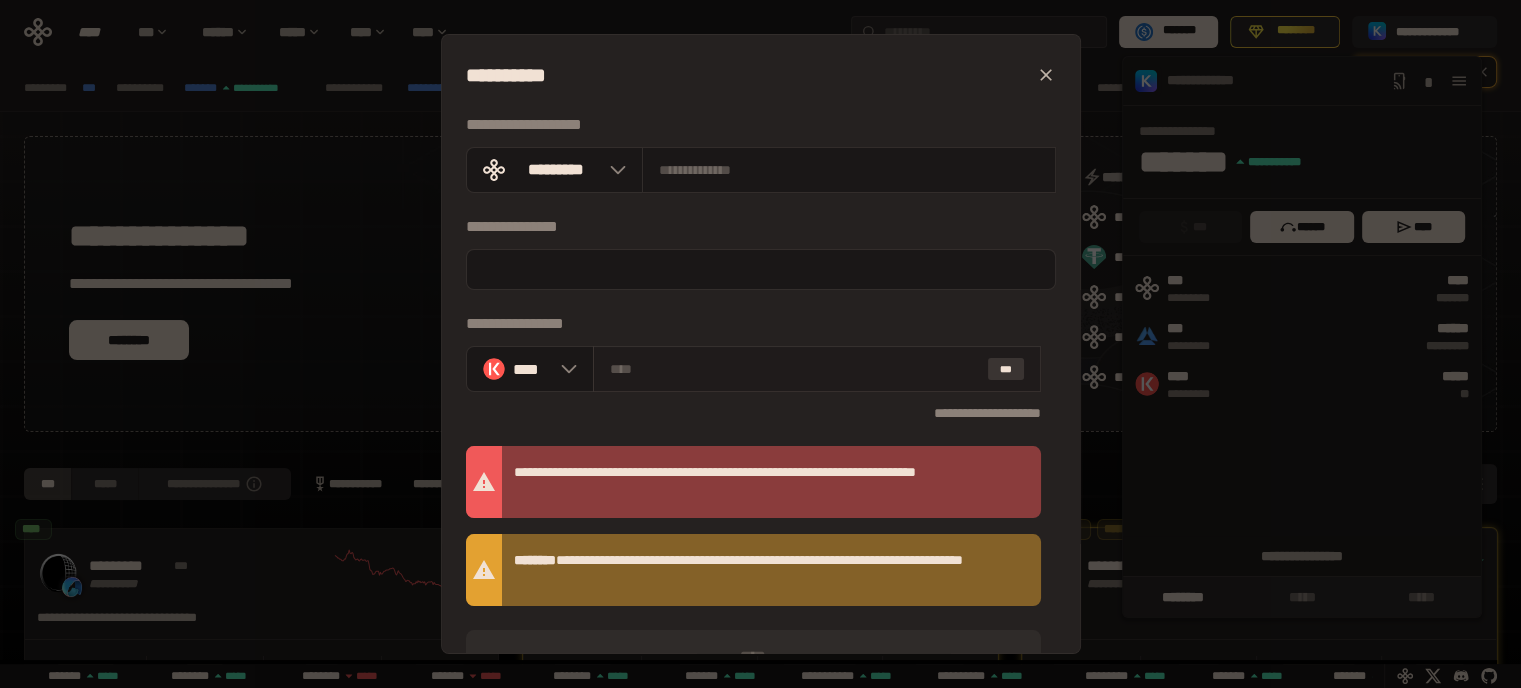 scroll, scrollTop: 0, scrollLeft: 856, axis: horizontal 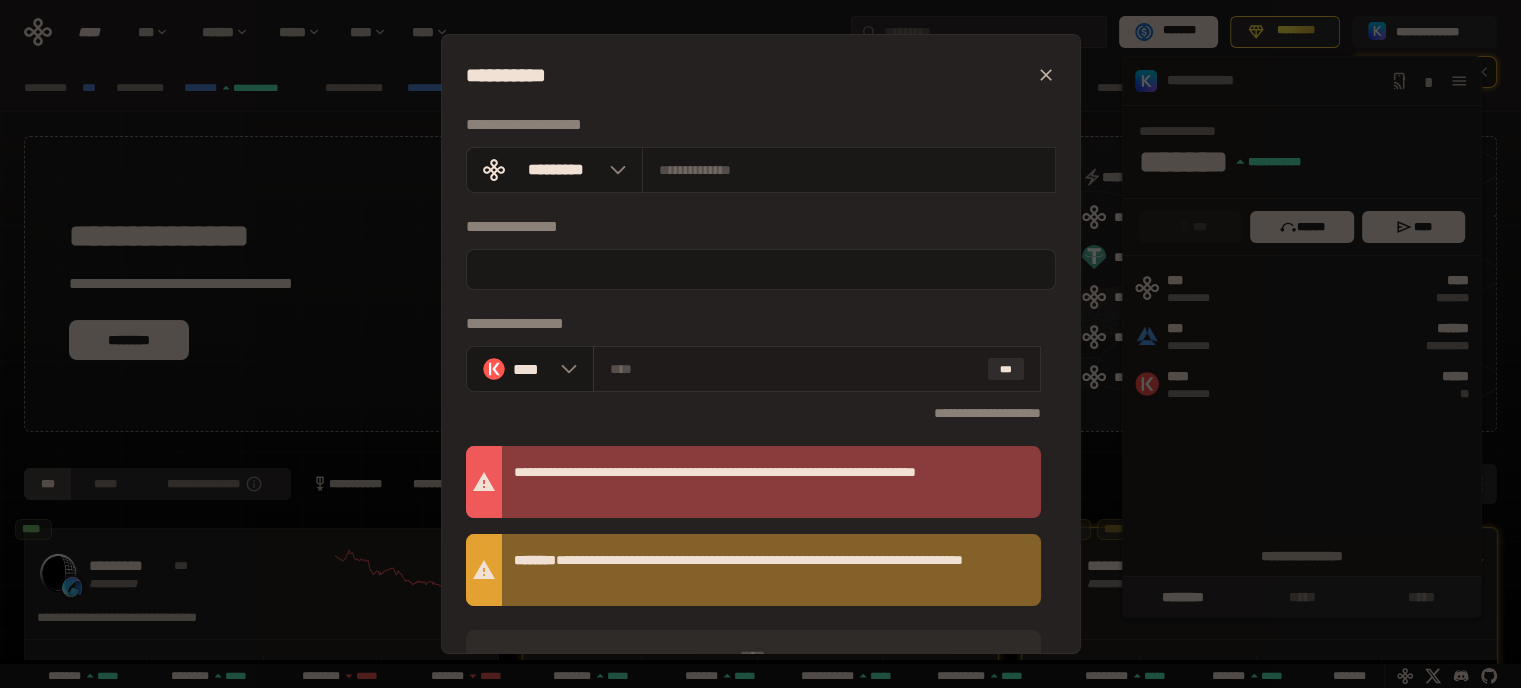 click at bounding box center (795, 369) 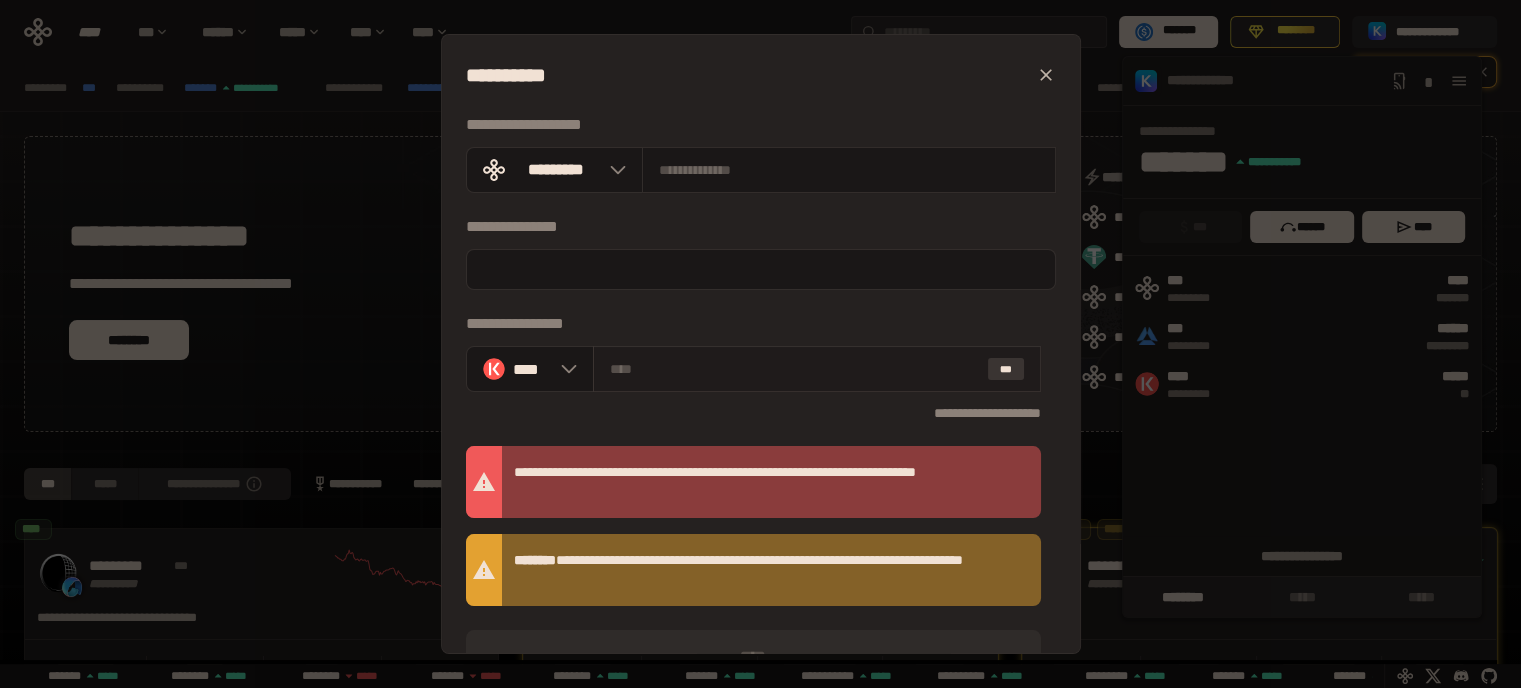 click on "***" at bounding box center [1006, 369] 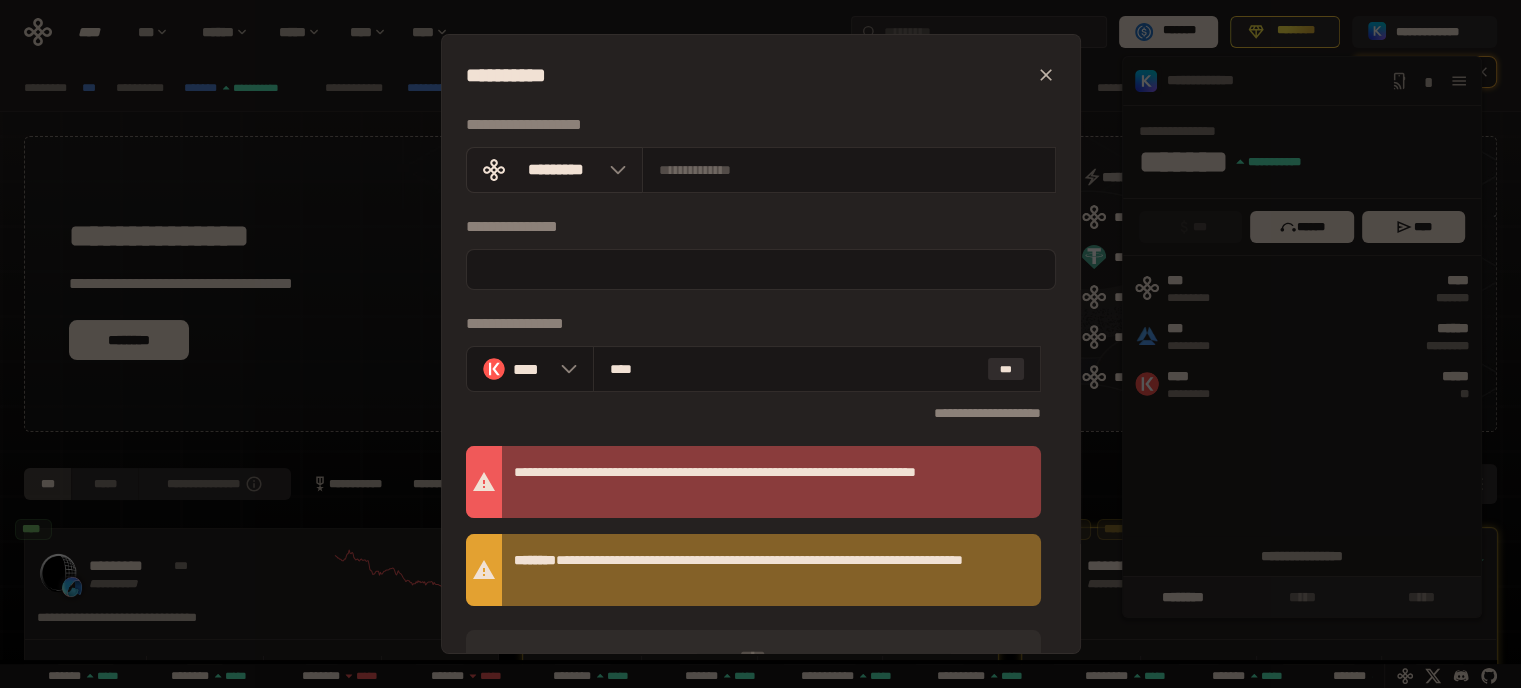 click on "*********" at bounding box center (556, 170) 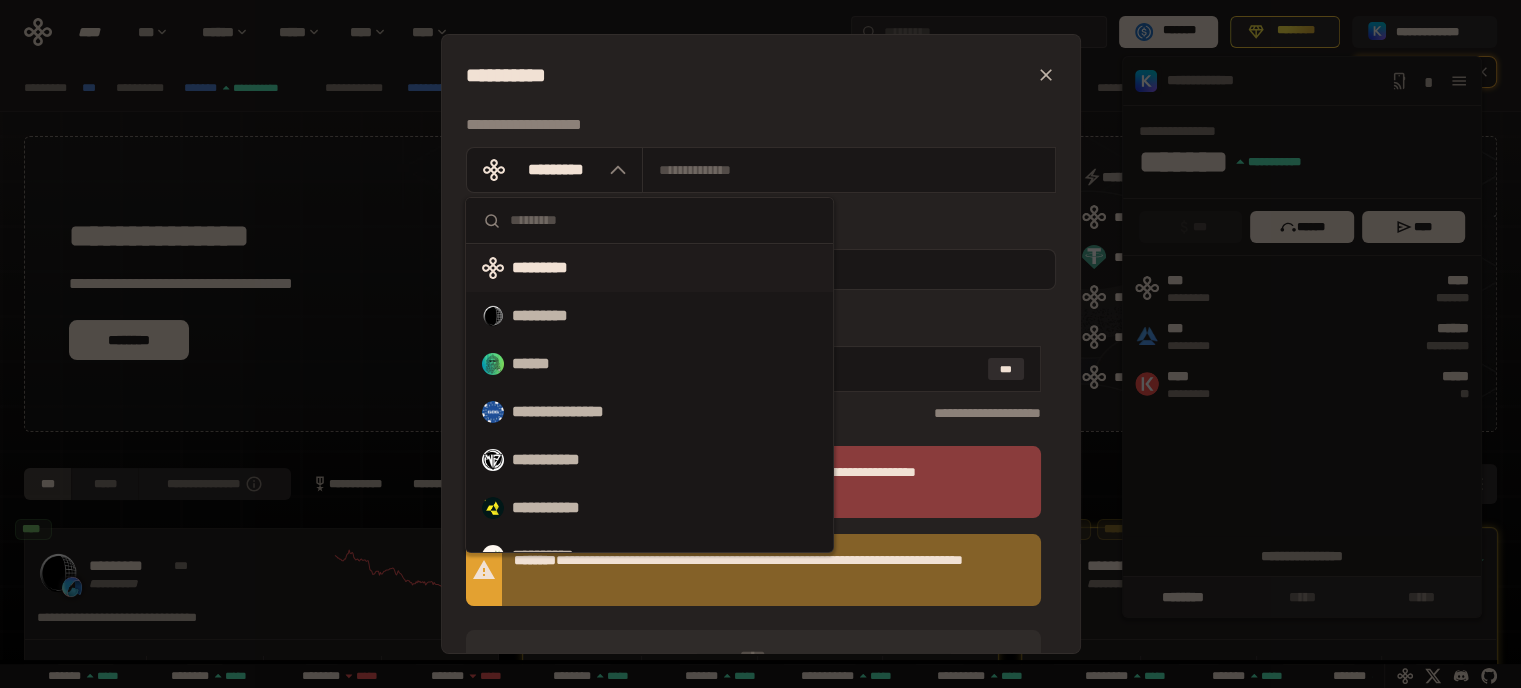 scroll, scrollTop: 0, scrollLeft: 436, axis: horizontal 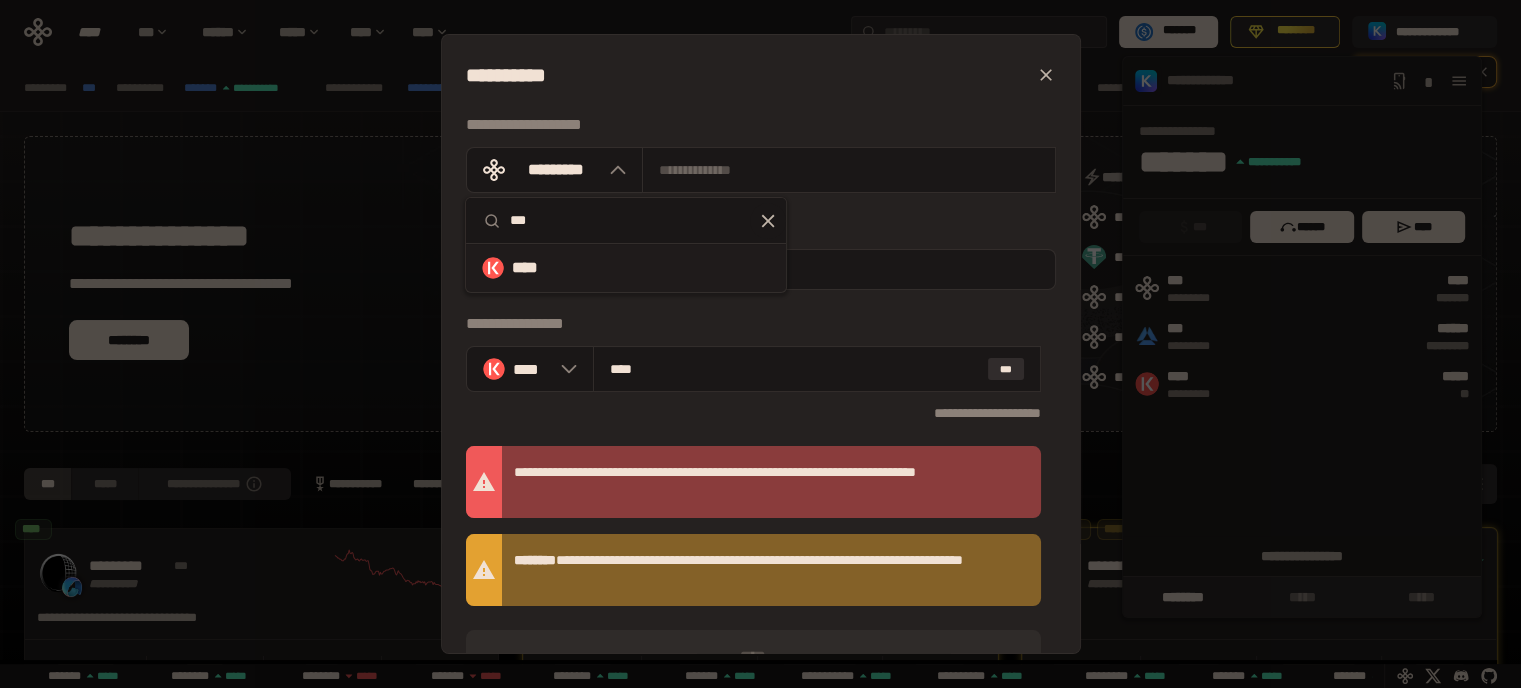 type on "***" 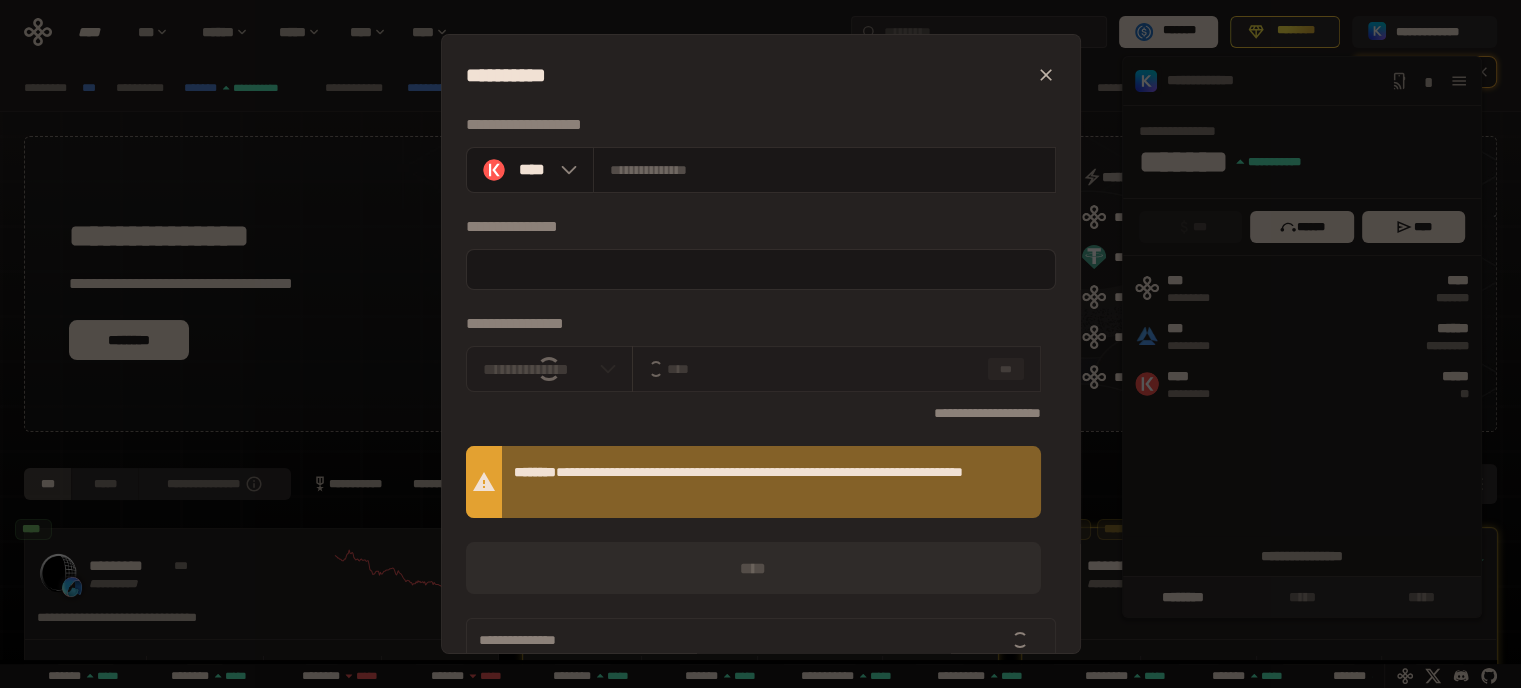 scroll, scrollTop: 0, scrollLeft: 16, axis: horizontal 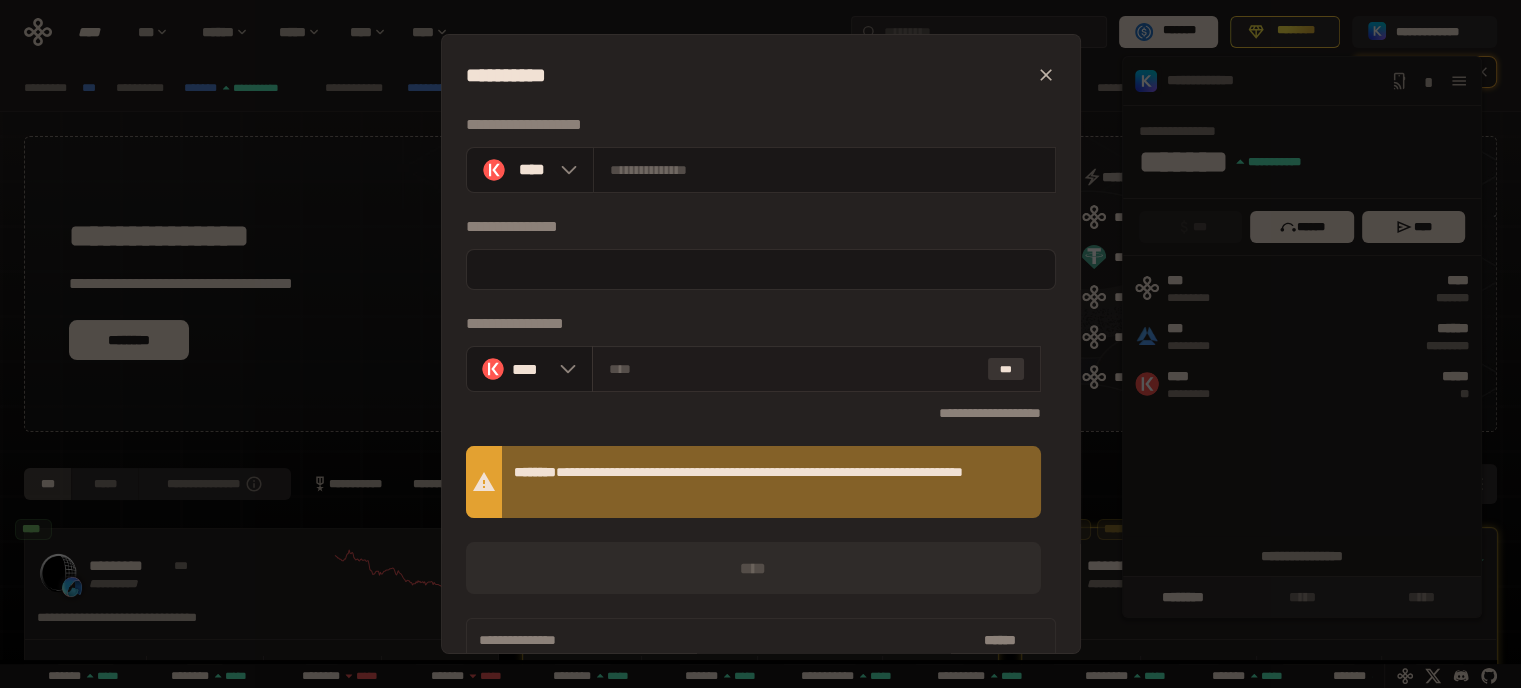 click on "***" at bounding box center [1006, 369] 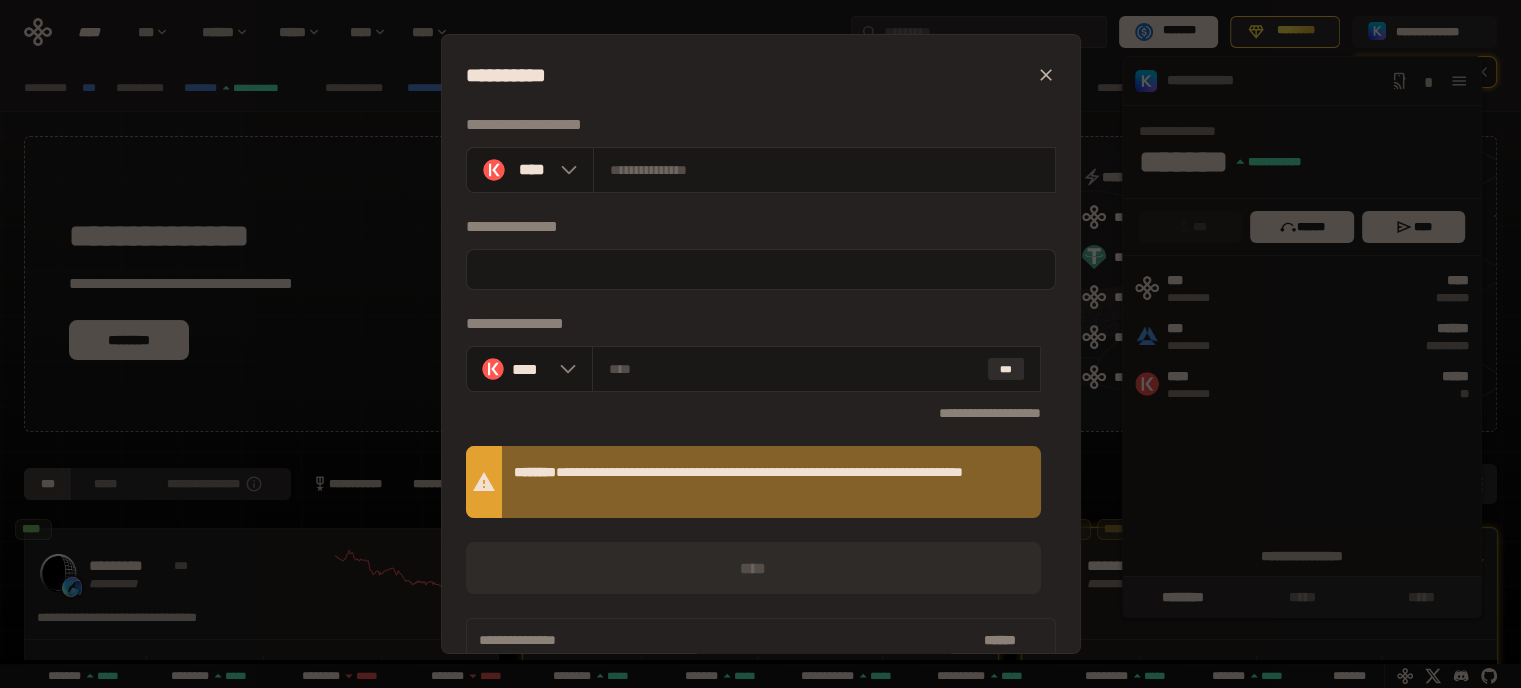 scroll, scrollTop: 0, scrollLeft: 436, axis: horizontal 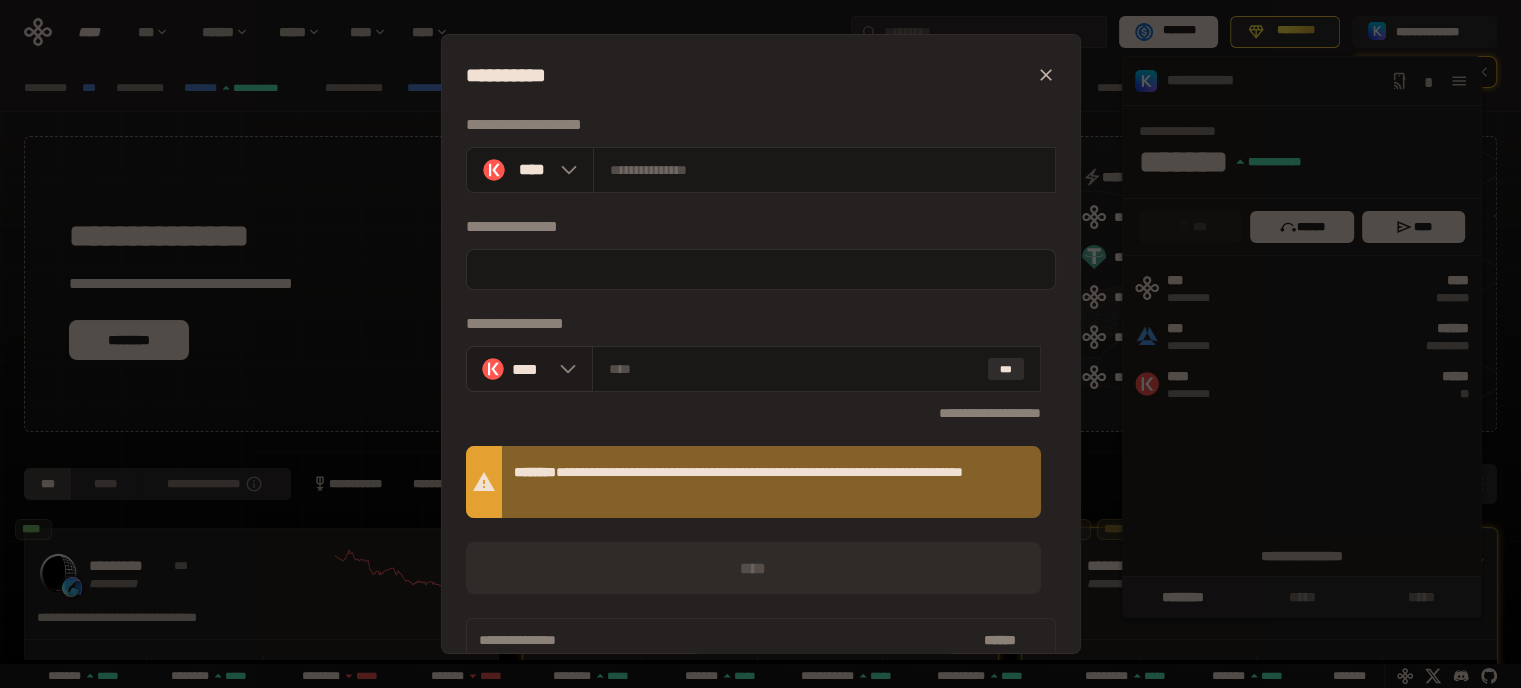 click on "****" at bounding box center (530, 369) 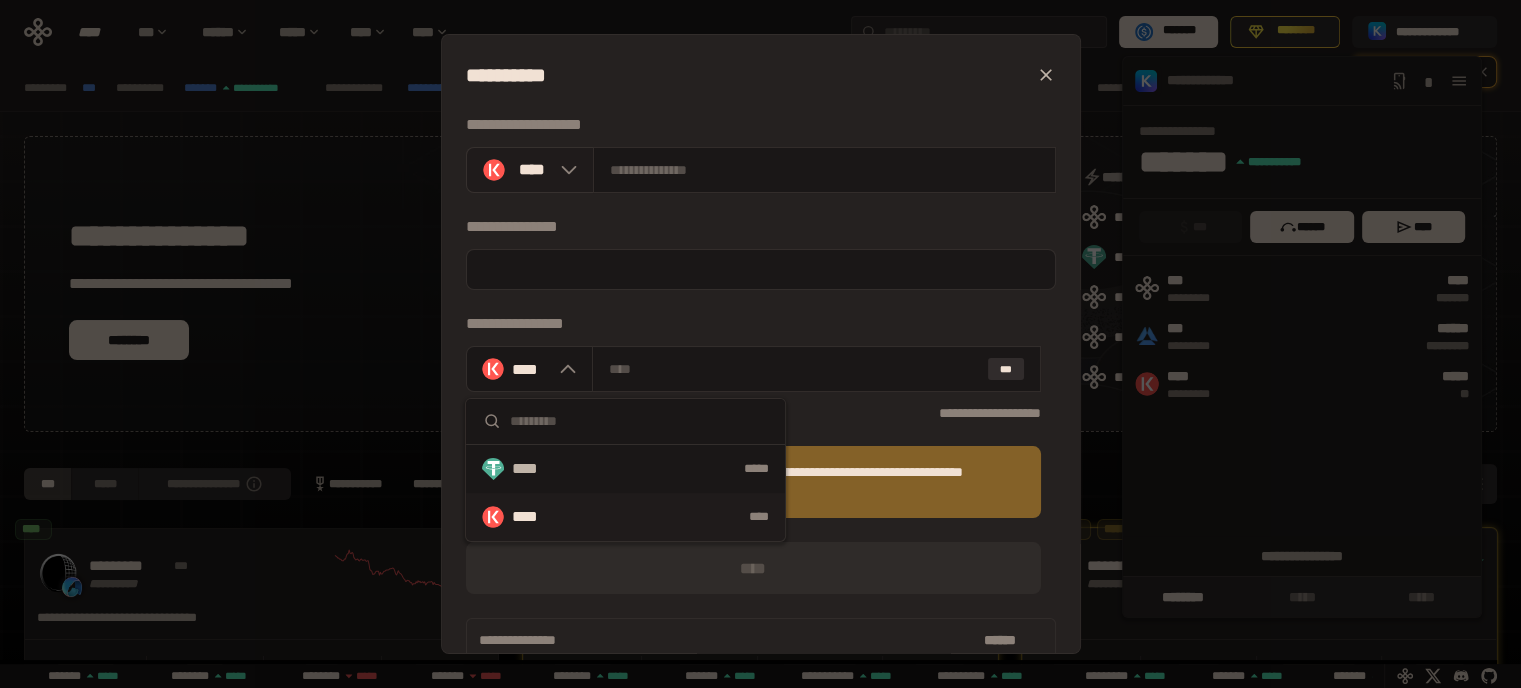 scroll, scrollTop: 0, scrollLeft: 856, axis: horizontal 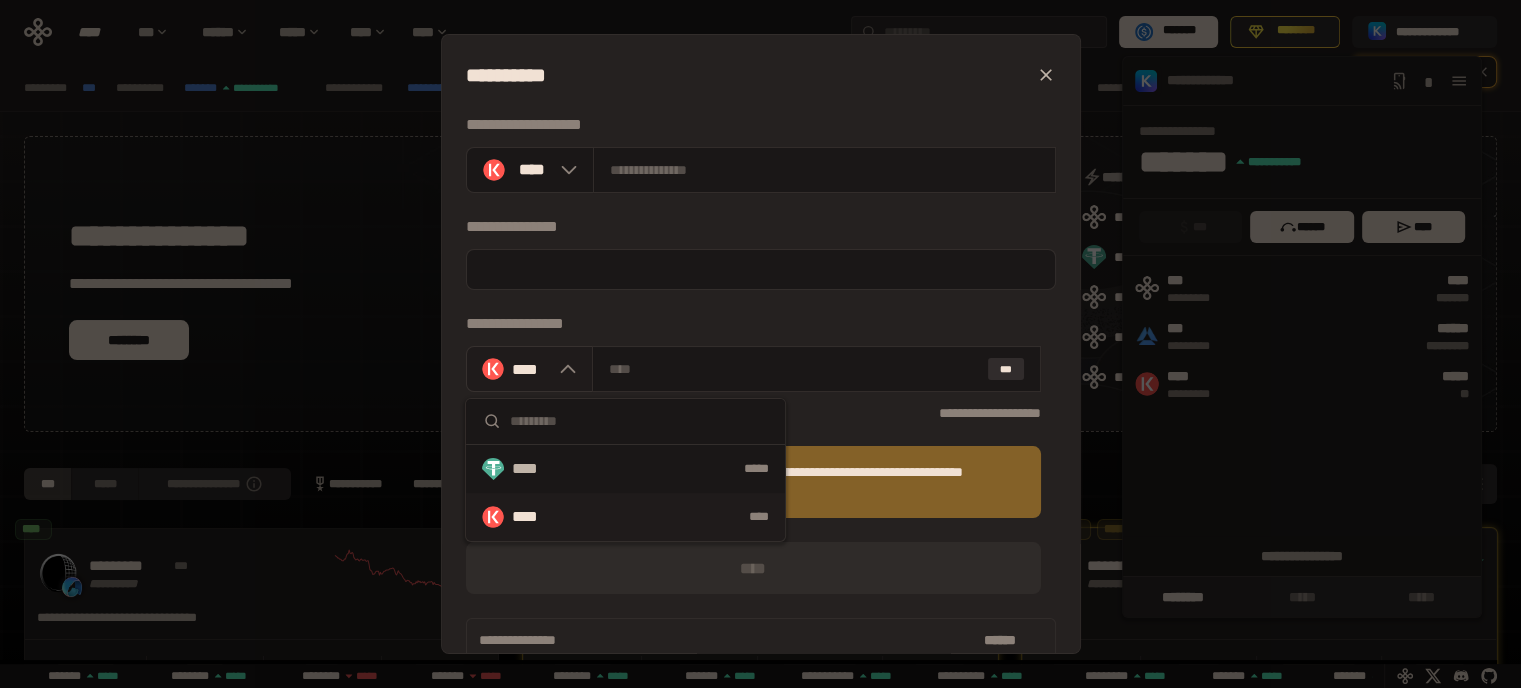 click 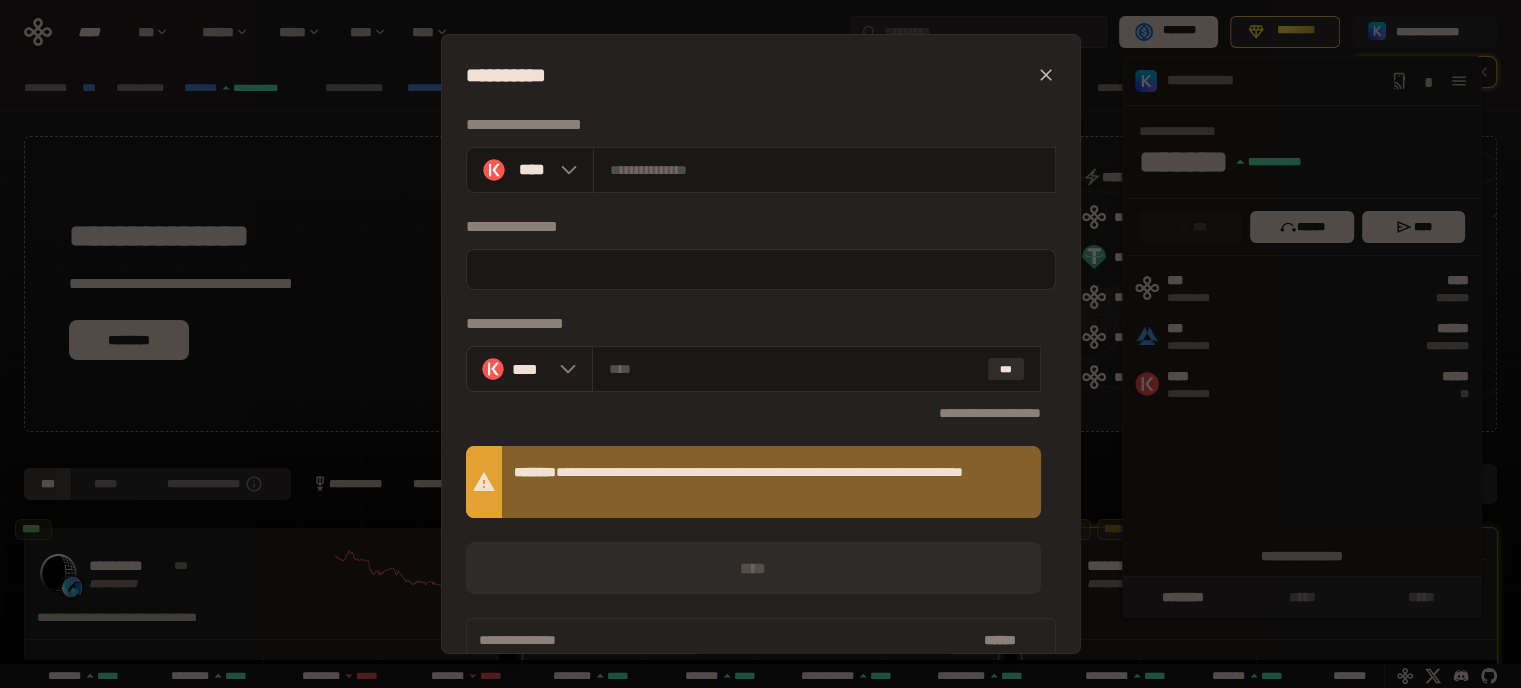 click 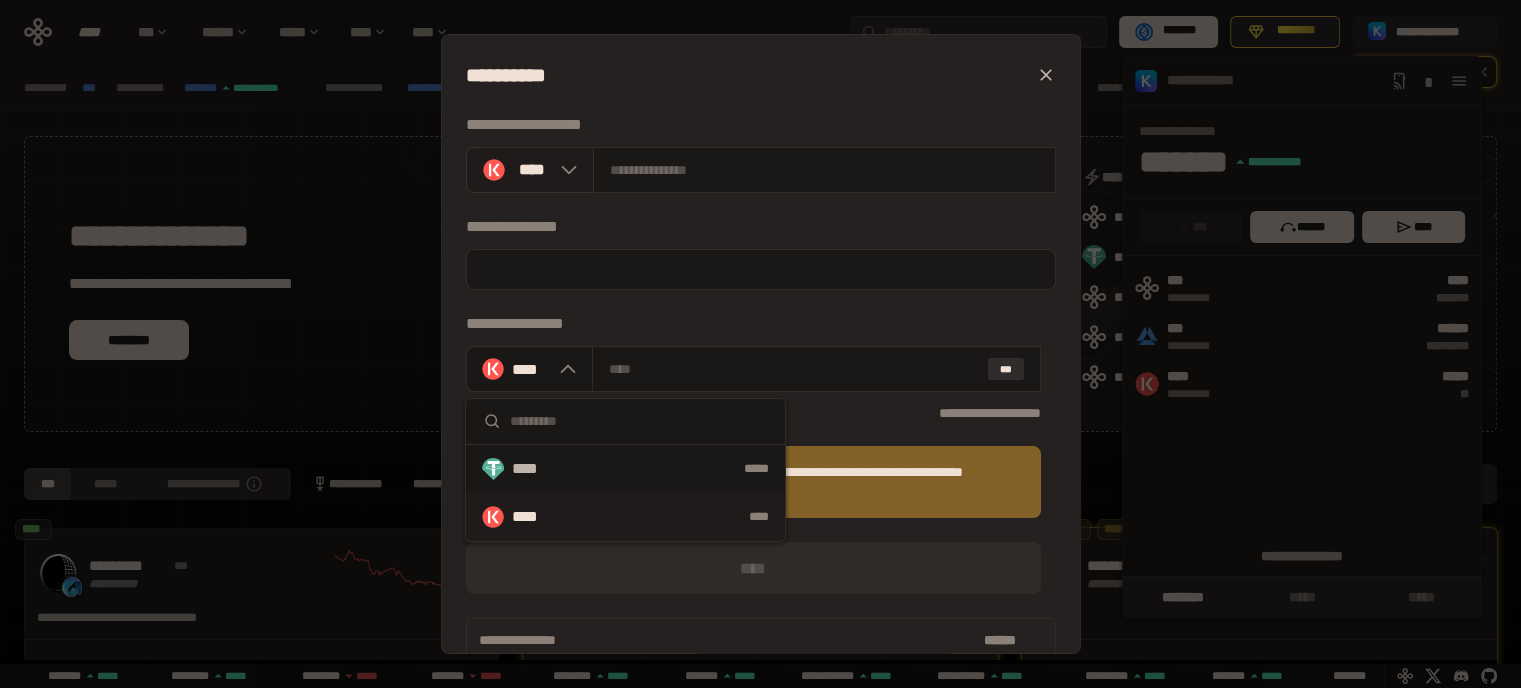 click at bounding box center (564, 170) 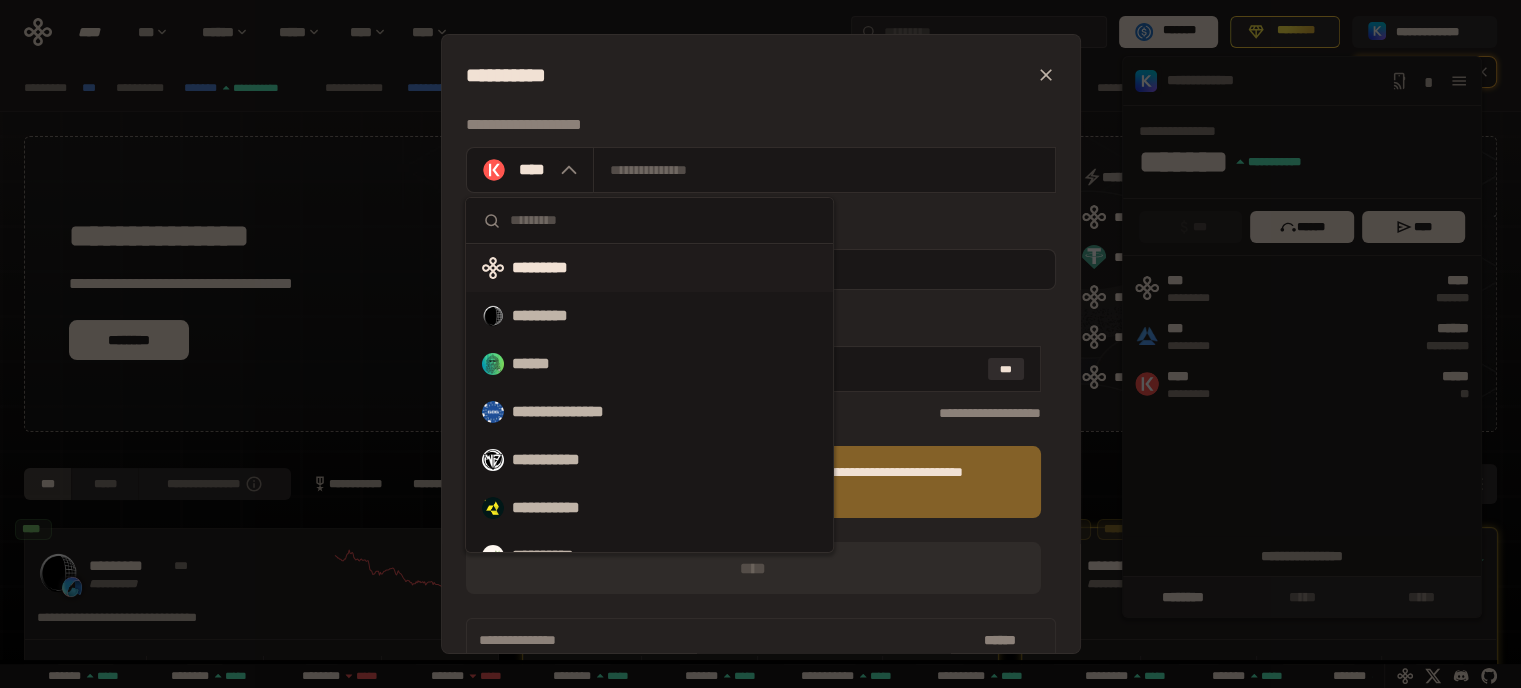 click on "*********" at bounding box center [649, 268] 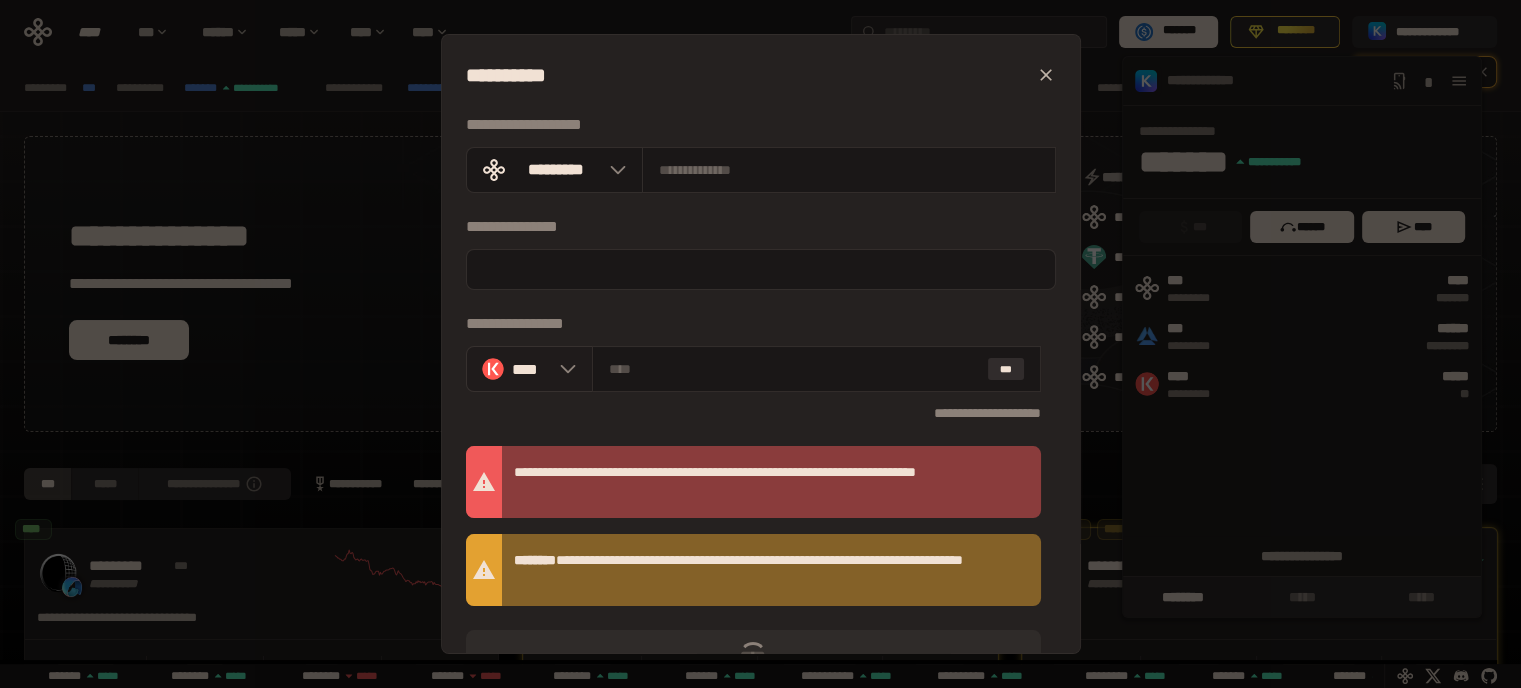 scroll, scrollTop: 0, scrollLeft: 436, axis: horizontal 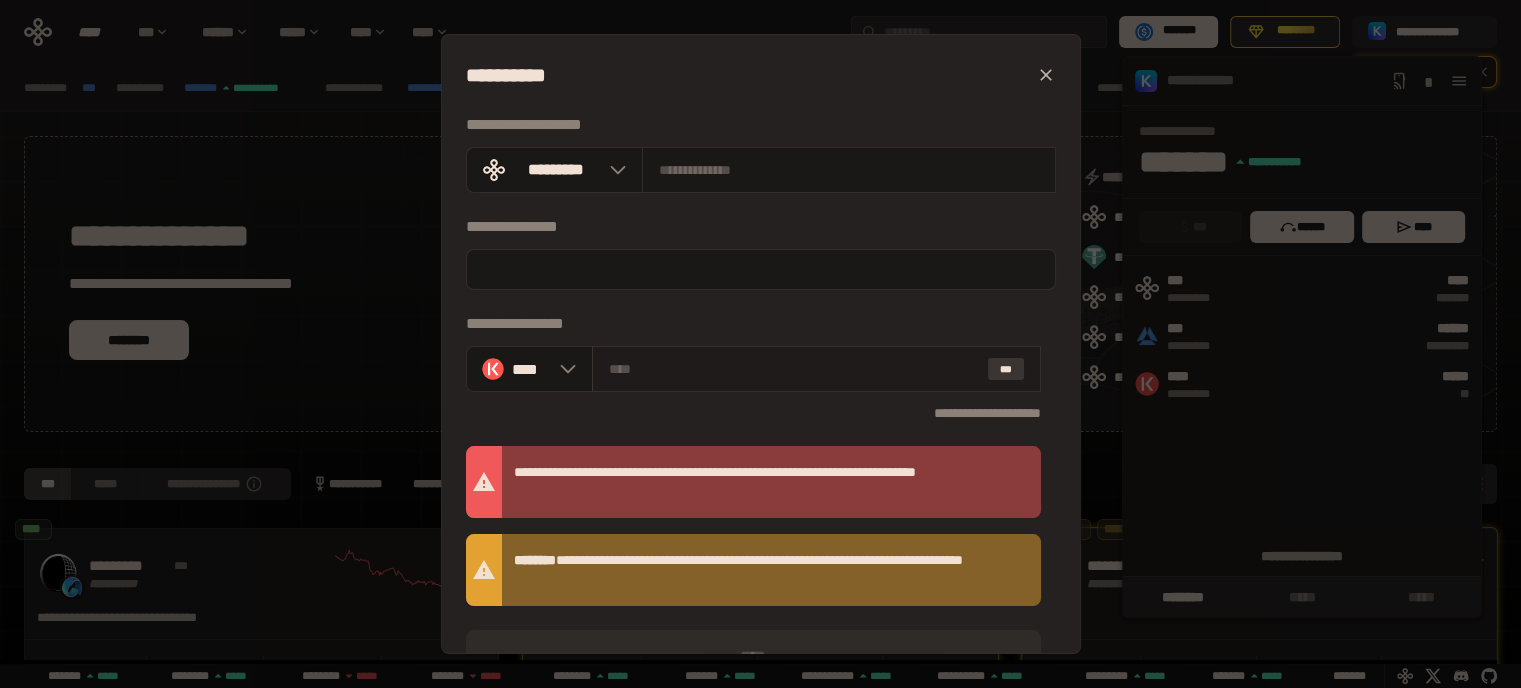 click on "***" at bounding box center [1006, 369] 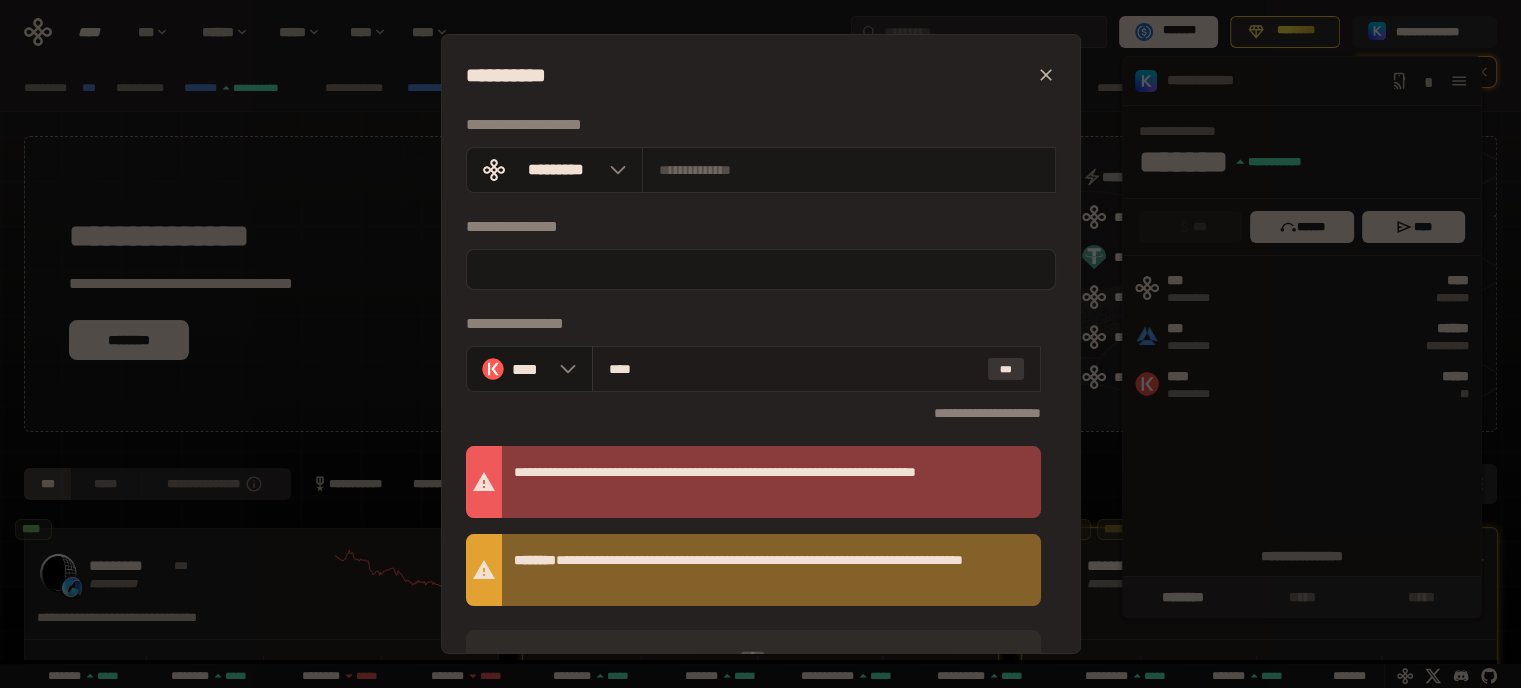 click on "***" at bounding box center (1006, 369) 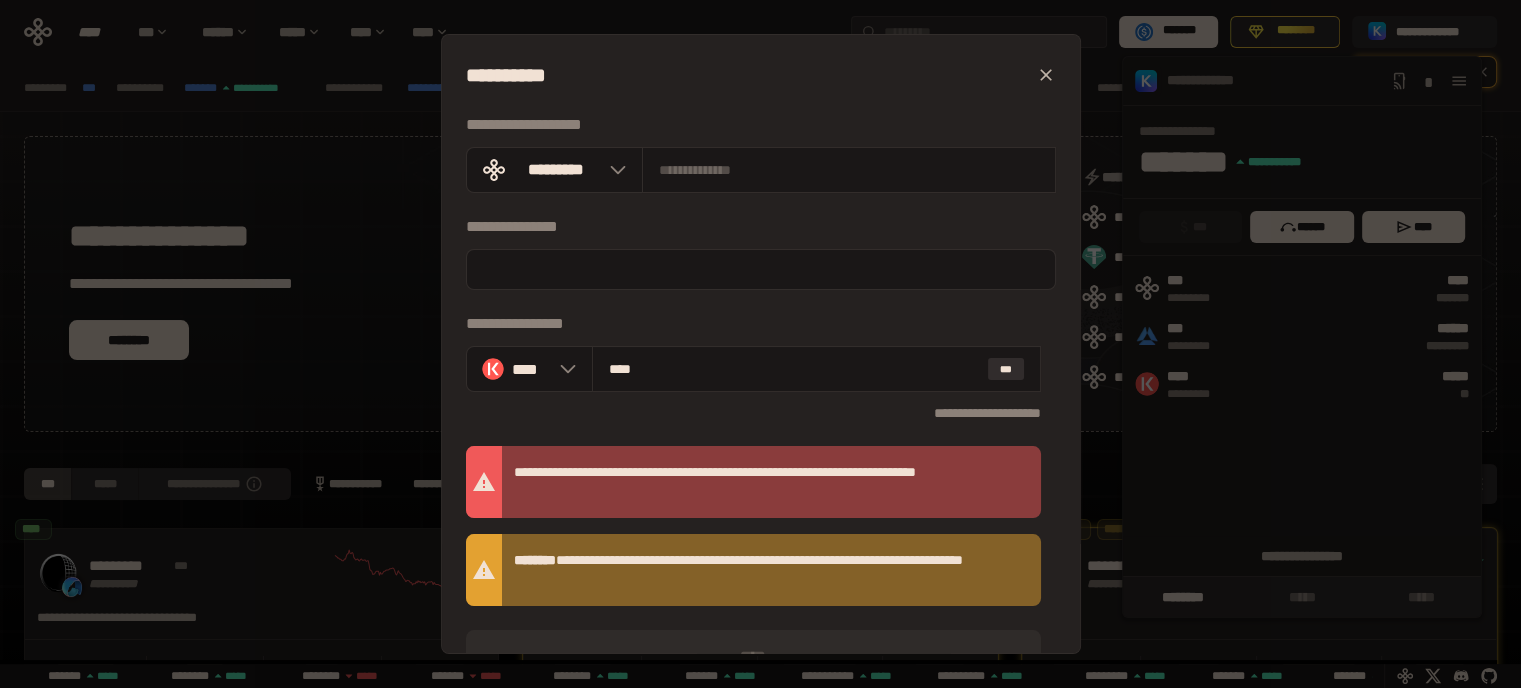 scroll, scrollTop: 0, scrollLeft: 16, axis: horizontal 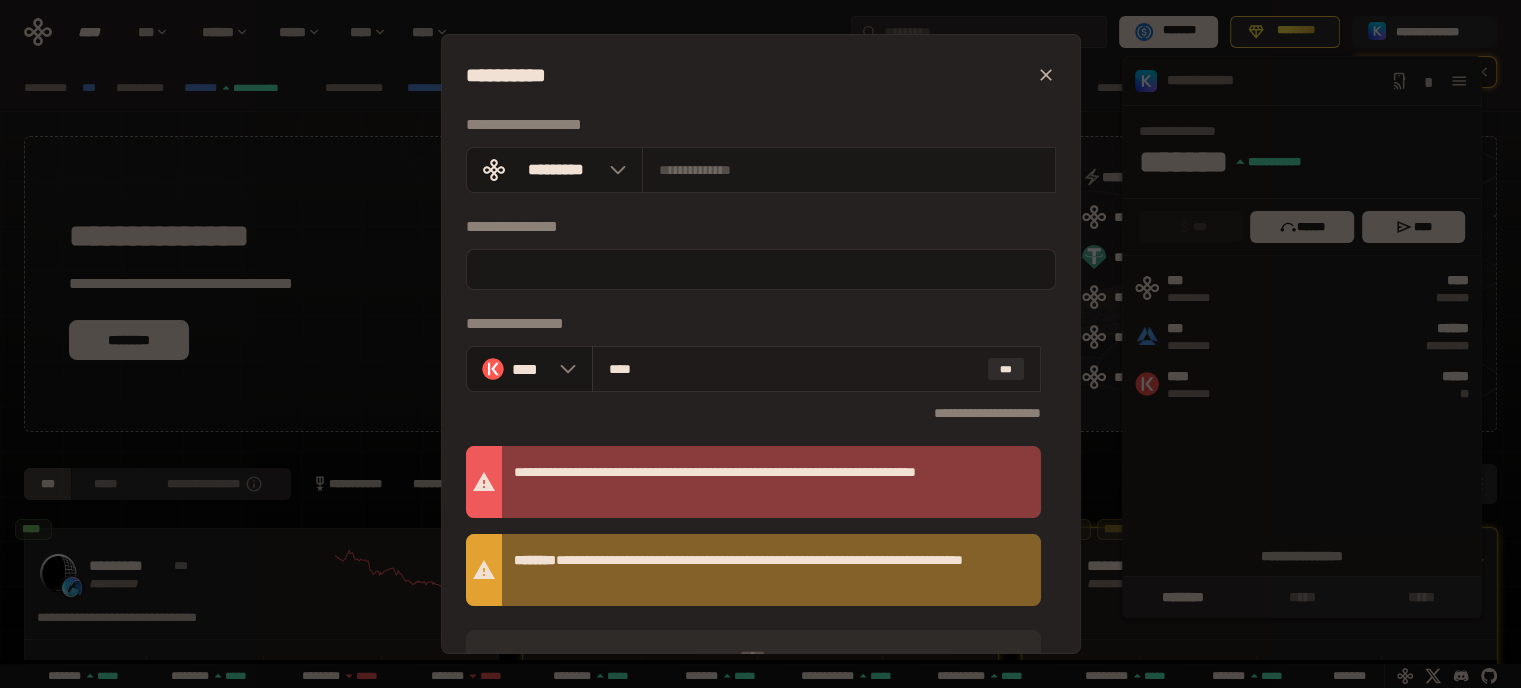 click on "****" at bounding box center [794, 369] 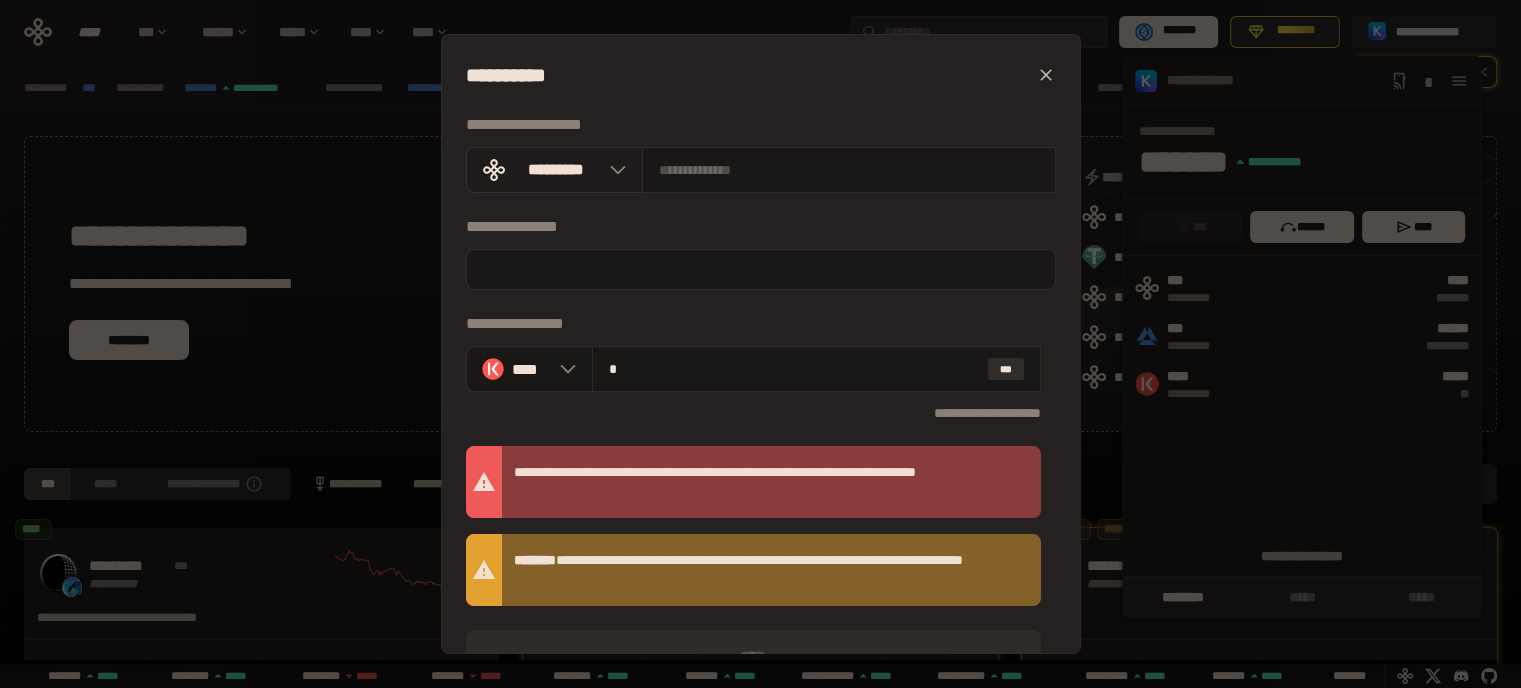 type on "*" 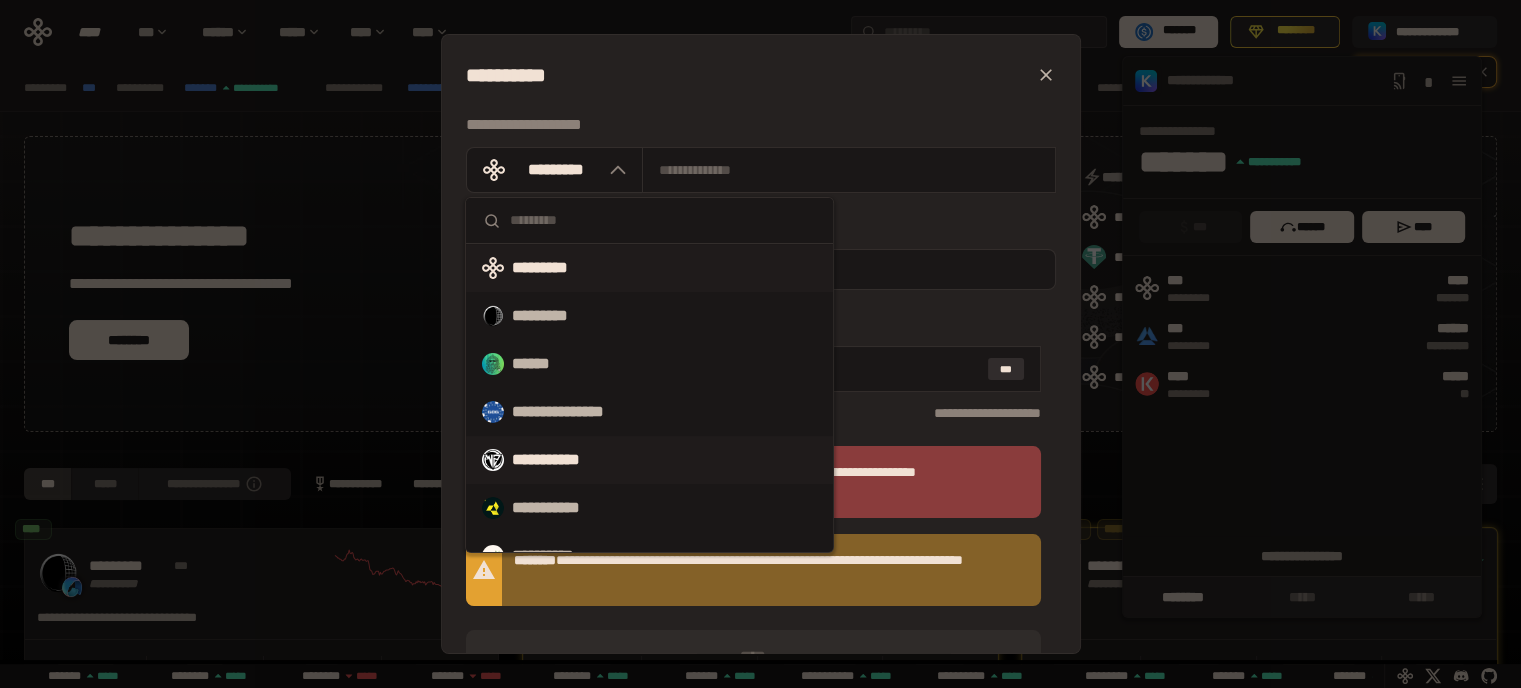 scroll, scrollTop: 444, scrollLeft: 0, axis: vertical 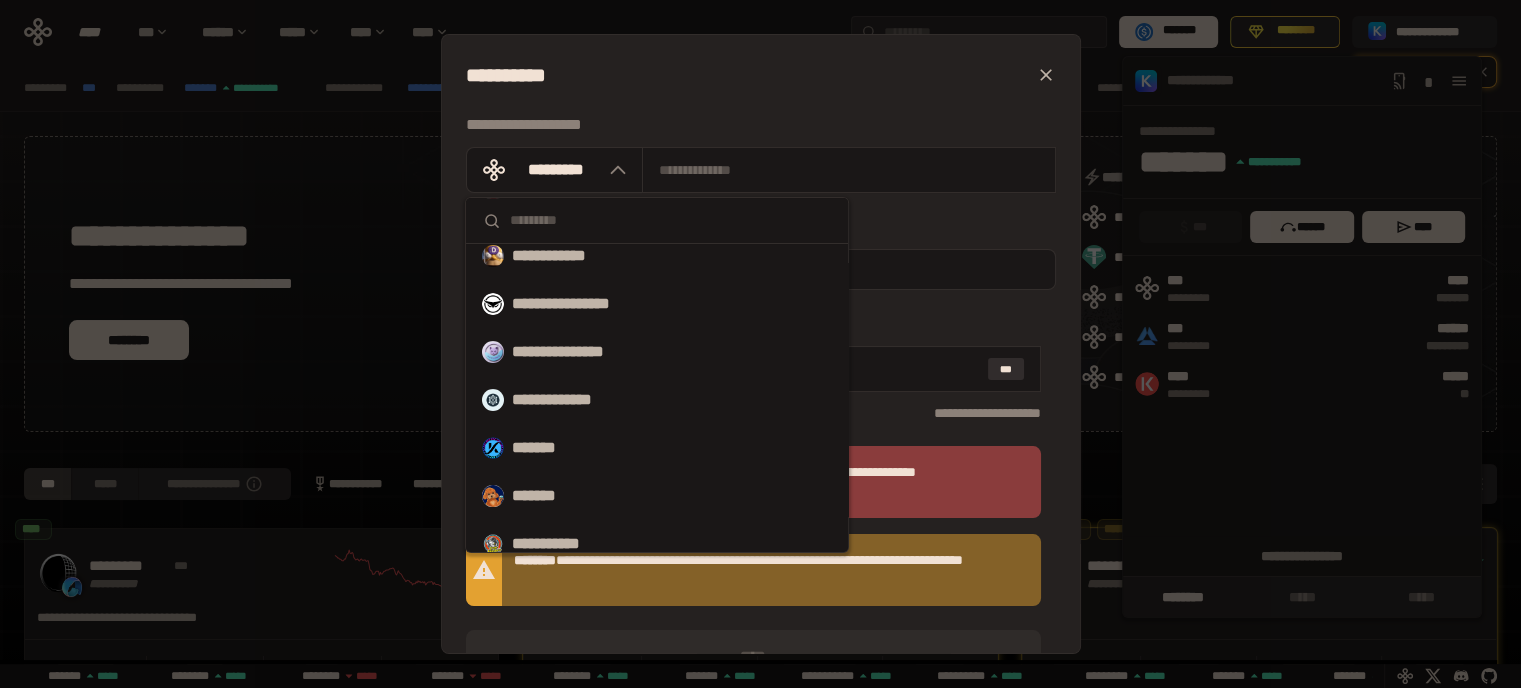 click on "*******" at bounding box center [656, 448] 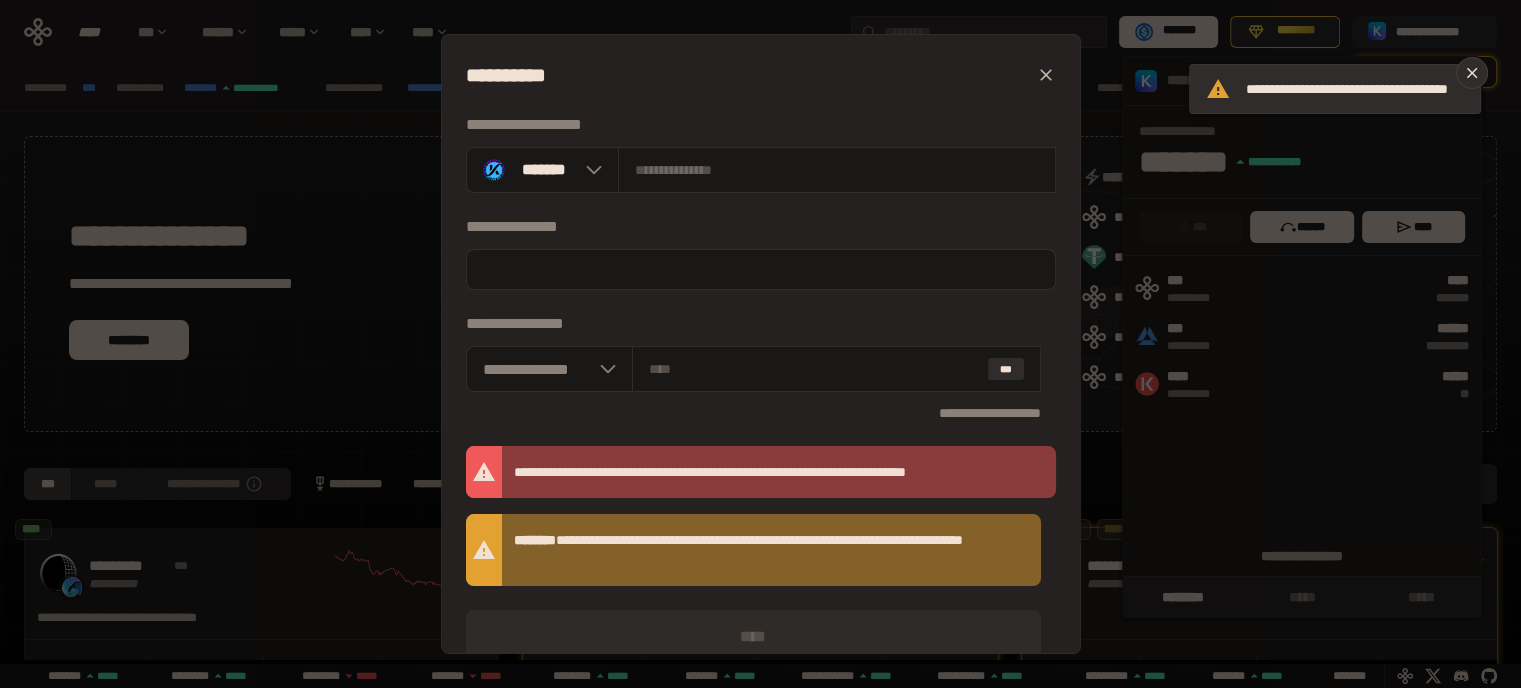 type on "****" 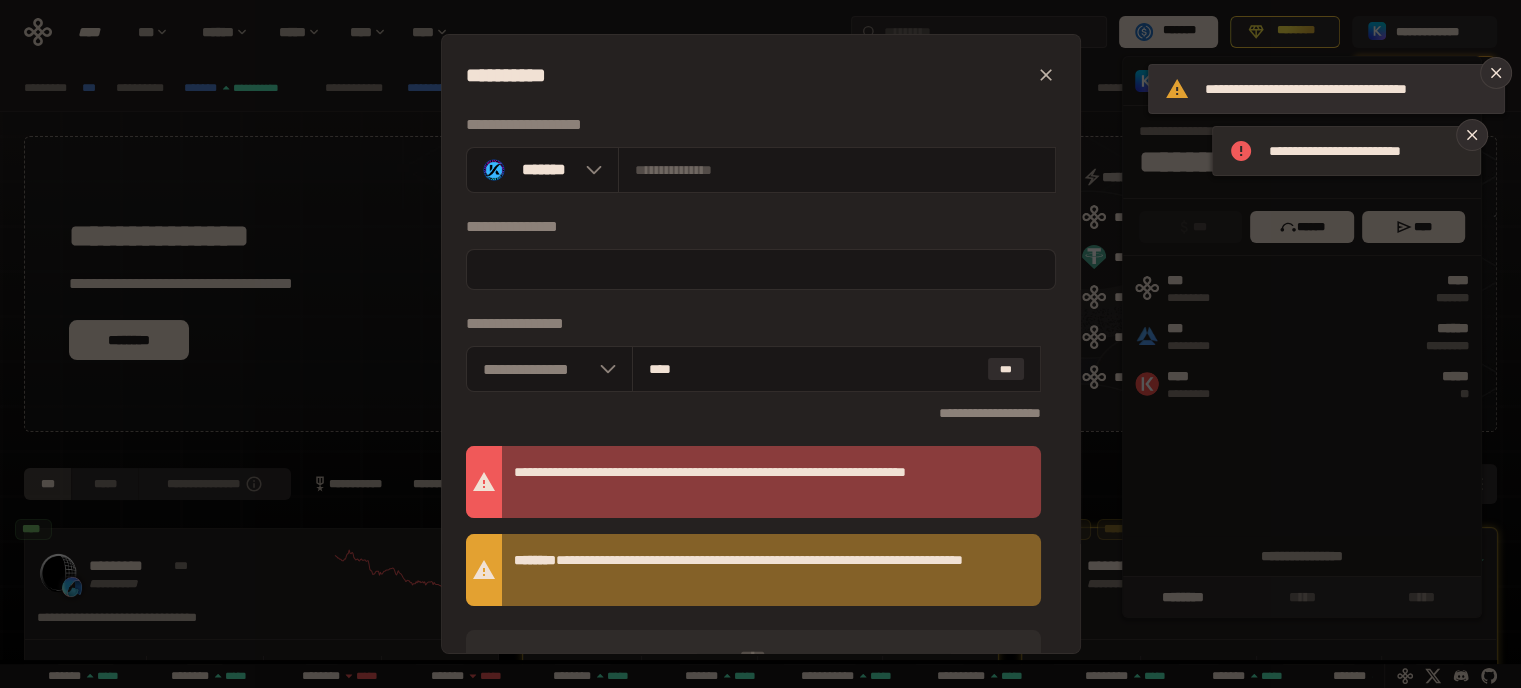 scroll, scrollTop: 0, scrollLeft: 16, axis: horizontal 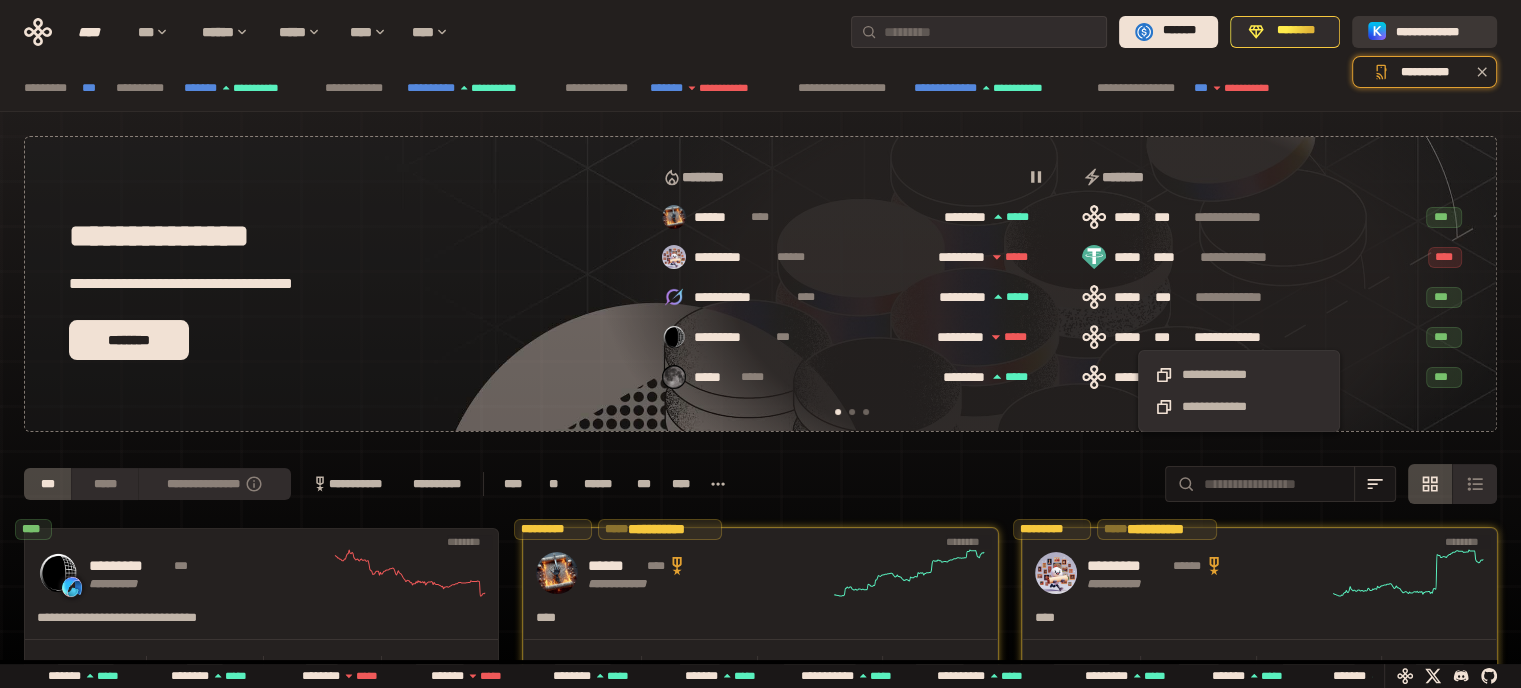 click on "**********" at bounding box center [1438, 31] 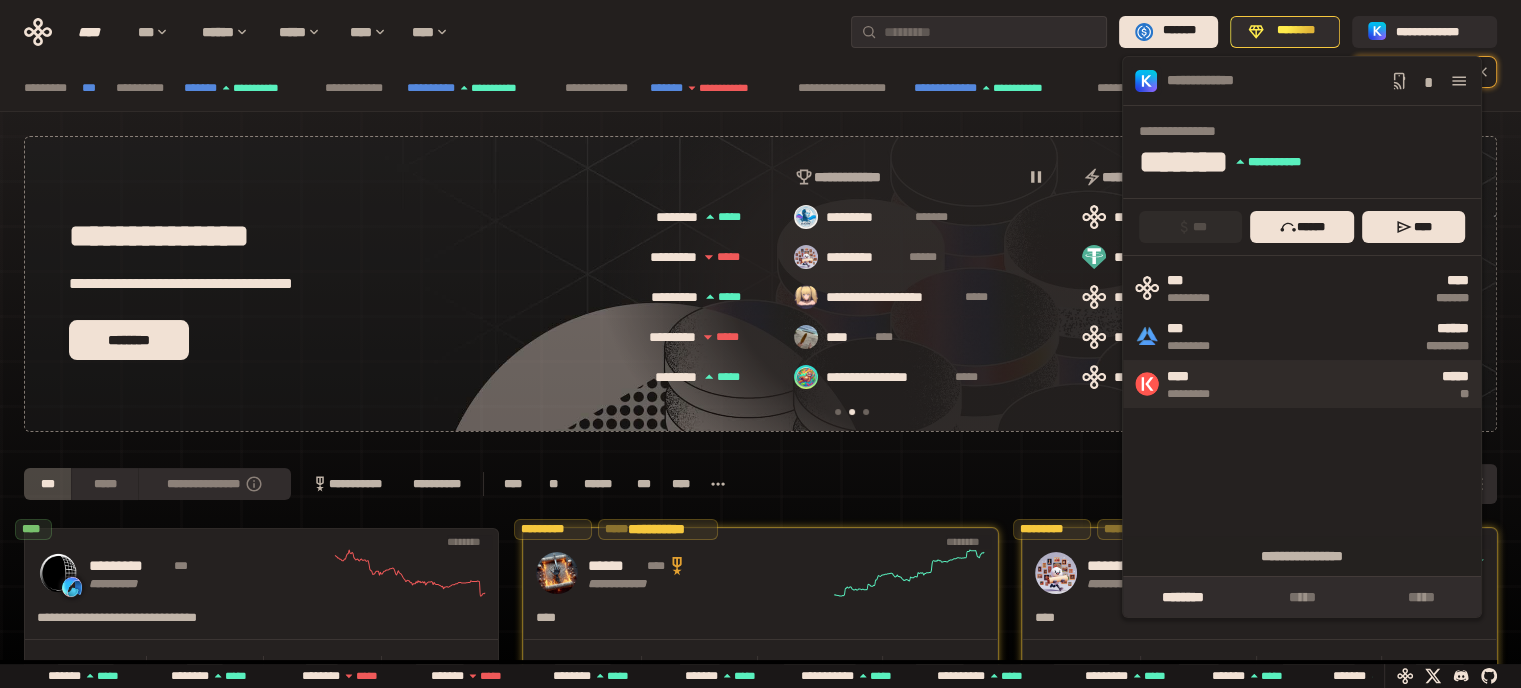scroll, scrollTop: 0, scrollLeft: 436, axis: horizontal 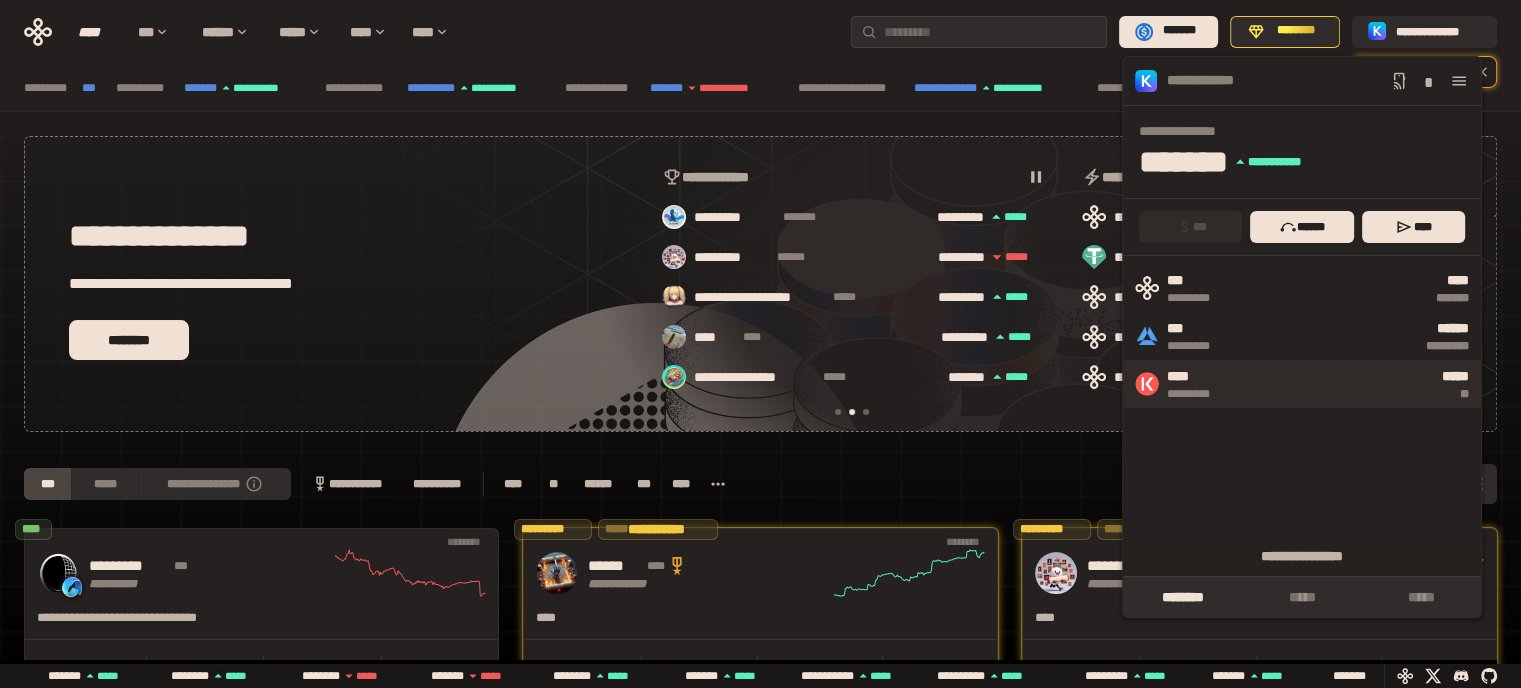 click on "**" at bounding box center (1353, 394) 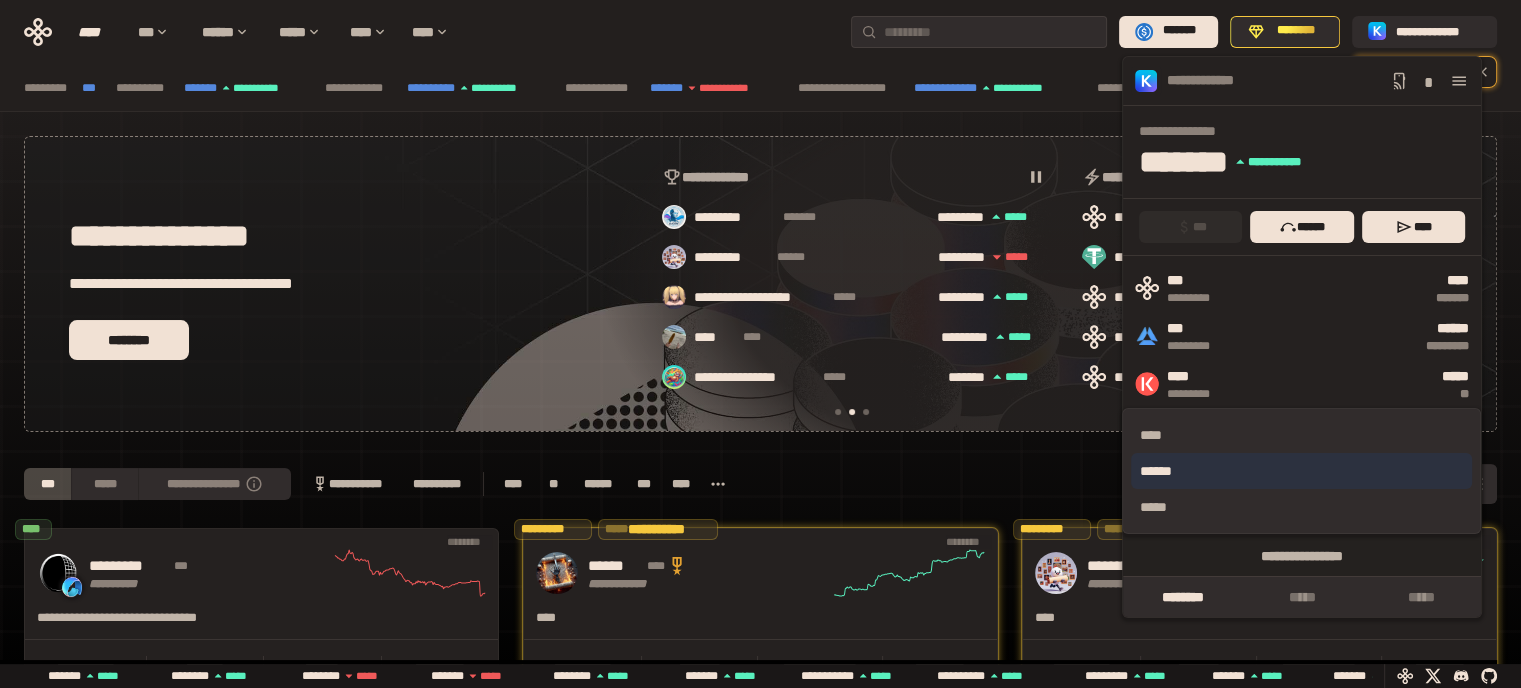 click on "******" at bounding box center [1301, 471] 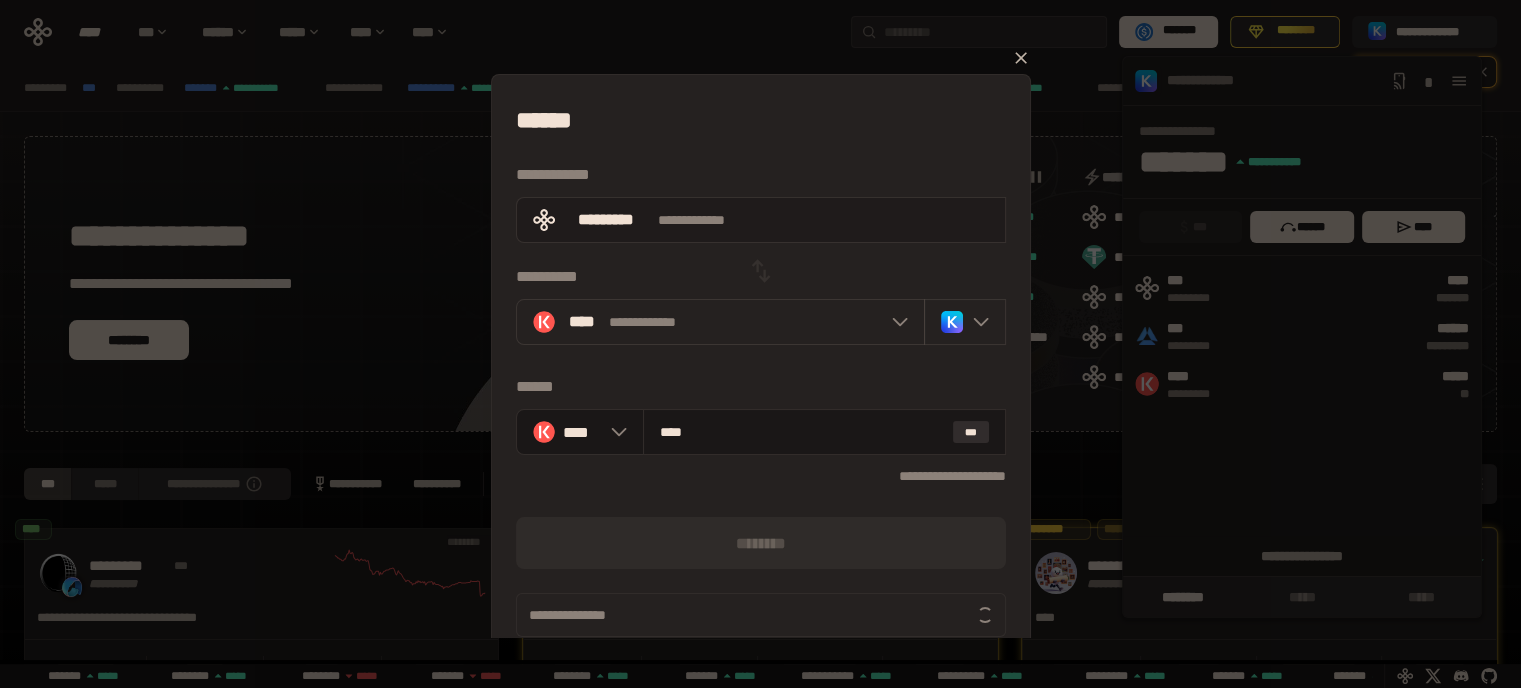 scroll, scrollTop: 0, scrollLeft: 856, axis: horizontal 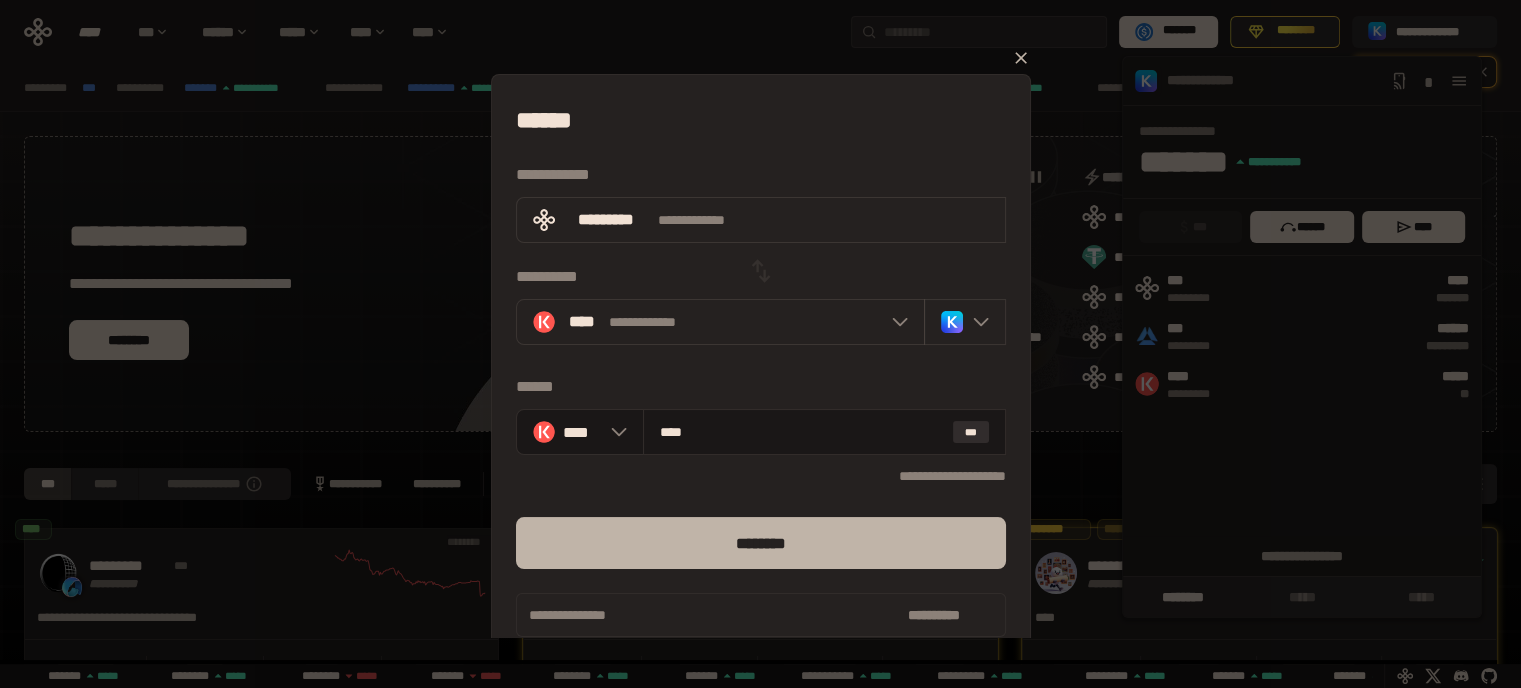 click on "********" at bounding box center [761, 543] 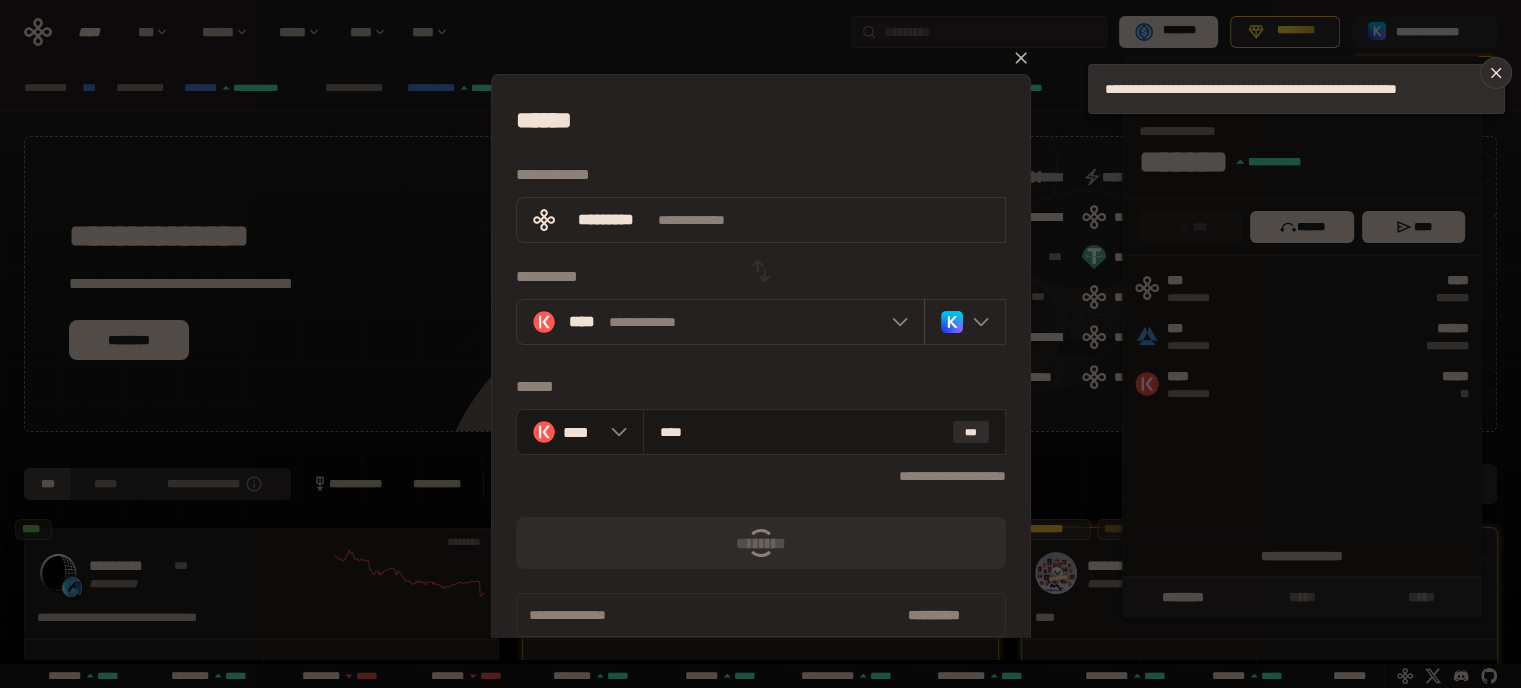 scroll, scrollTop: 0, scrollLeft: 436, axis: horizontal 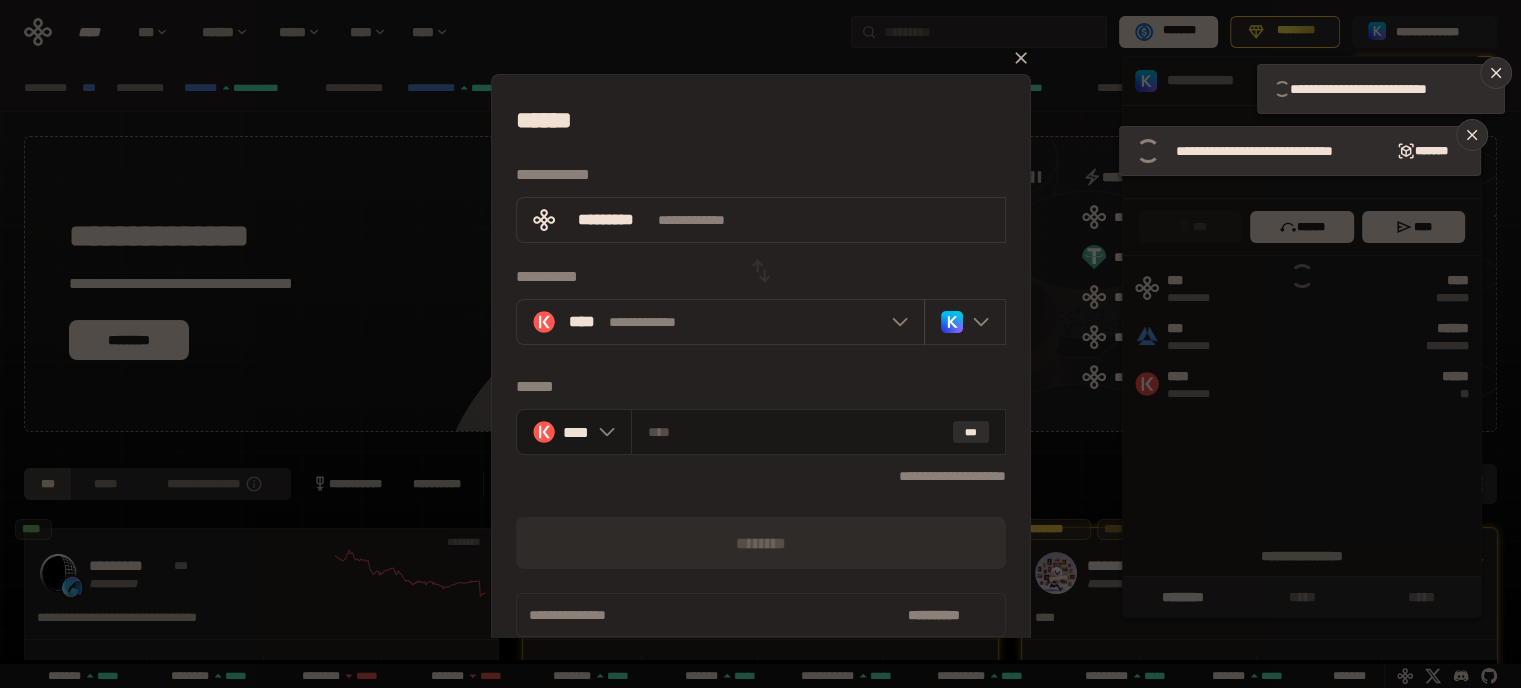type 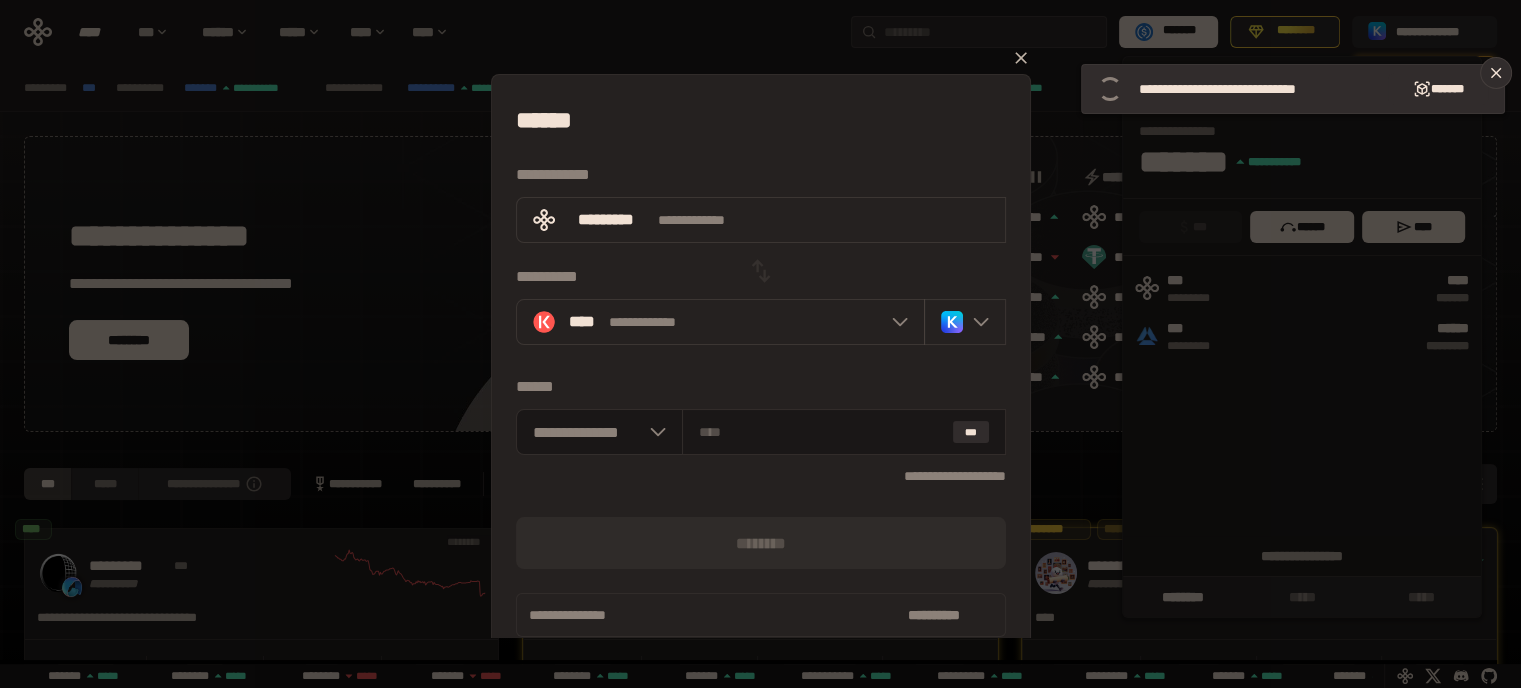 scroll, scrollTop: 0, scrollLeft: 436, axis: horizontal 